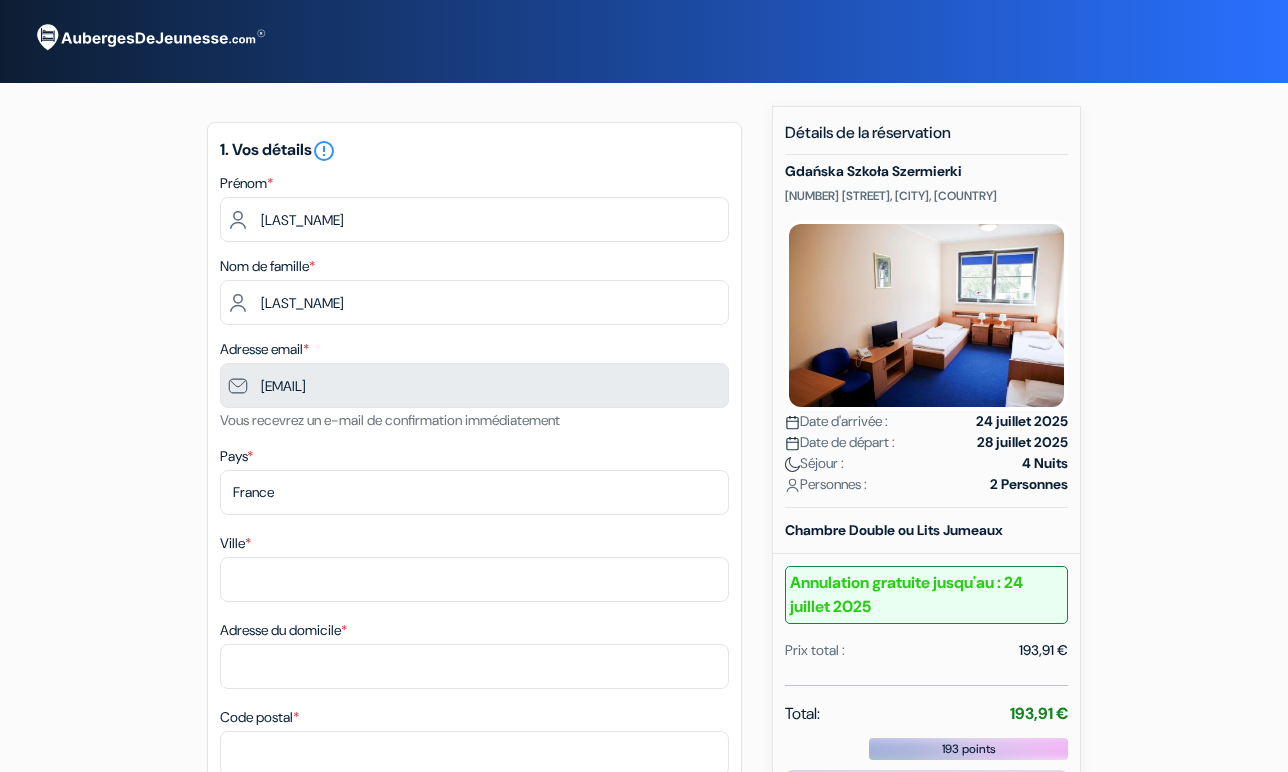 scroll, scrollTop: 28, scrollLeft: 0, axis: vertical 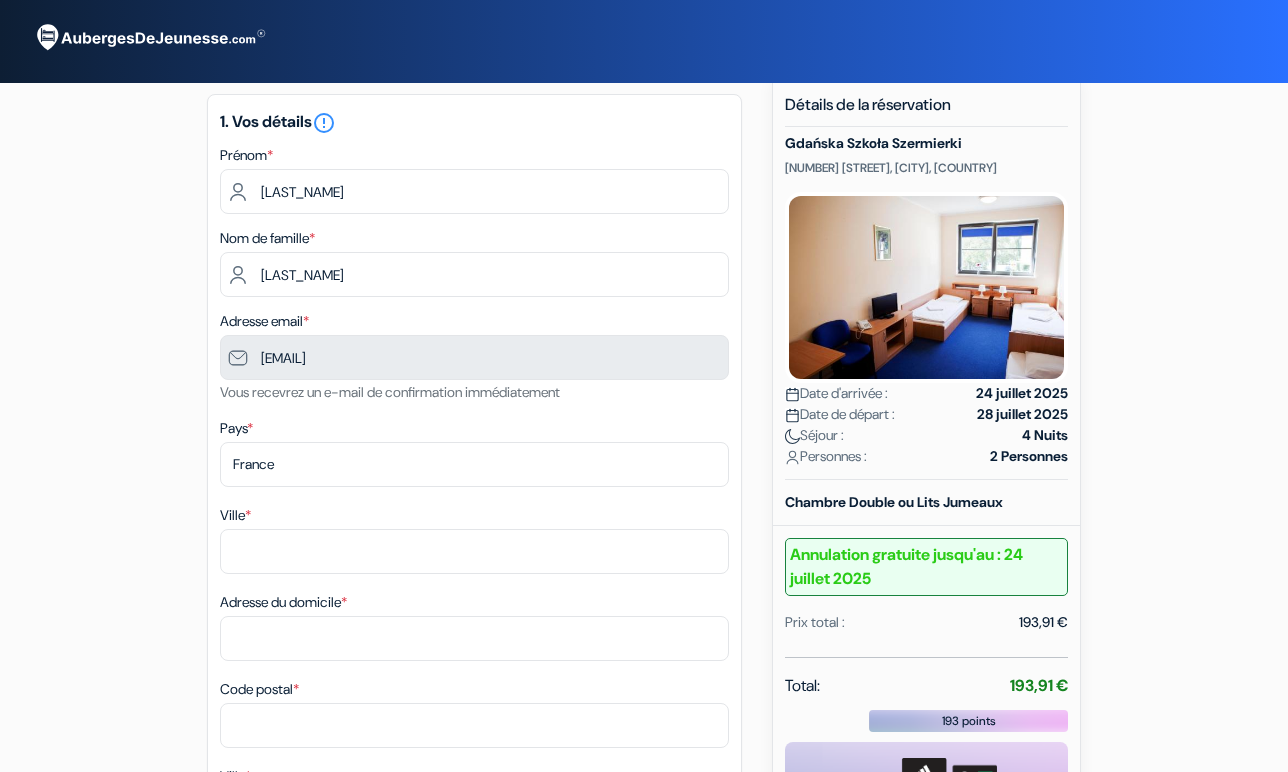 type on "[PHONE]" 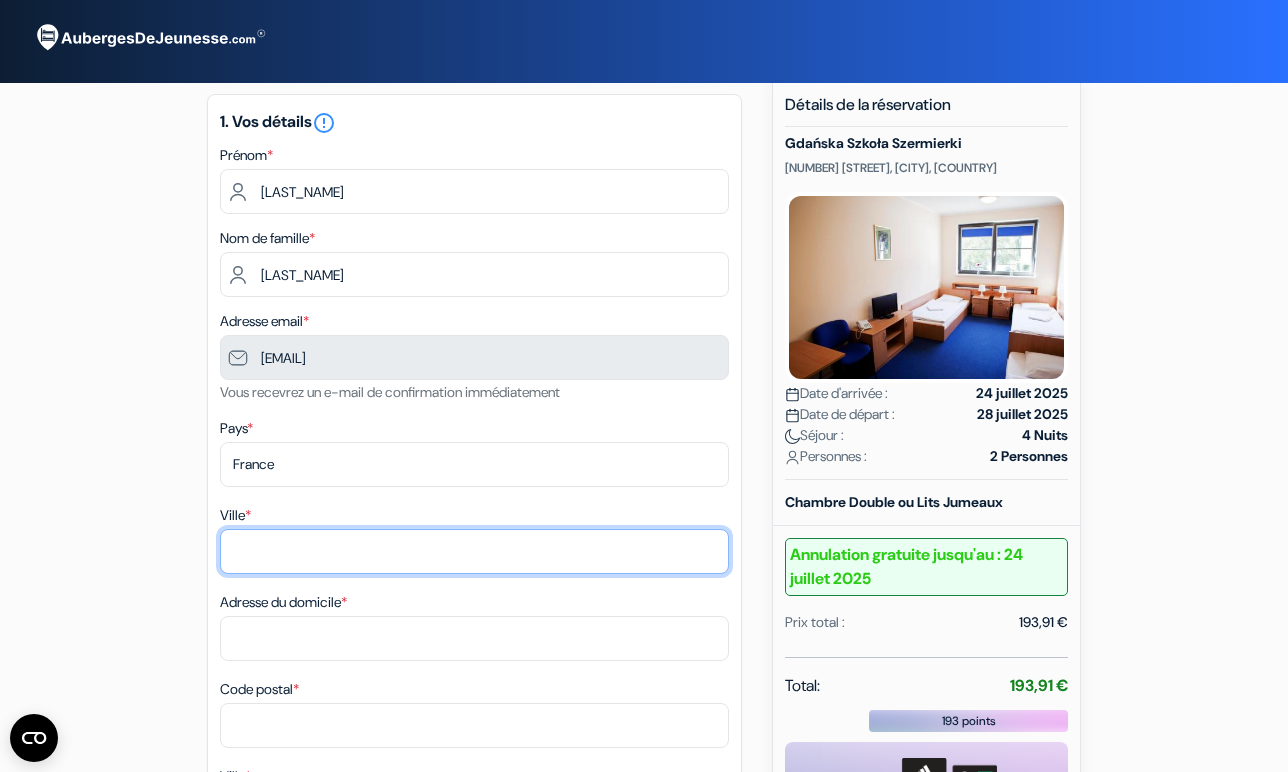click on "Ville  *" at bounding box center [474, 551] 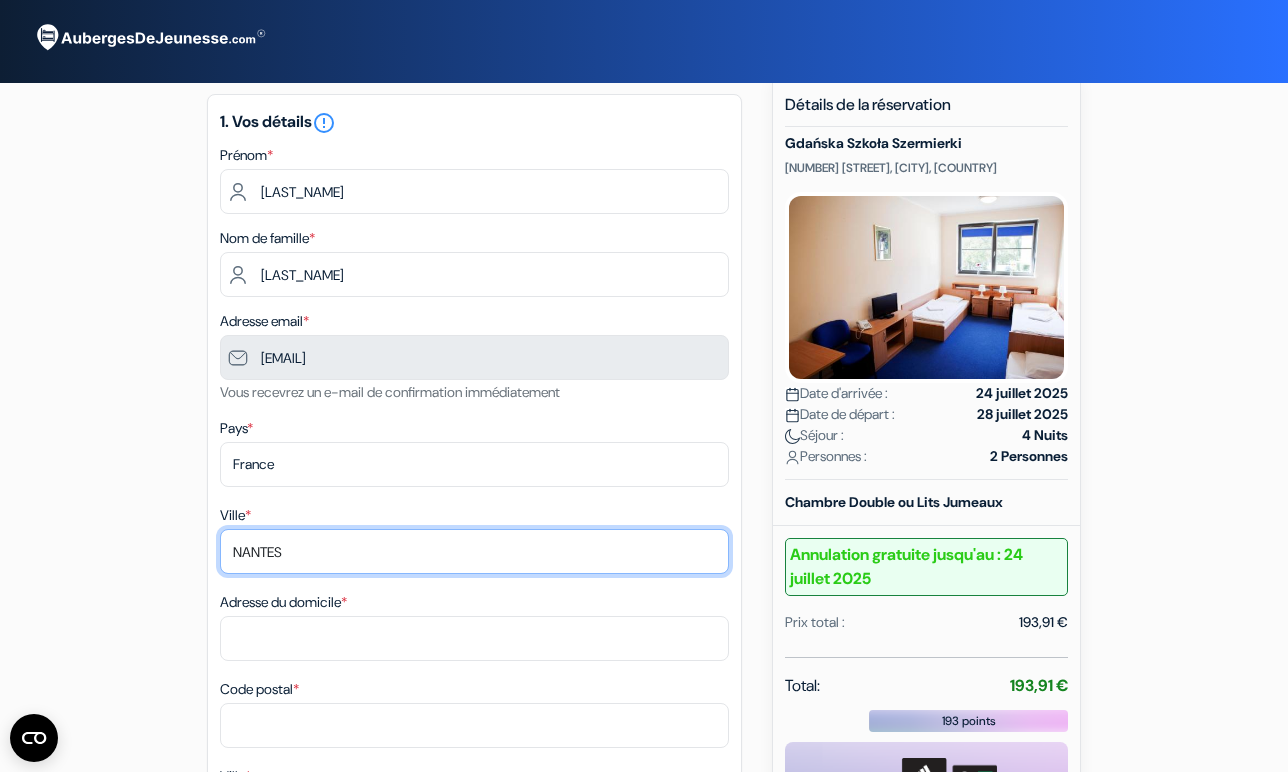 type on "NANTES" 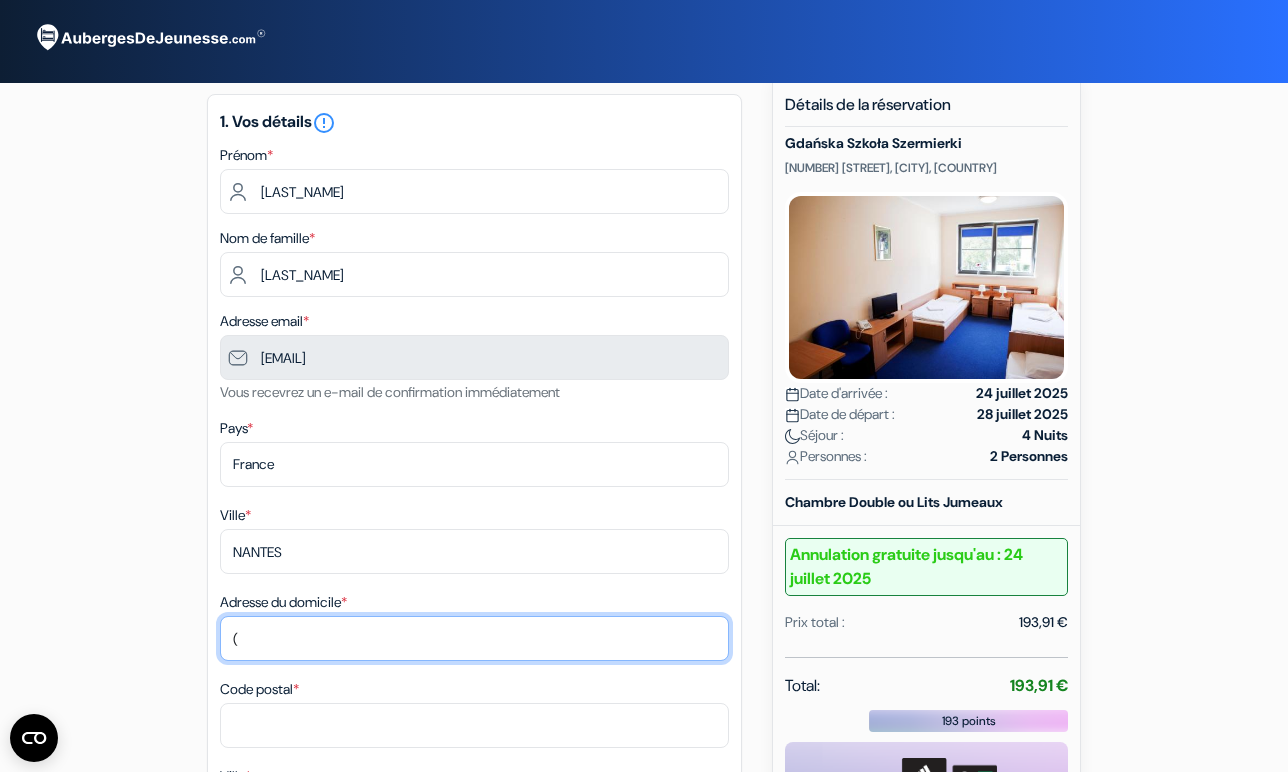 type on "(" 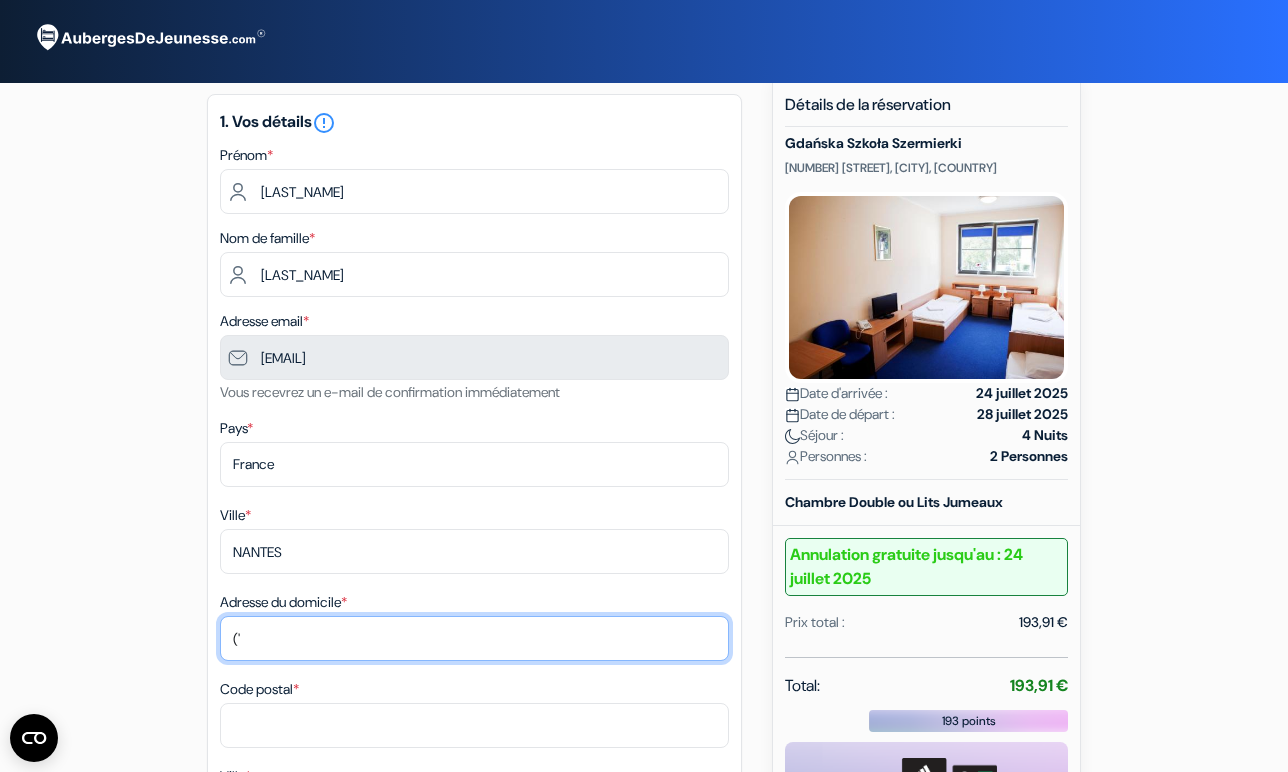 type on "(" 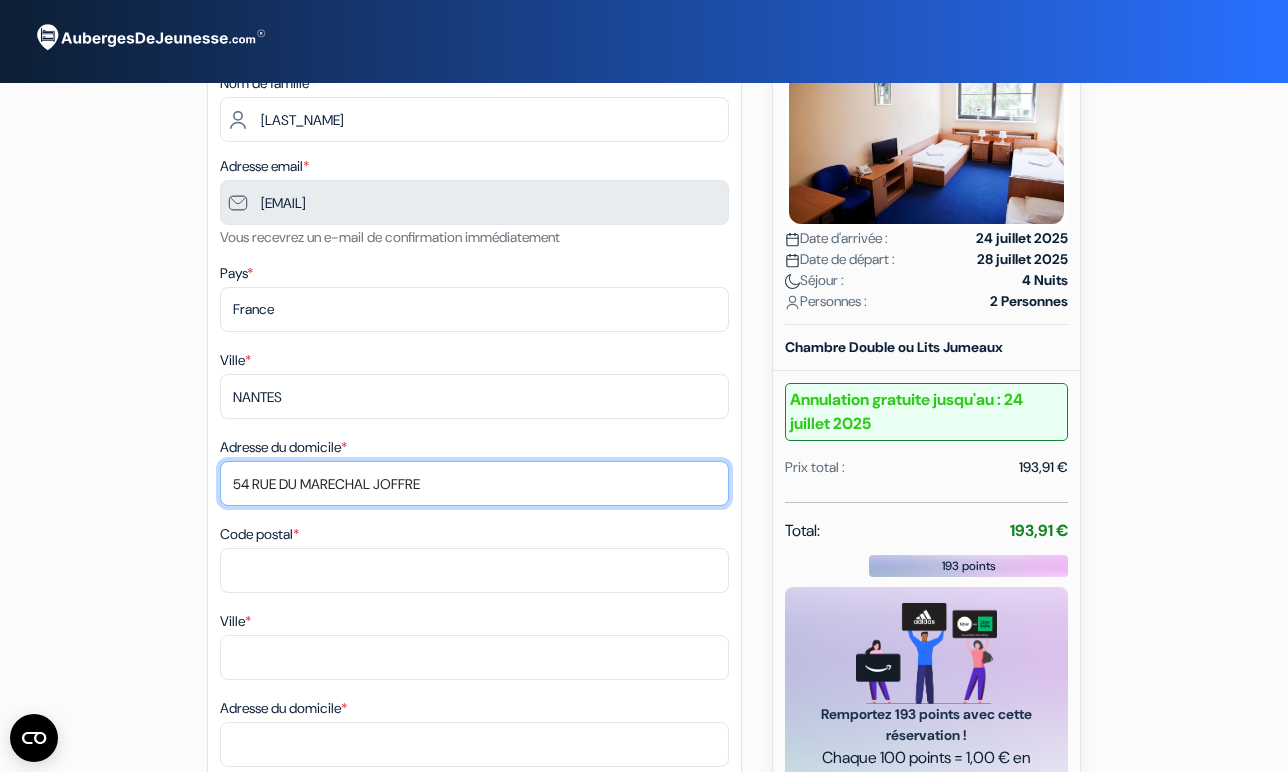 scroll, scrollTop: 315, scrollLeft: 0, axis: vertical 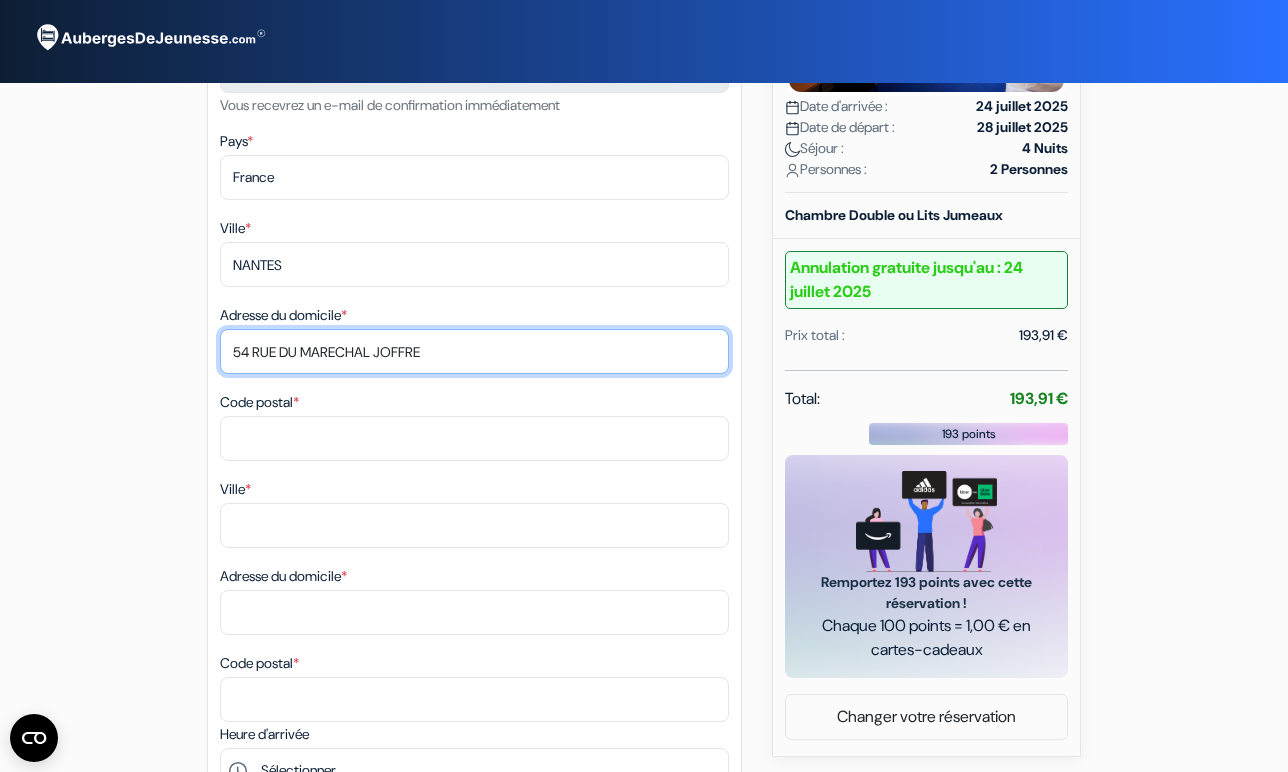 type on "54 RUE DU MARECHAL JOFFRE" 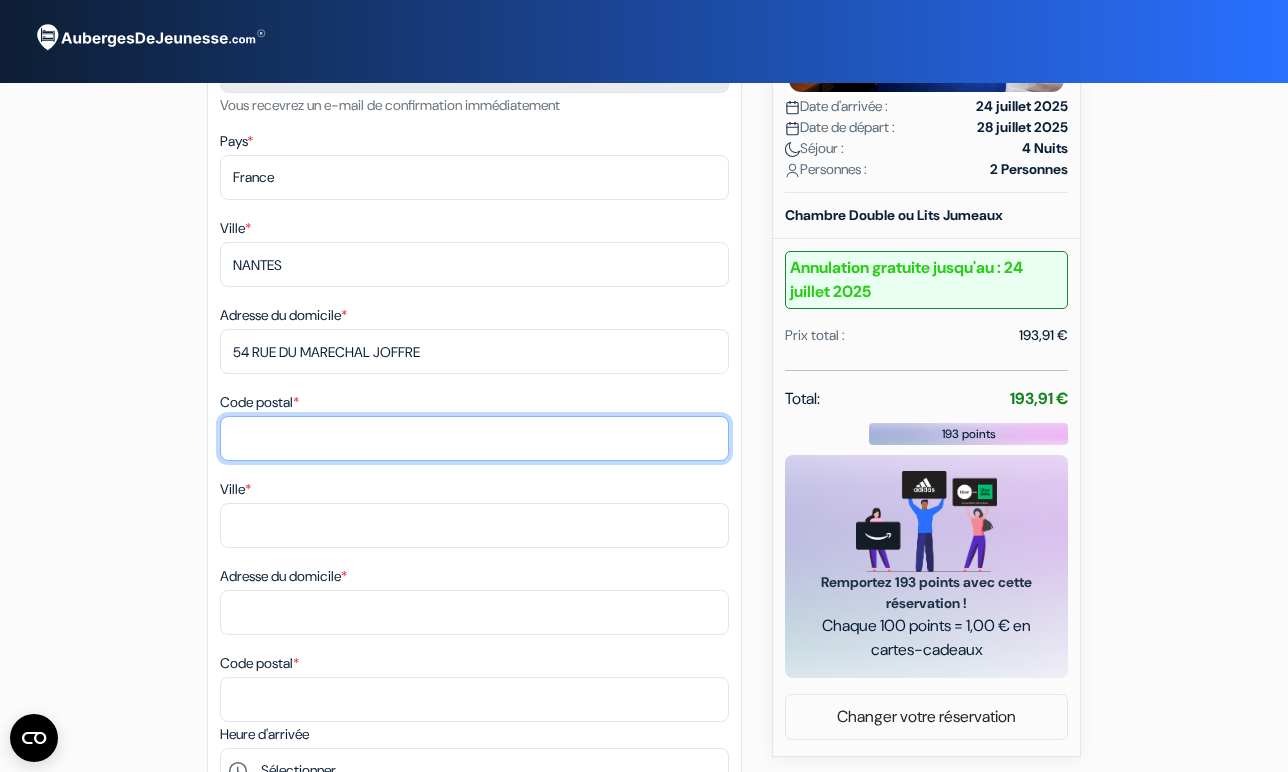 click on "Code postal  *" at bounding box center (474, 438) 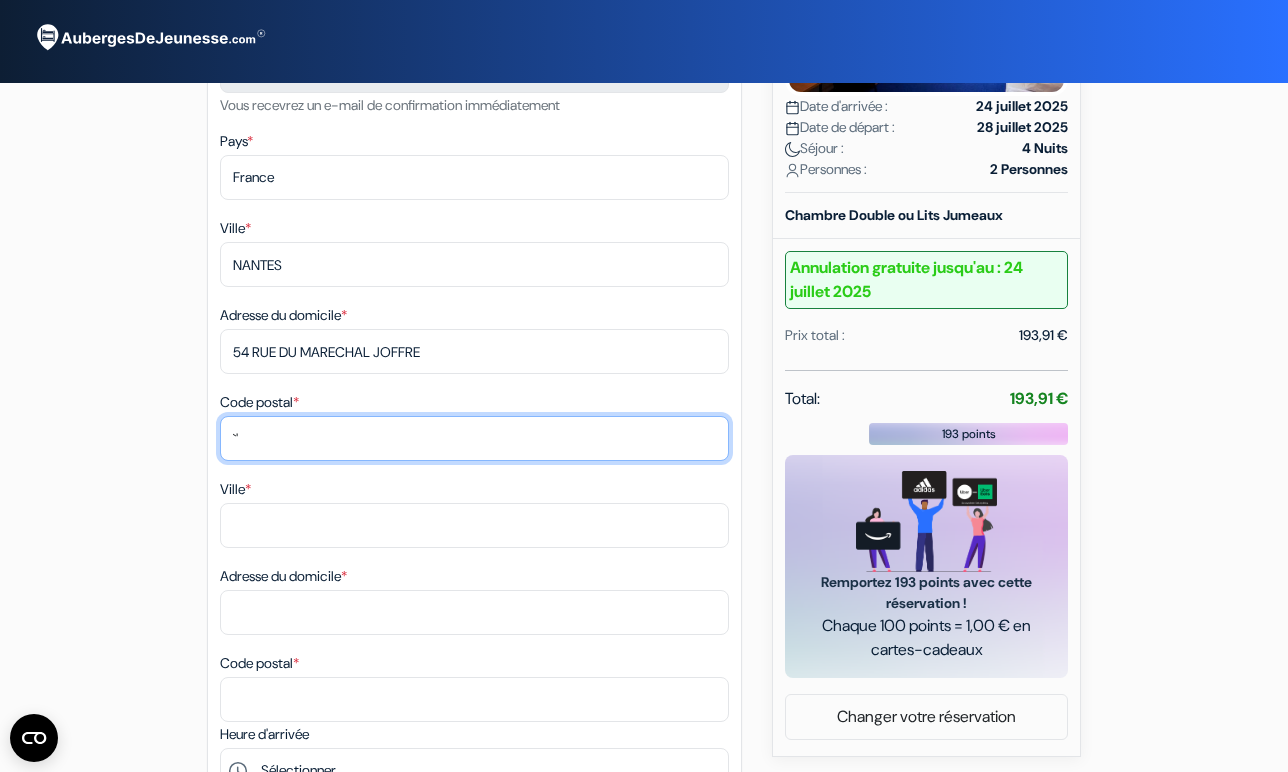 type on "`" 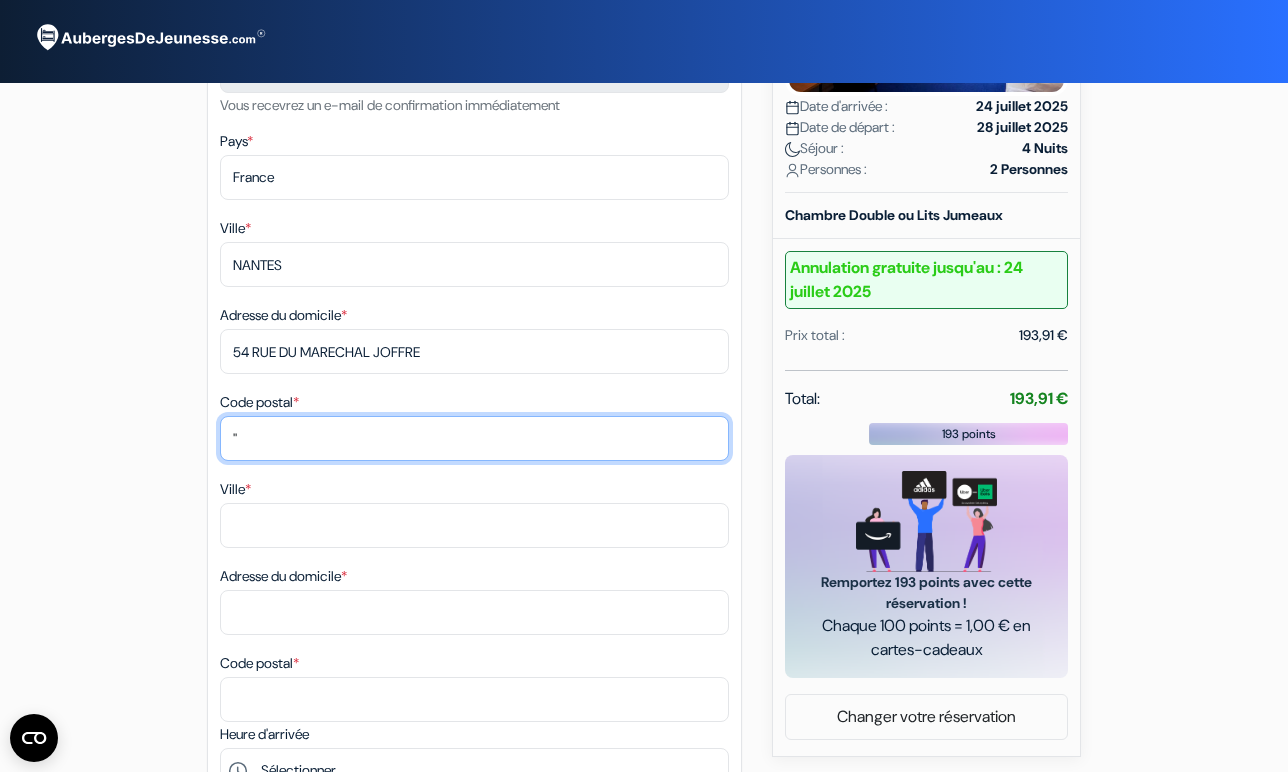 type on "'" 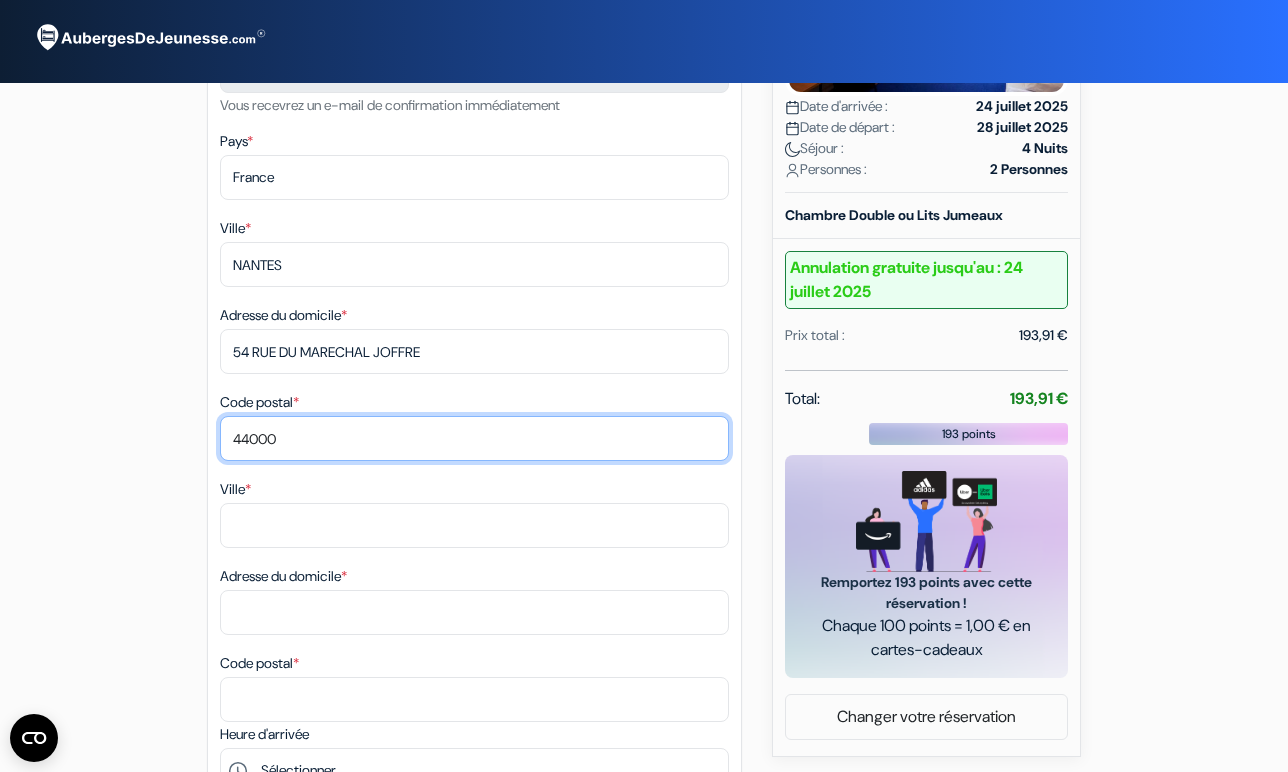 type on "44000" 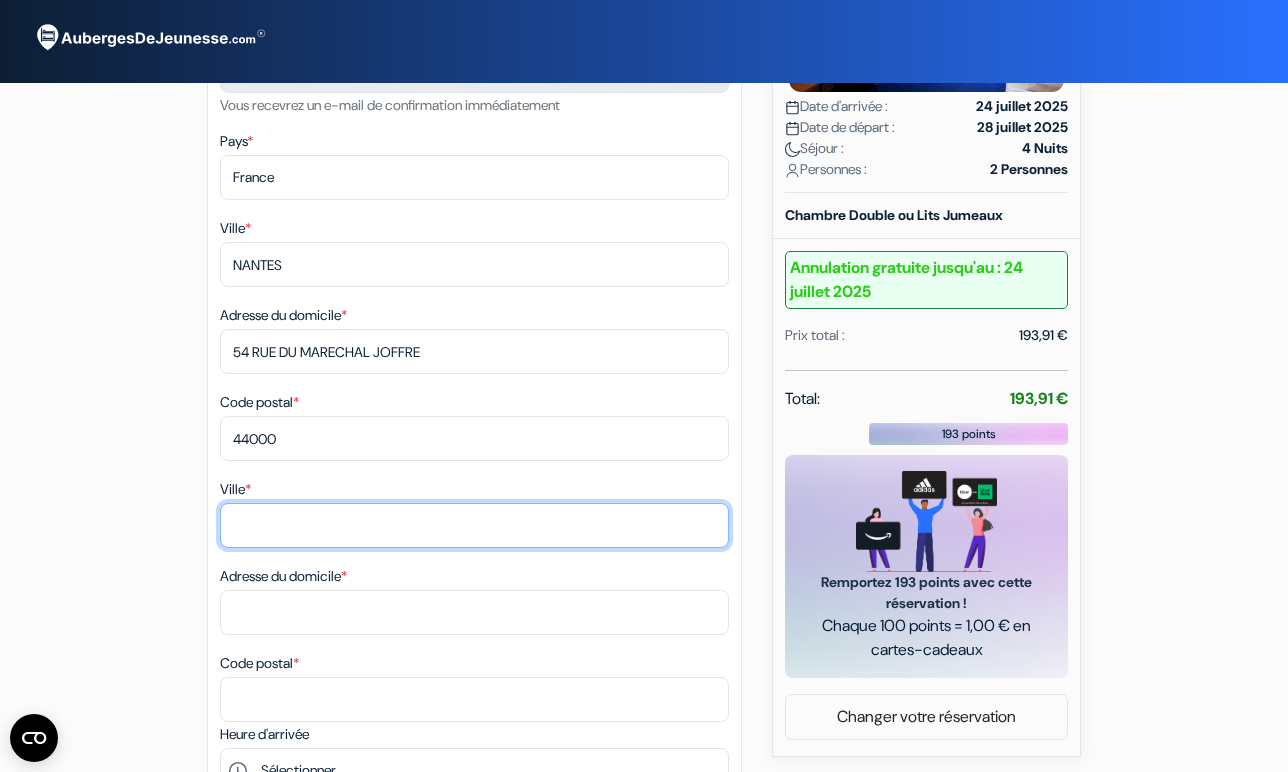 click on "Ville  *" at bounding box center [474, 264] 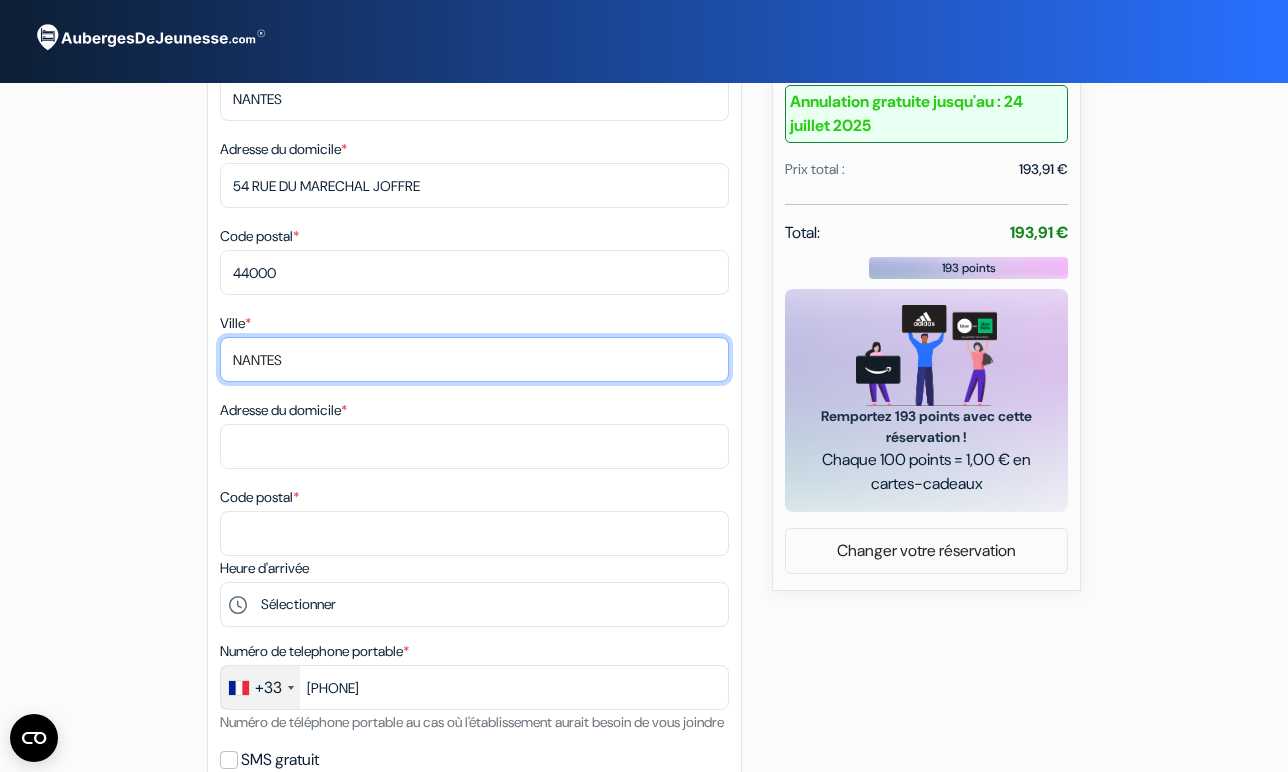 scroll, scrollTop: 538, scrollLeft: 0, axis: vertical 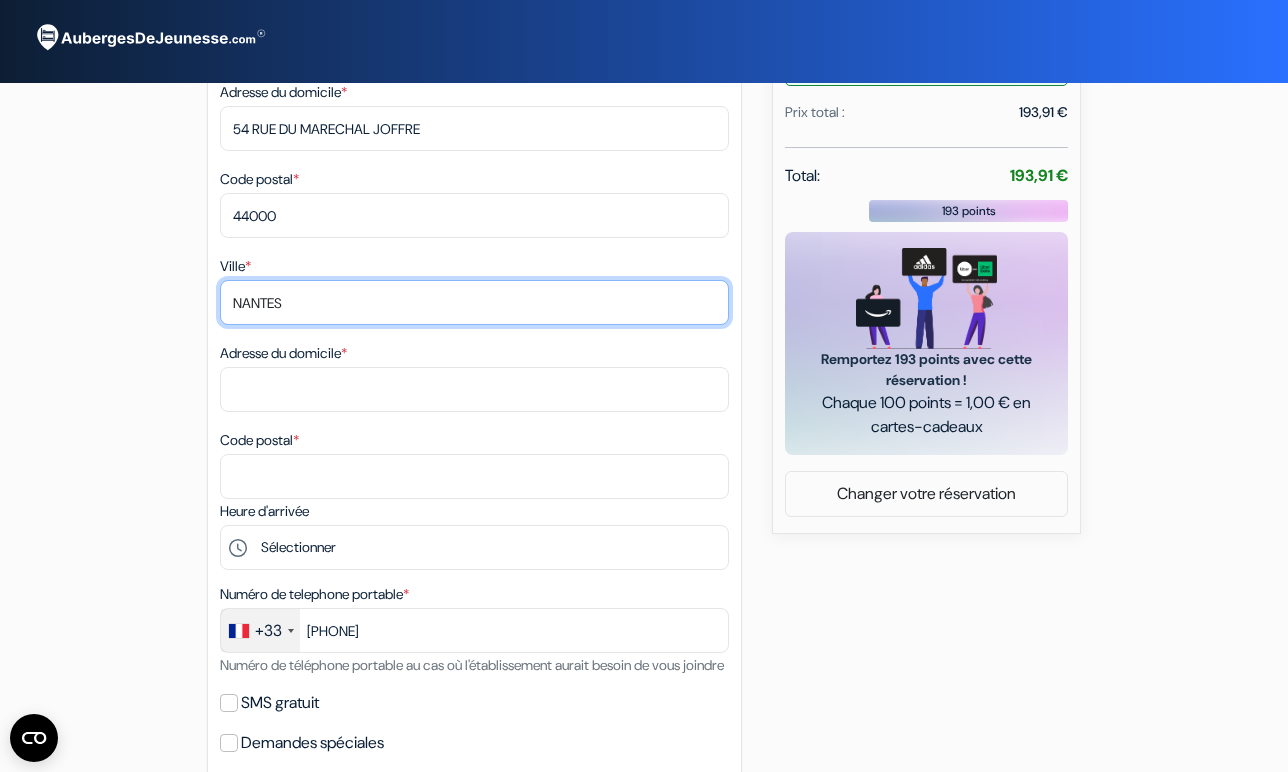type on "NANTES" 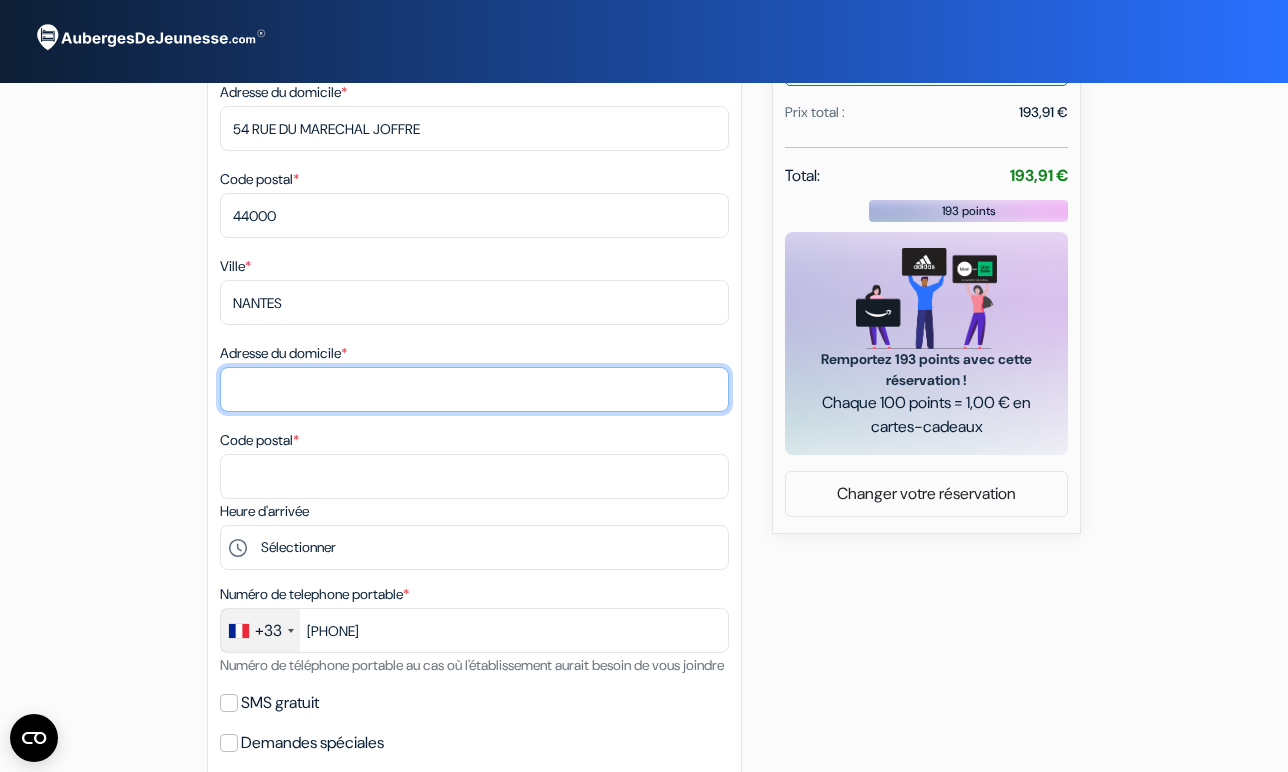 click on "Adresse du domicile  *" at bounding box center [474, 128] 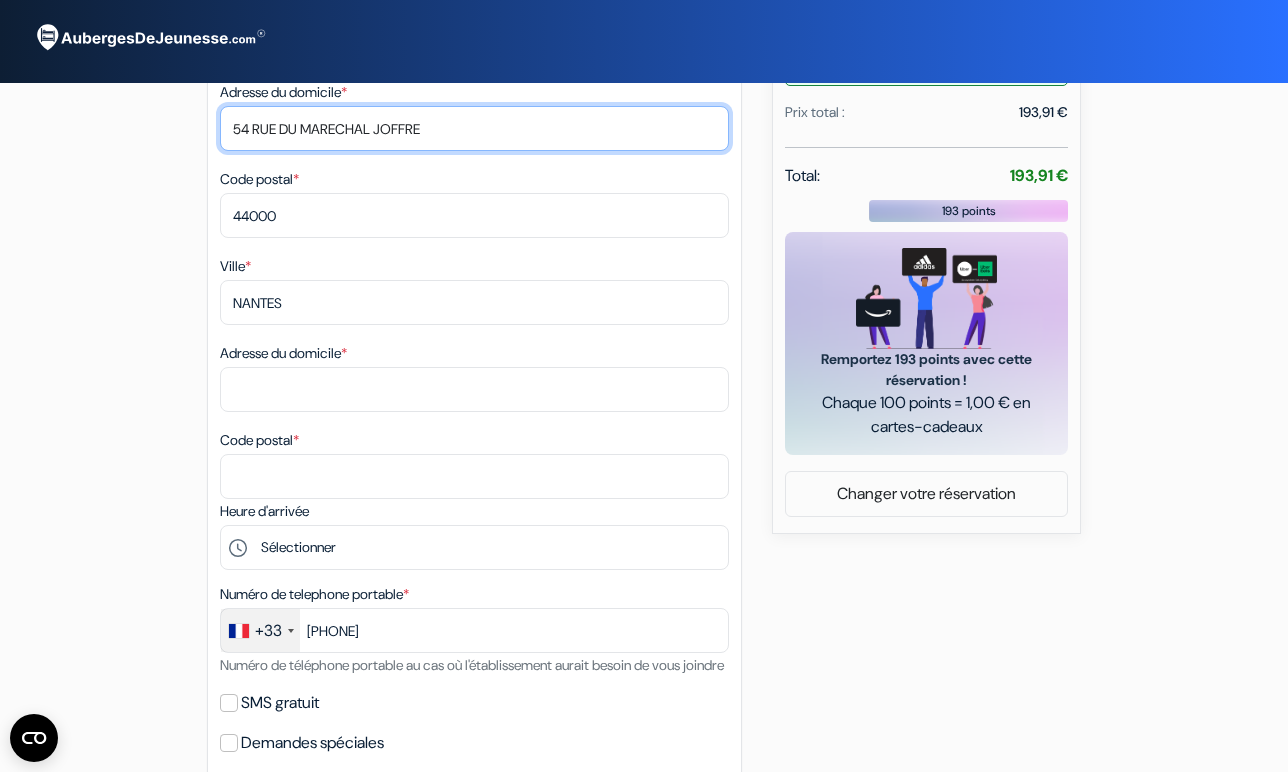drag, startPoint x: 445, startPoint y: 139, endPoint x: 187, endPoint y: 136, distance: 258.01746 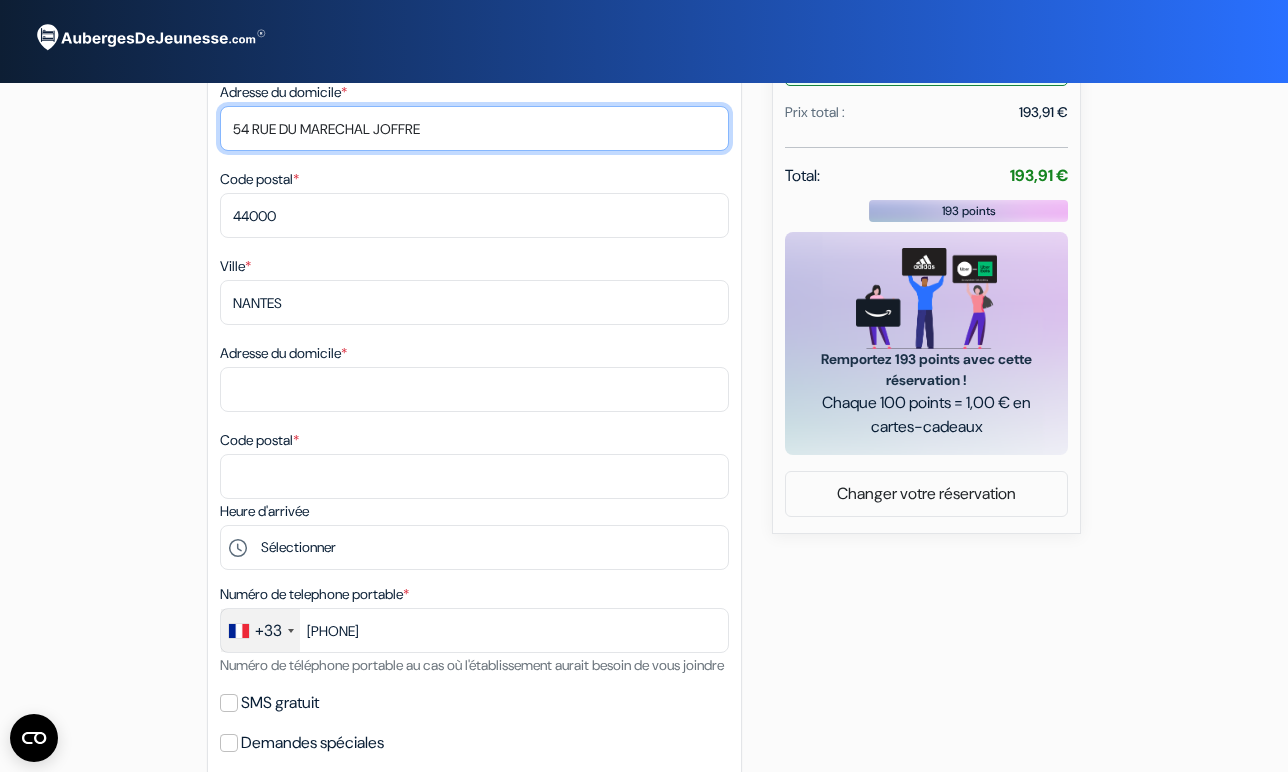 drag, startPoint x: 452, startPoint y: 125, endPoint x: 173, endPoint y: 132, distance: 279.0878 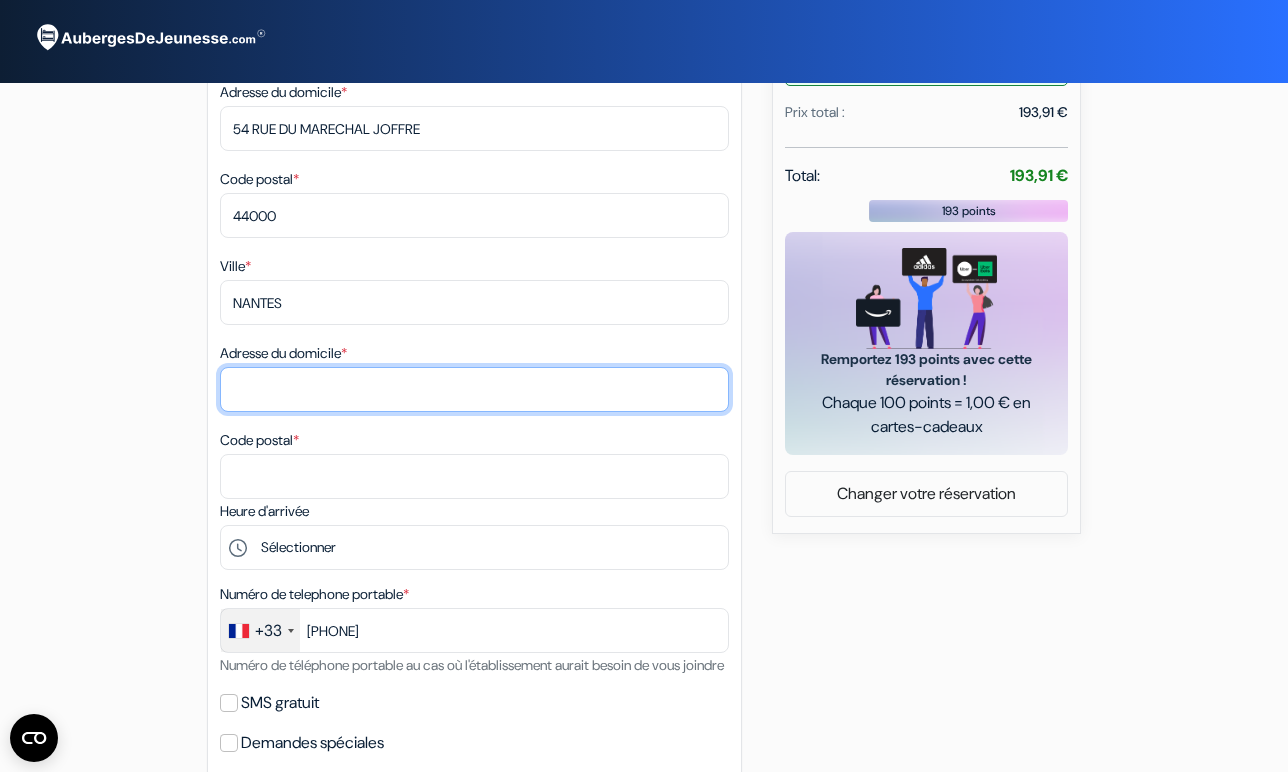 click on "Adresse du domicile  *" at bounding box center [474, 128] 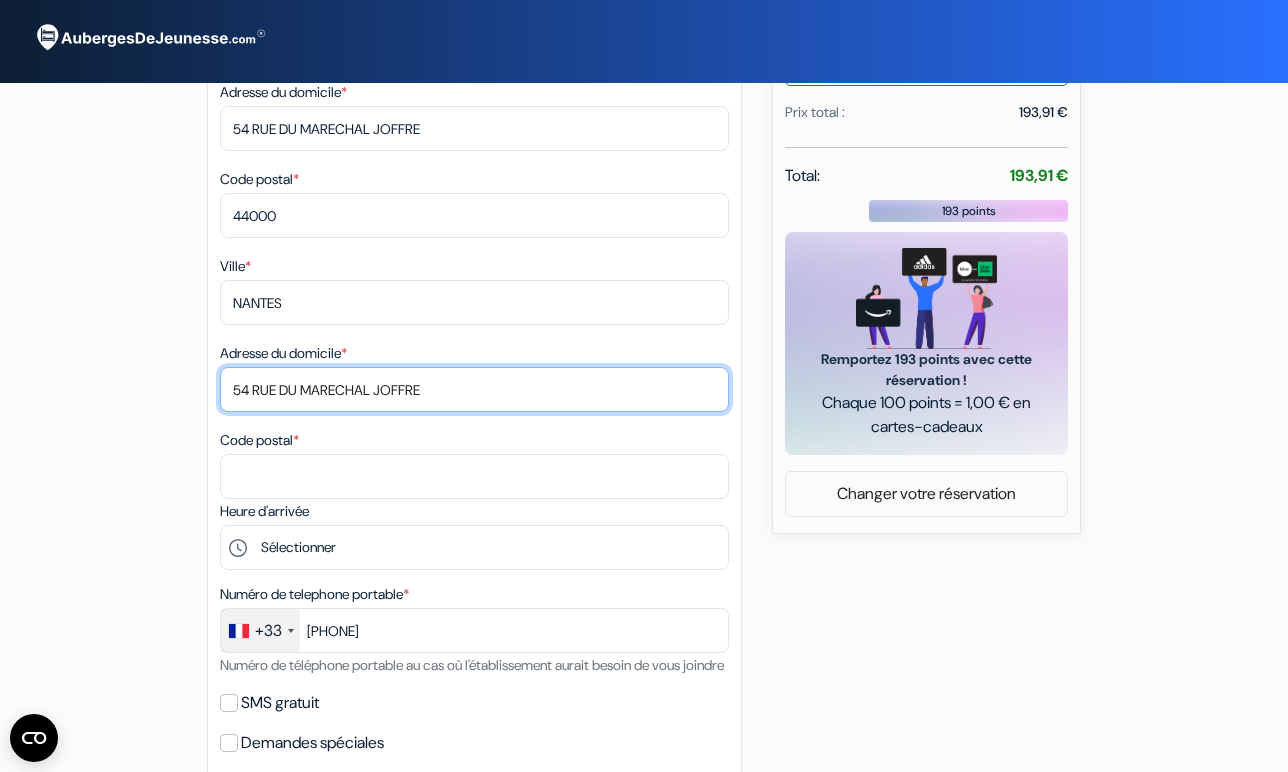 type on "54 RUE DU MARECHAL JOFFRE" 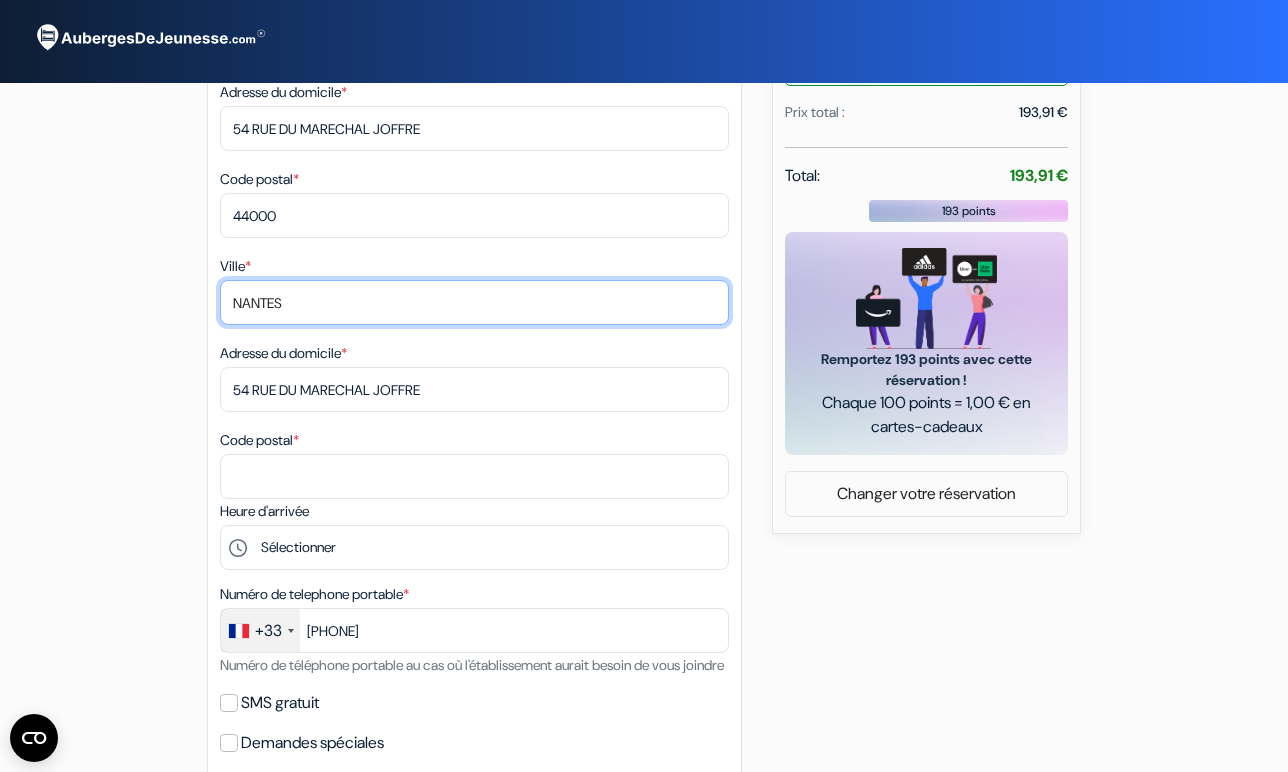 drag, startPoint x: 307, startPoint y: 302, endPoint x: 241, endPoint y: 299, distance: 66.068146 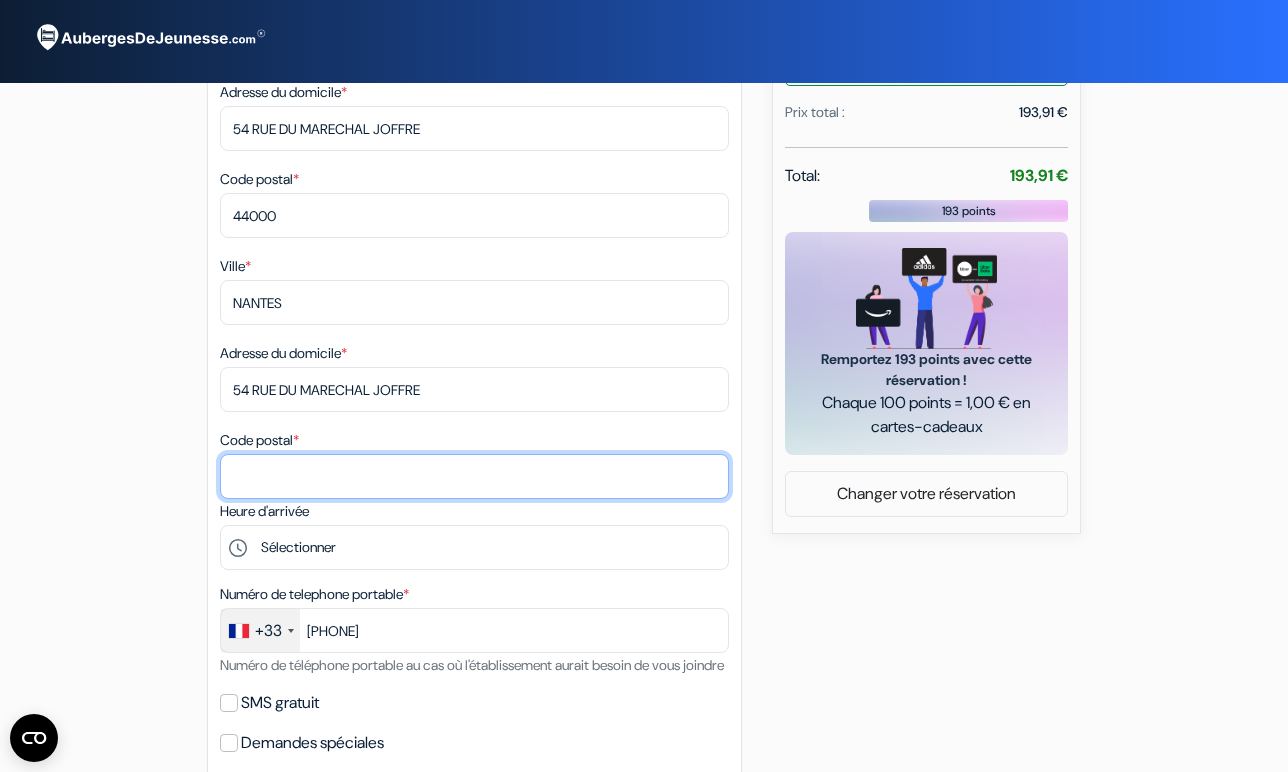 click on "Code postal  *" at bounding box center (474, 215) 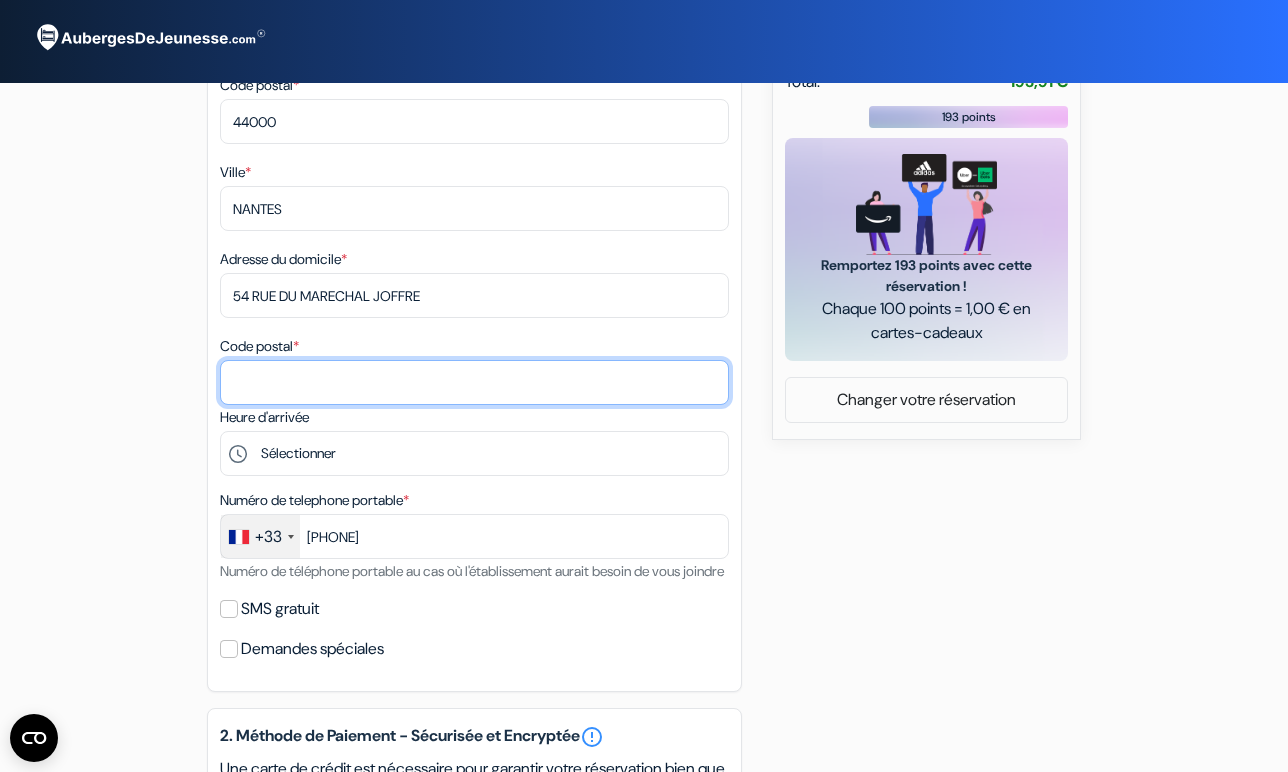scroll, scrollTop: 640, scrollLeft: 0, axis: vertical 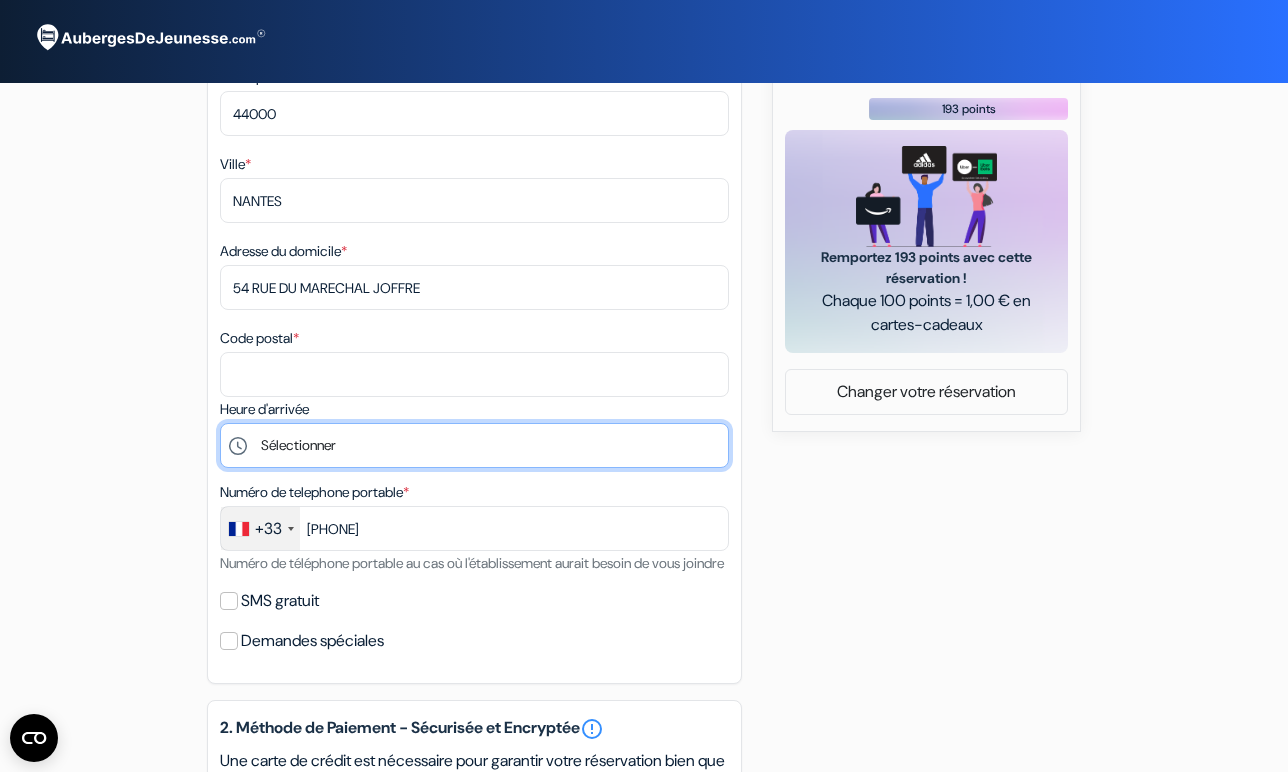 click on "Sélectionner
15:00
16:00
17:00
18:00
19:00
20:00
21:00
22:00
23:00
0:00" at bounding box center (474, 445) 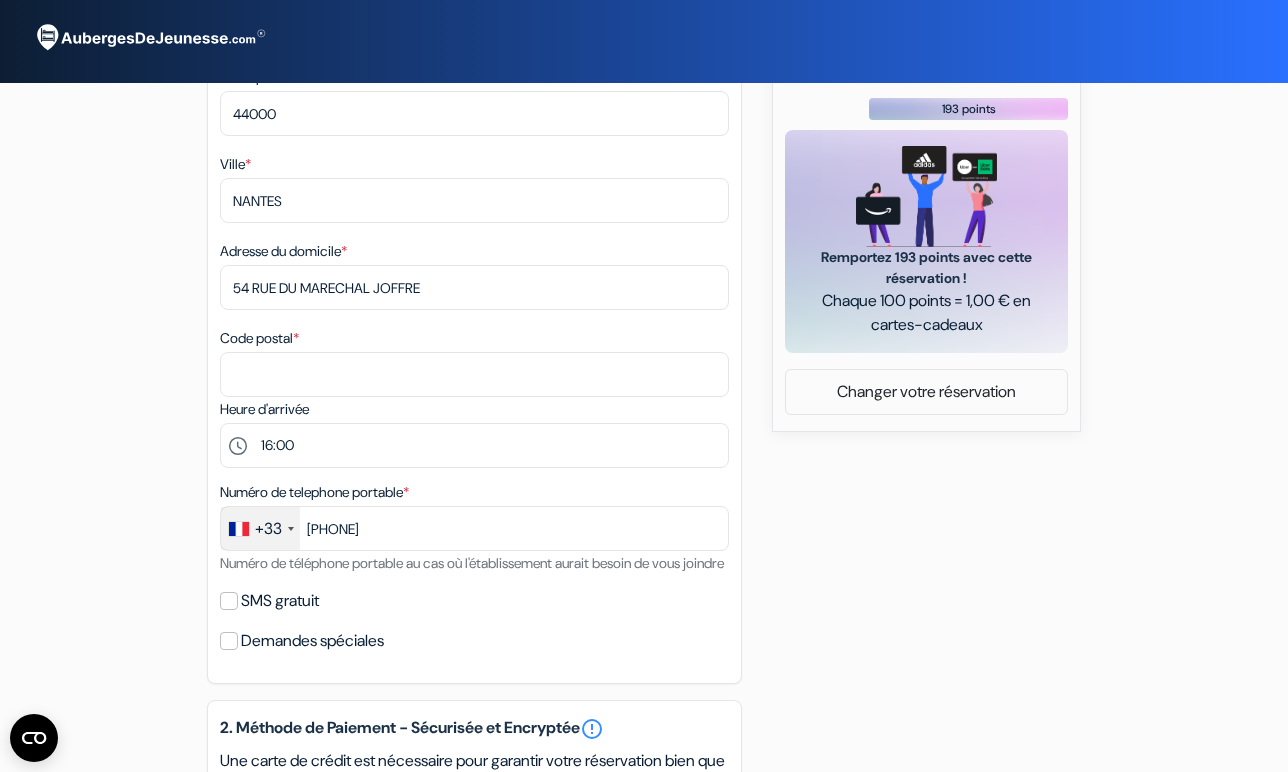 click on "SMS gratuit" at bounding box center [280, 601] 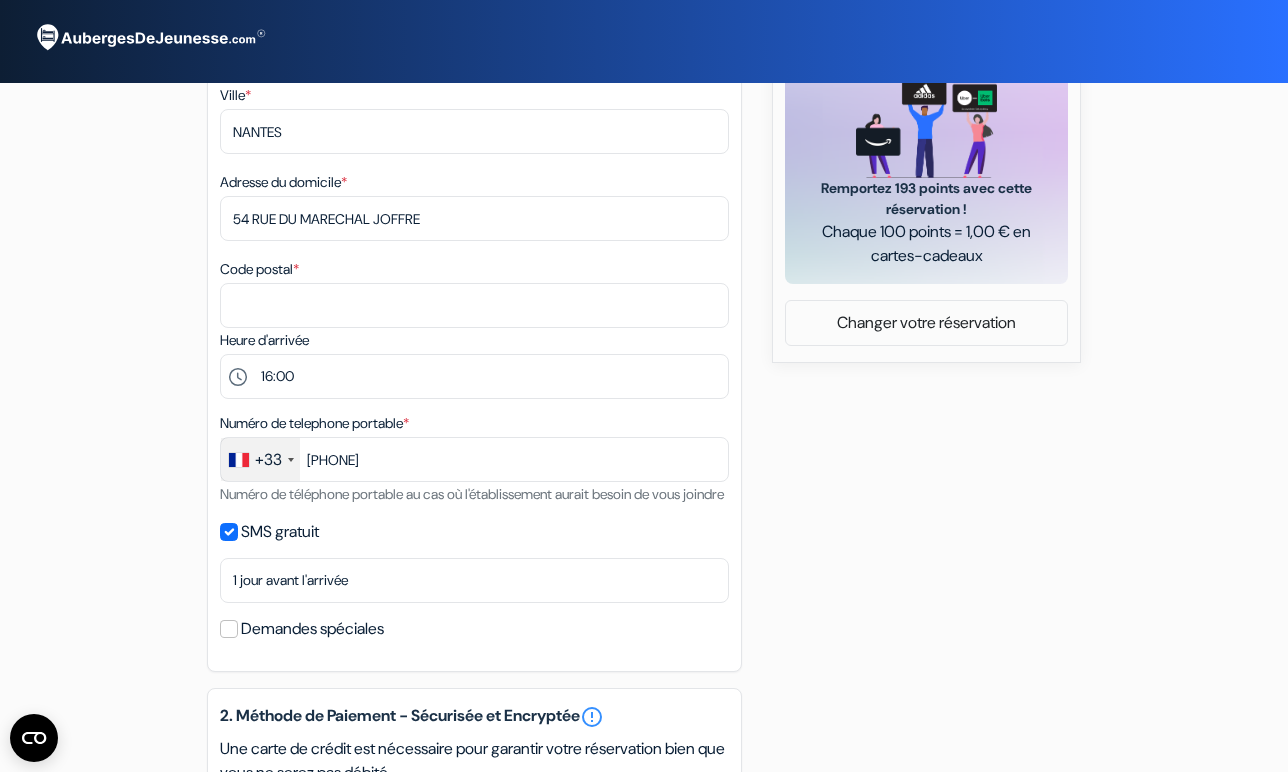 scroll, scrollTop: 667, scrollLeft: 0, axis: vertical 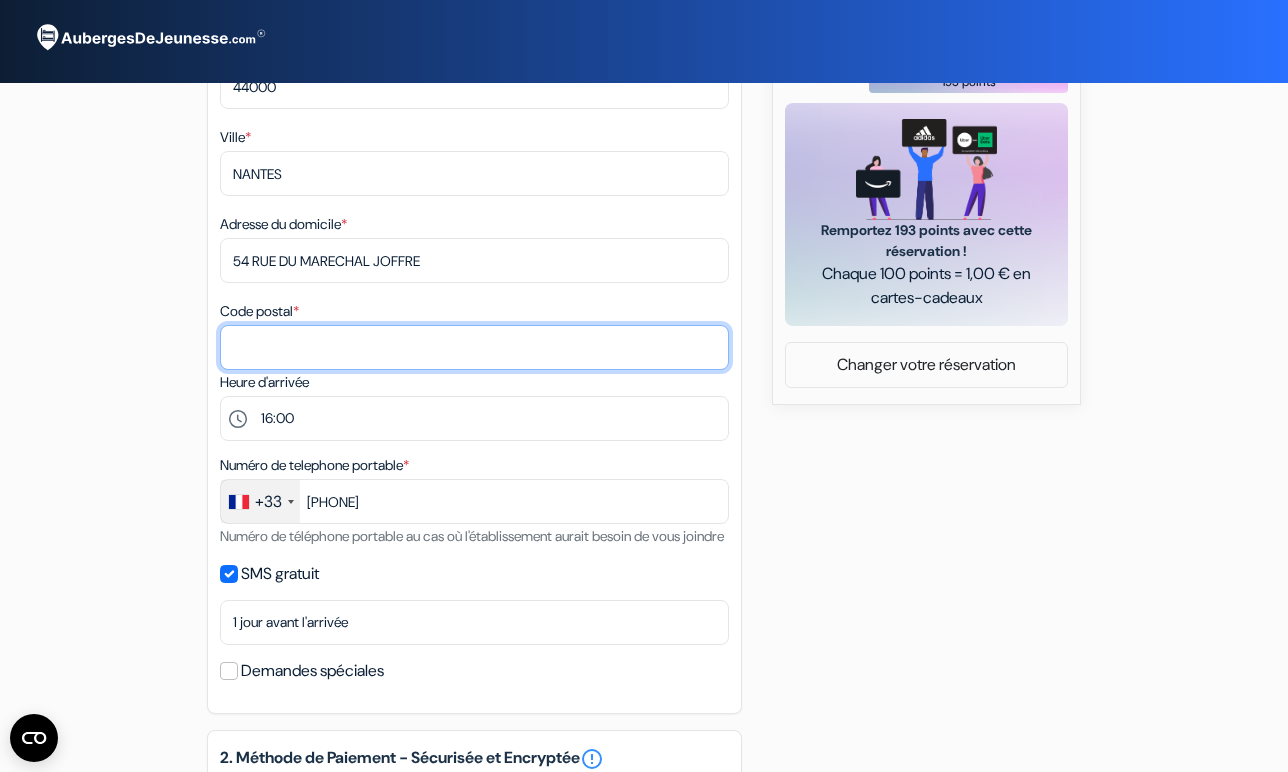 click on "Code postal  *" at bounding box center [474, 86] 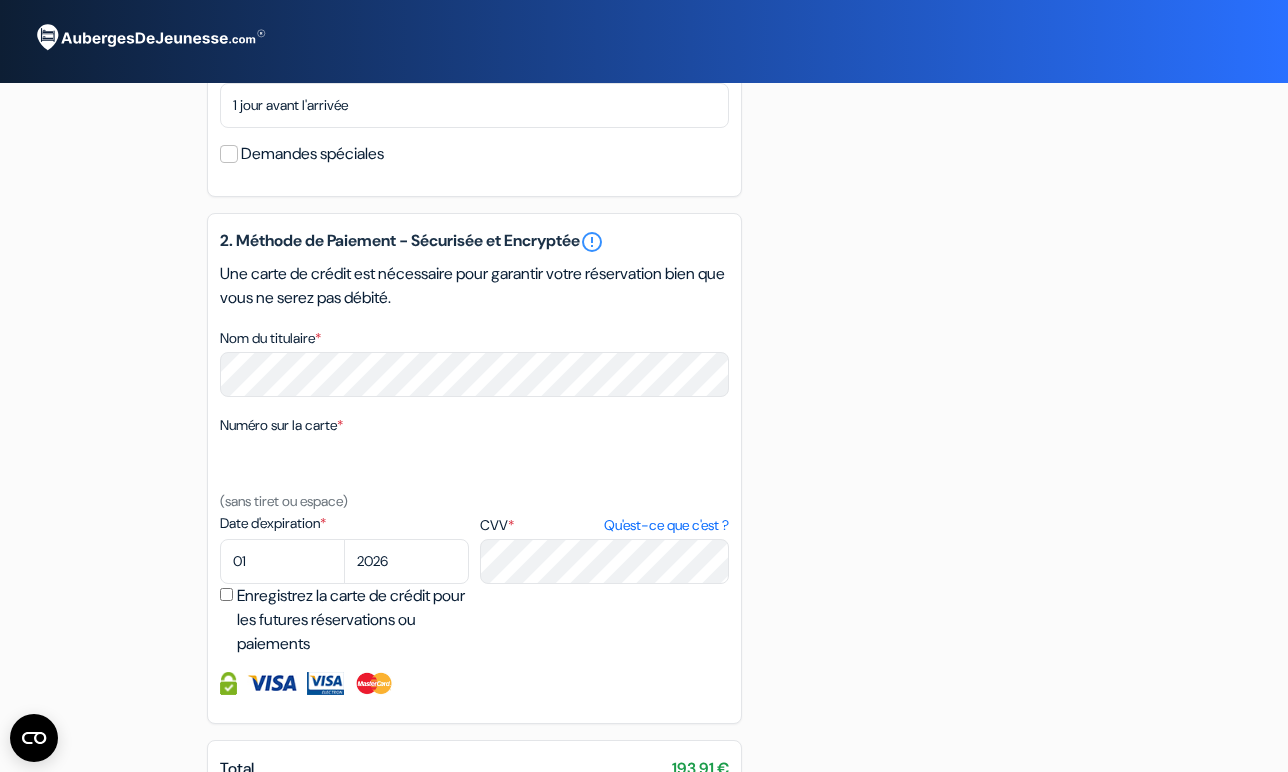 scroll, scrollTop: 1187, scrollLeft: 0, axis: vertical 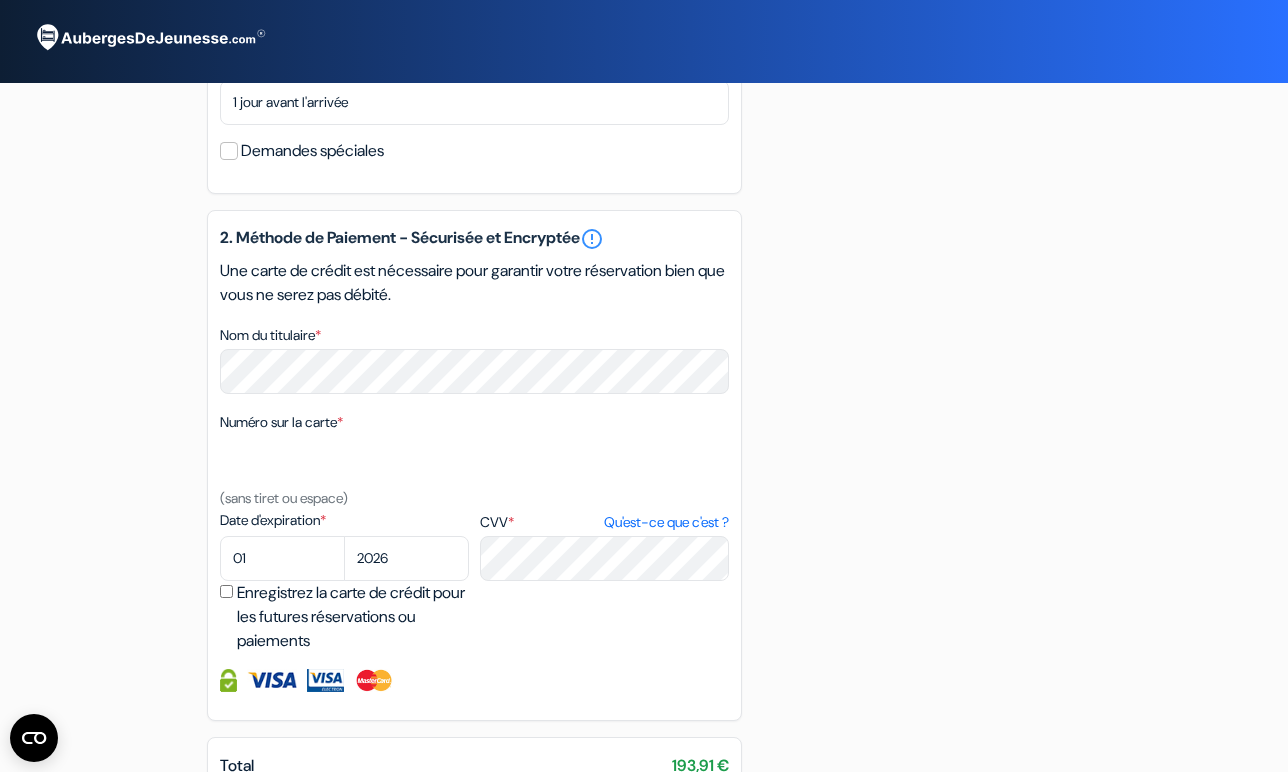type on "44000" 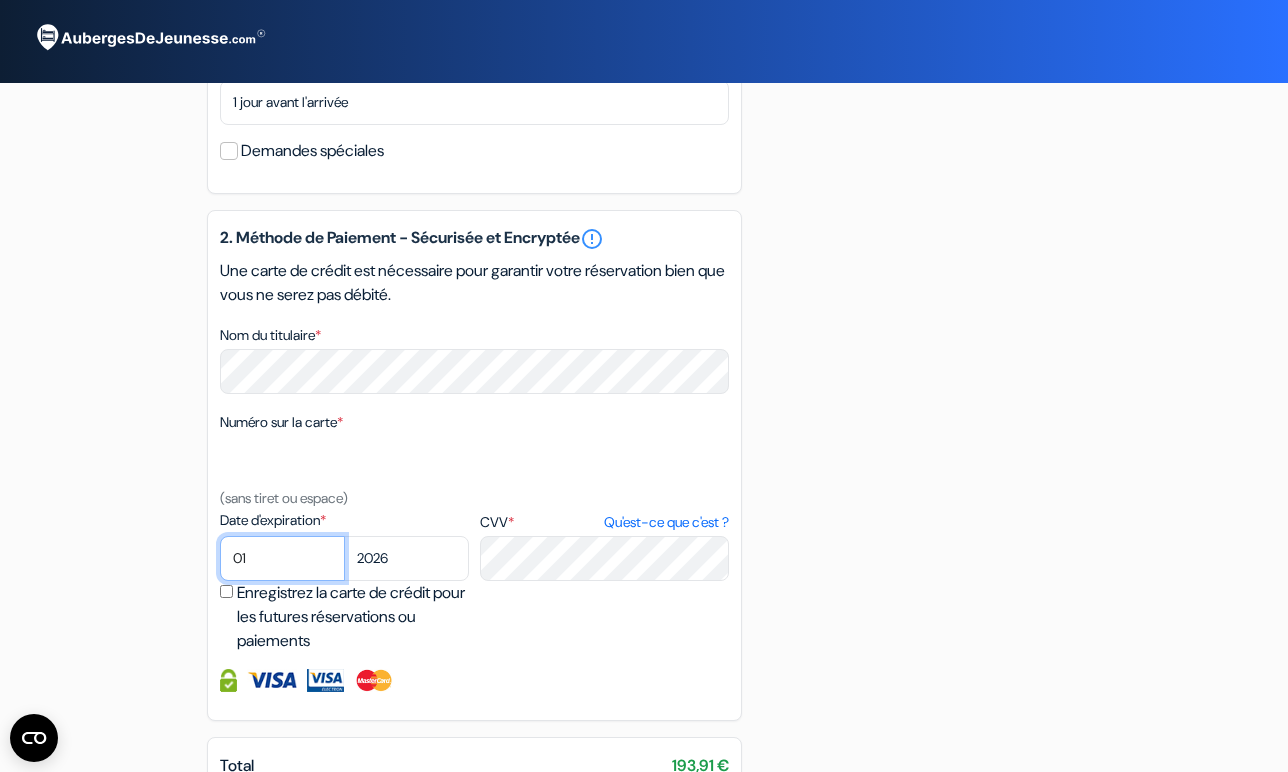 click on "01
02
03
04
05
06
07
08
09
10
11
12" at bounding box center [282, 558] 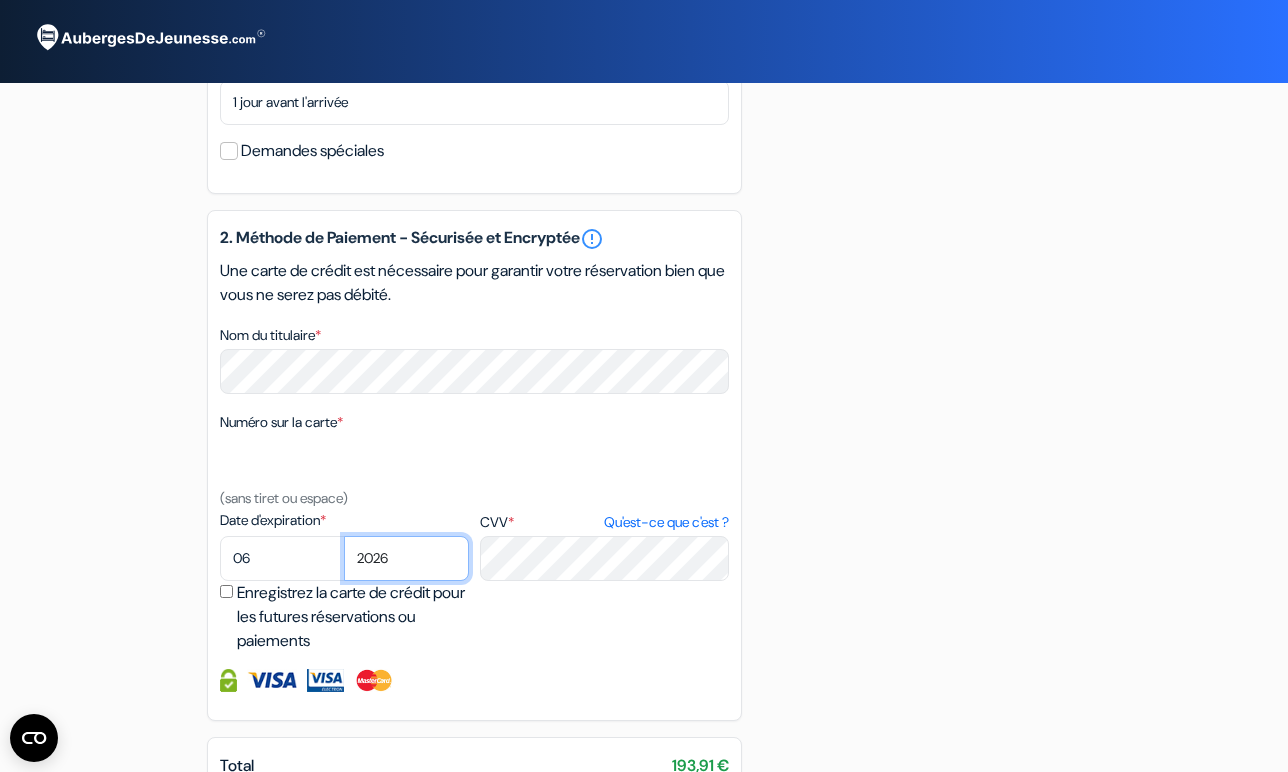 click on "2025
2026
2027
2028
2029
2030
2031
2032
2033
2034
2035
2036 2037 2038 2039 2040 2041" at bounding box center (406, 558) 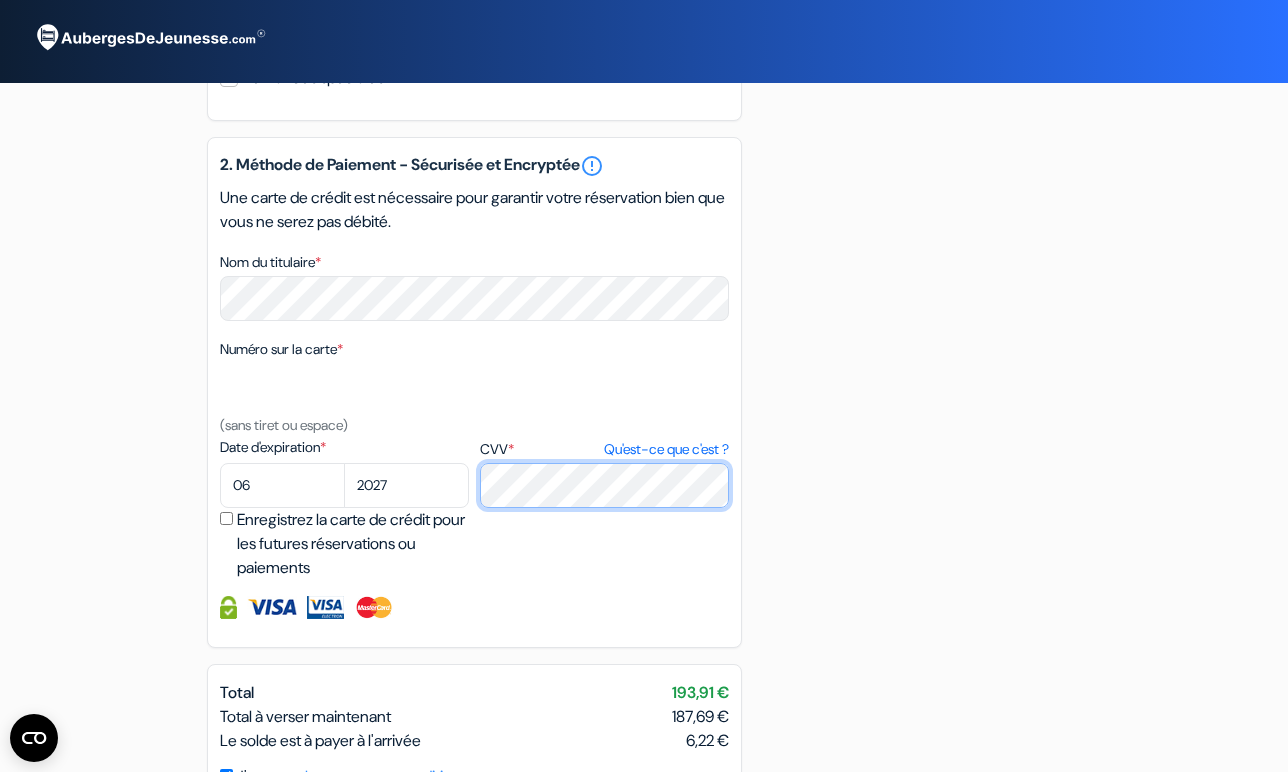 scroll, scrollTop: 1262, scrollLeft: 0, axis: vertical 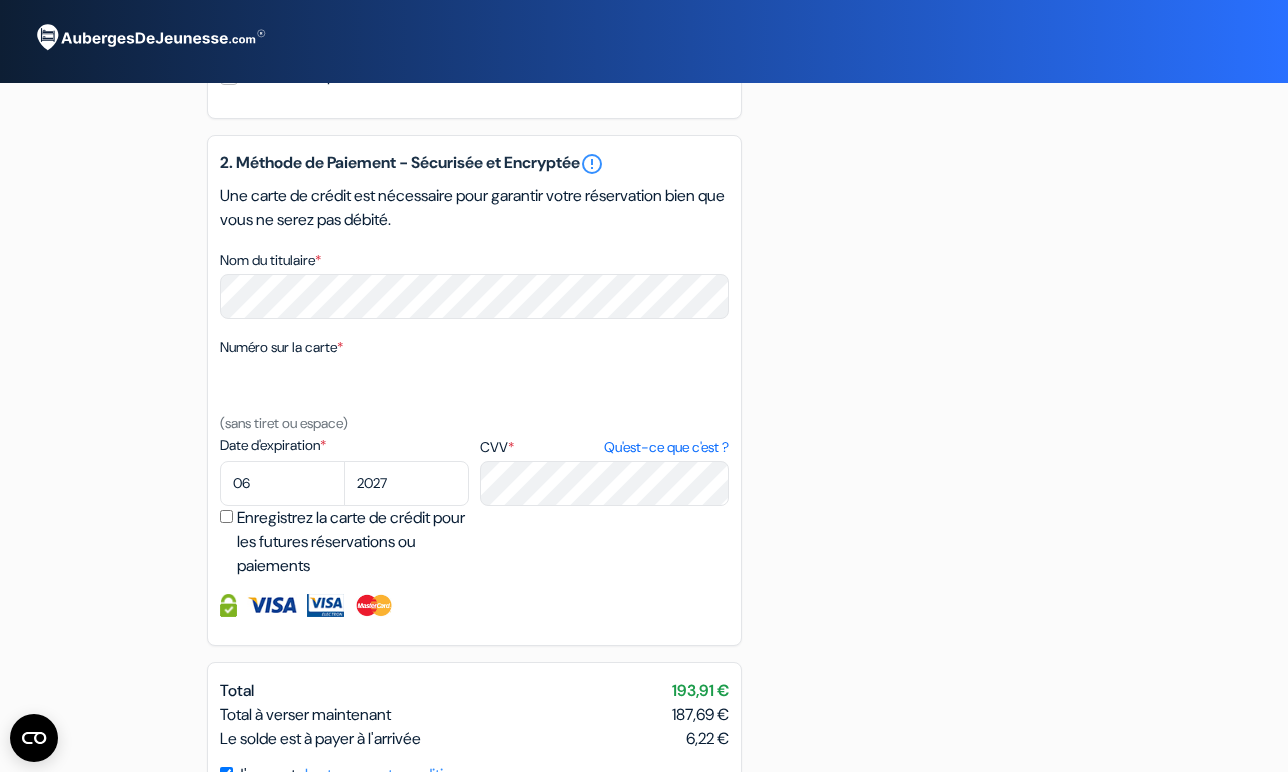 click on "Enregistrez la carte de crédit pour les futures réservations ou paiements" at bounding box center (347, 542) 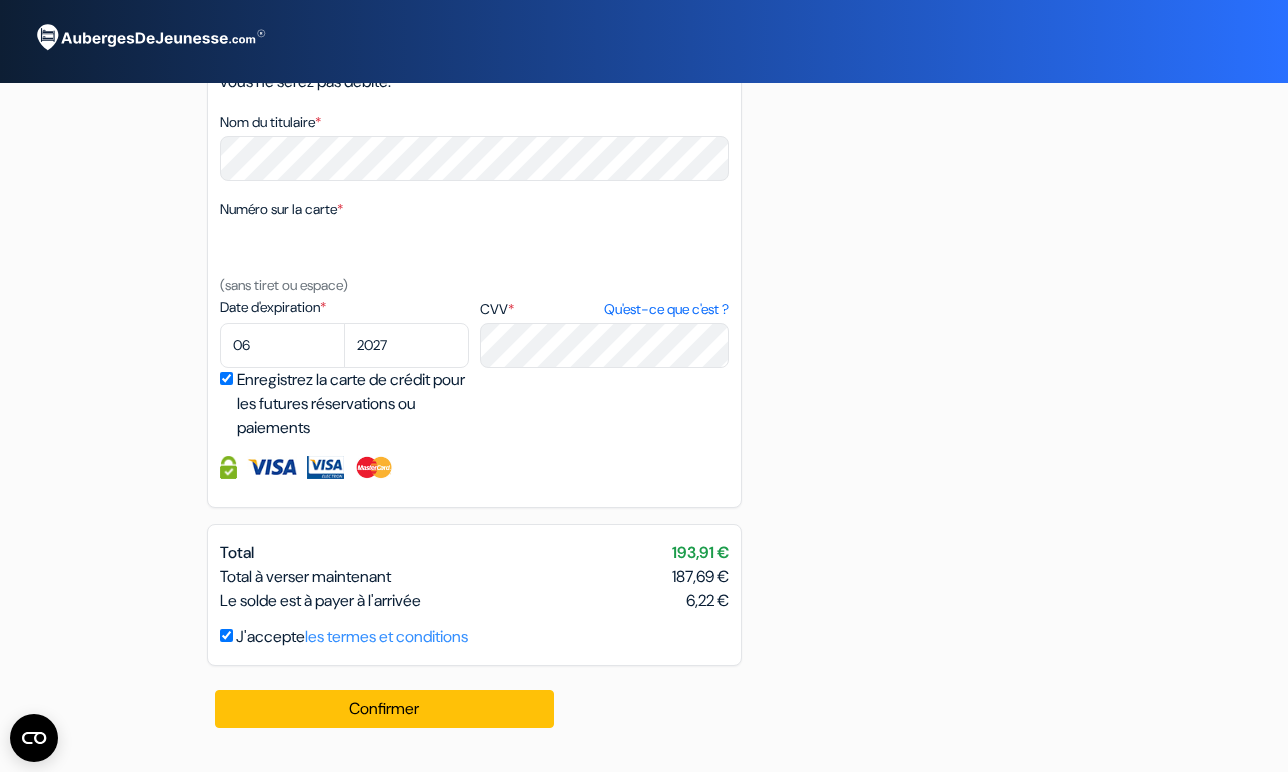 scroll, scrollTop: 1424, scrollLeft: 0, axis: vertical 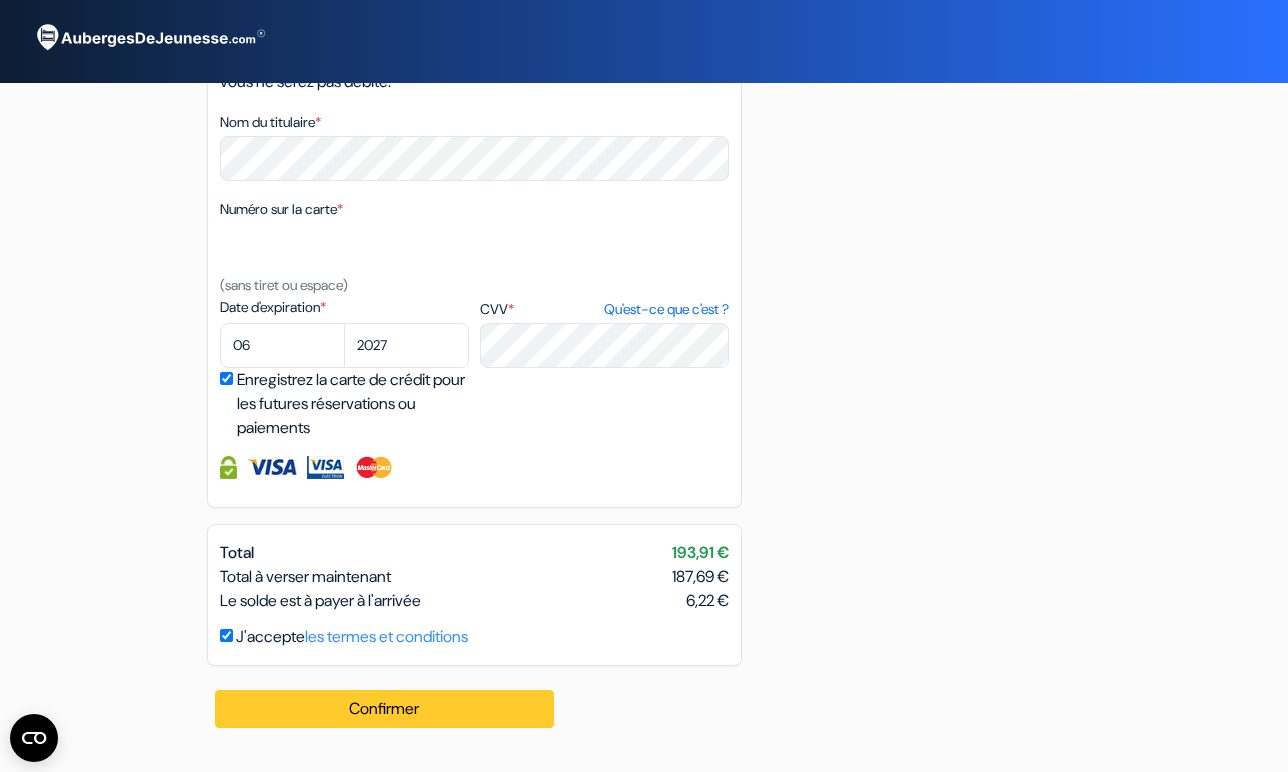 click on "Confirmer
Loading..." at bounding box center (384, 709) 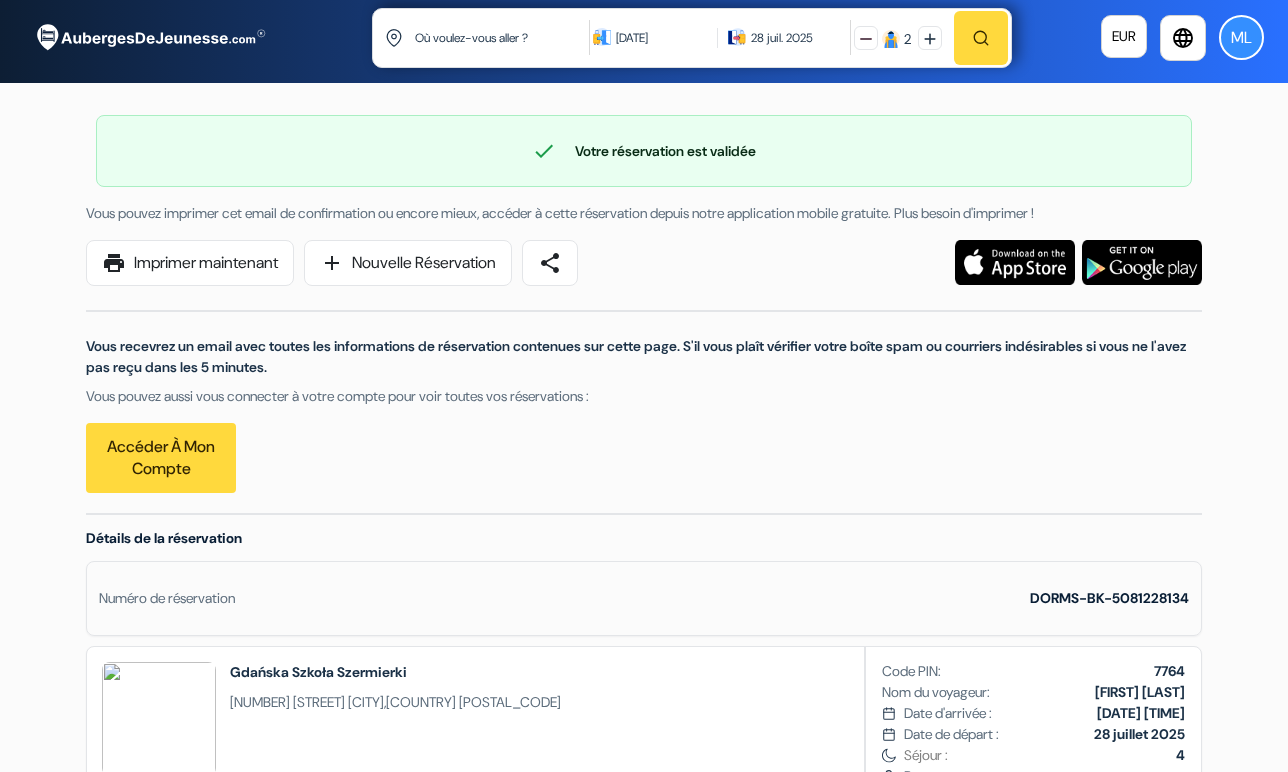 scroll, scrollTop: 0, scrollLeft: 0, axis: both 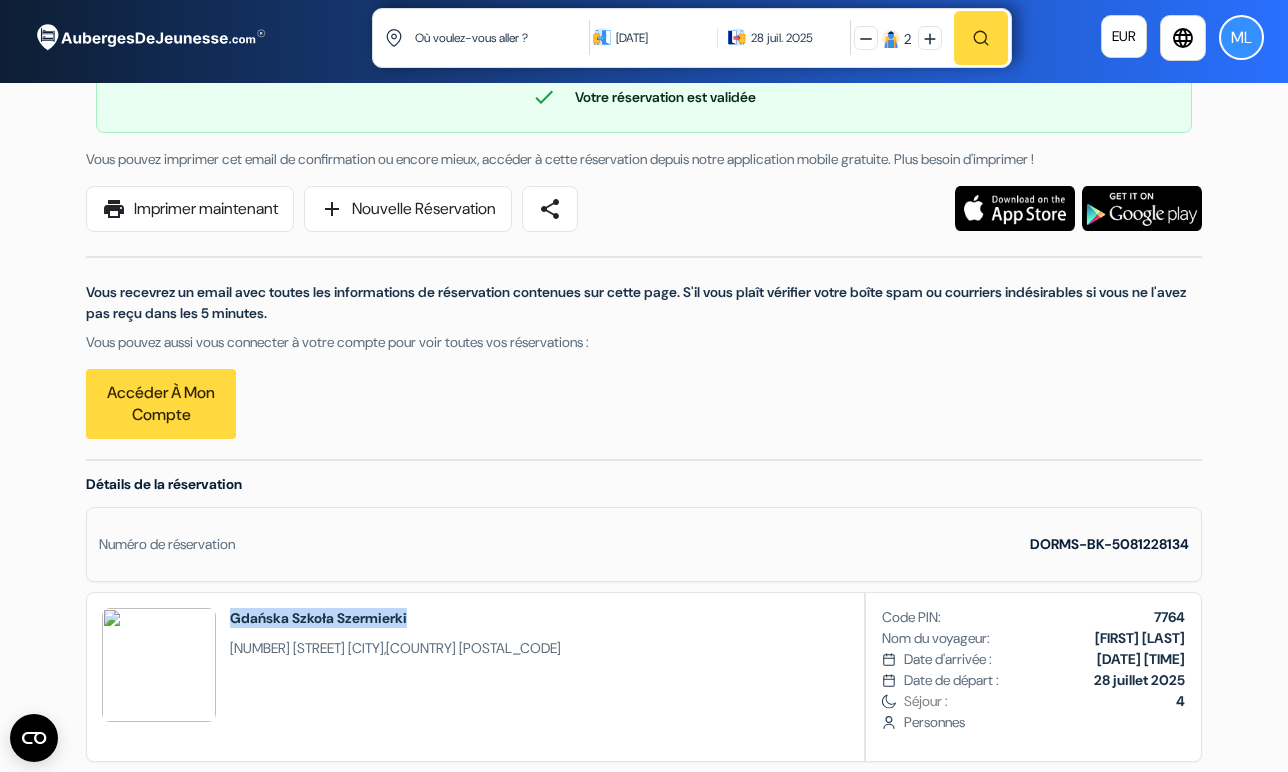 drag, startPoint x: 234, startPoint y: 620, endPoint x: 443, endPoint y: 633, distance: 209.40392 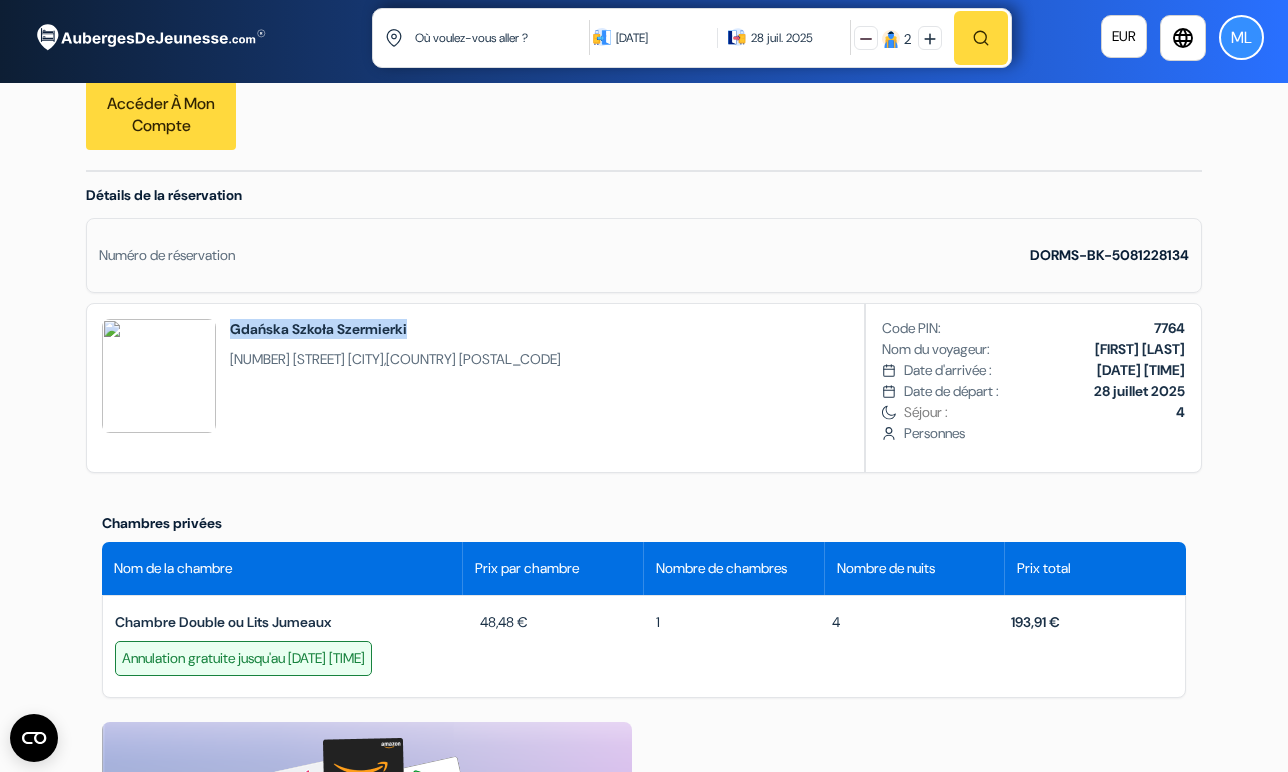 scroll, scrollTop: 344, scrollLeft: 0, axis: vertical 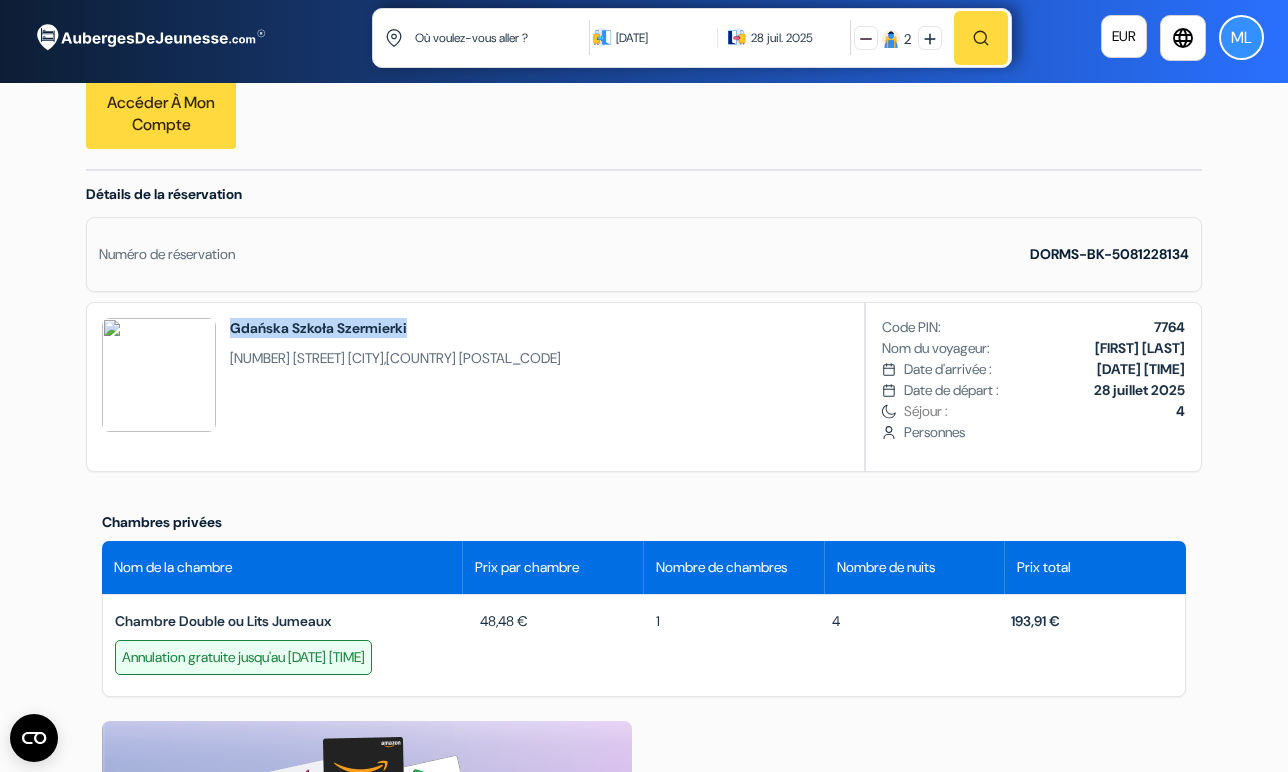 click at bounding box center (159, 375) 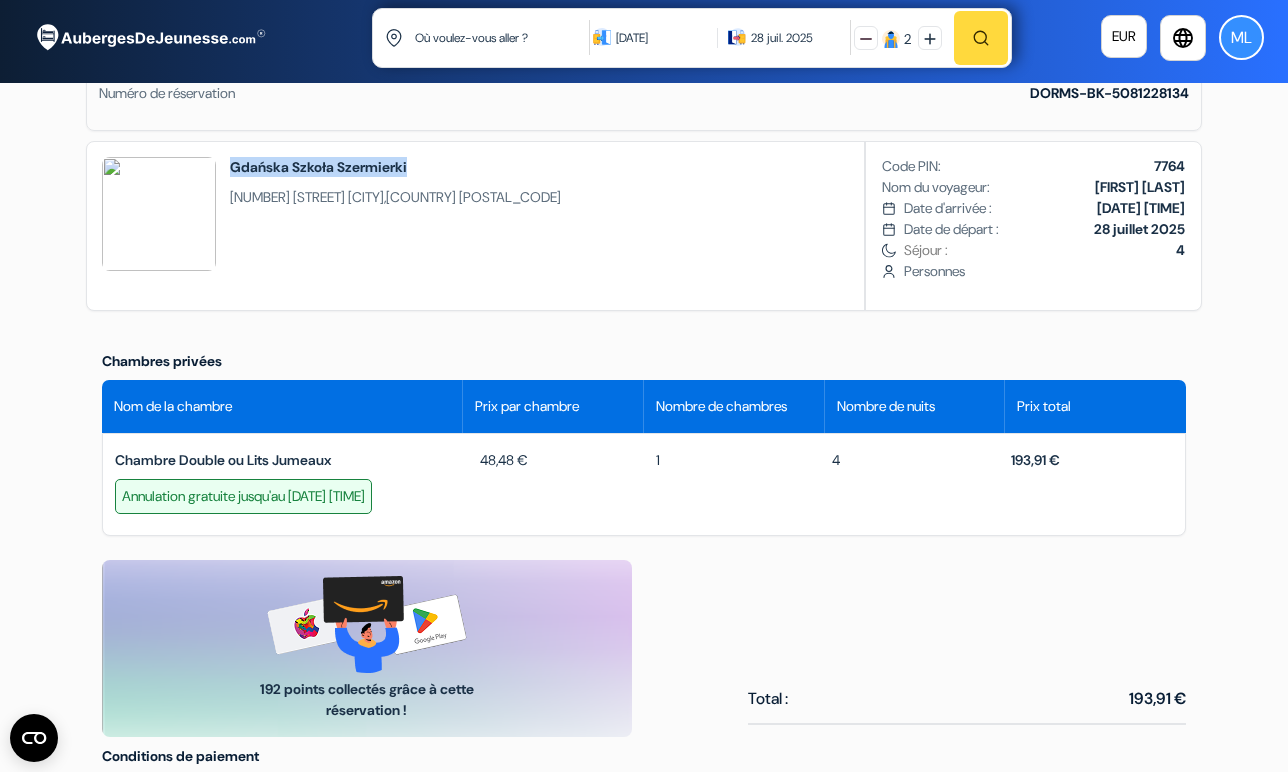 scroll, scrollTop: 492, scrollLeft: 0, axis: vertical 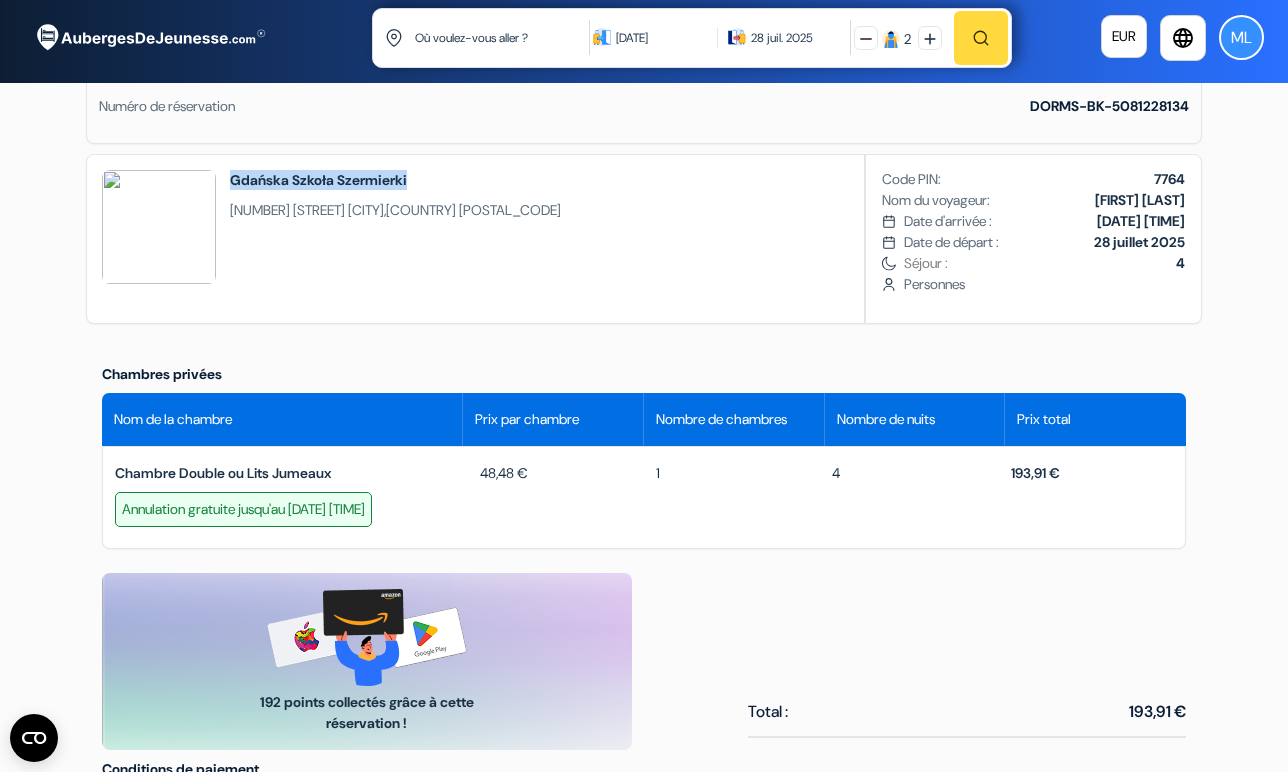 copy on "Gdańska Szkoła Szermierki" 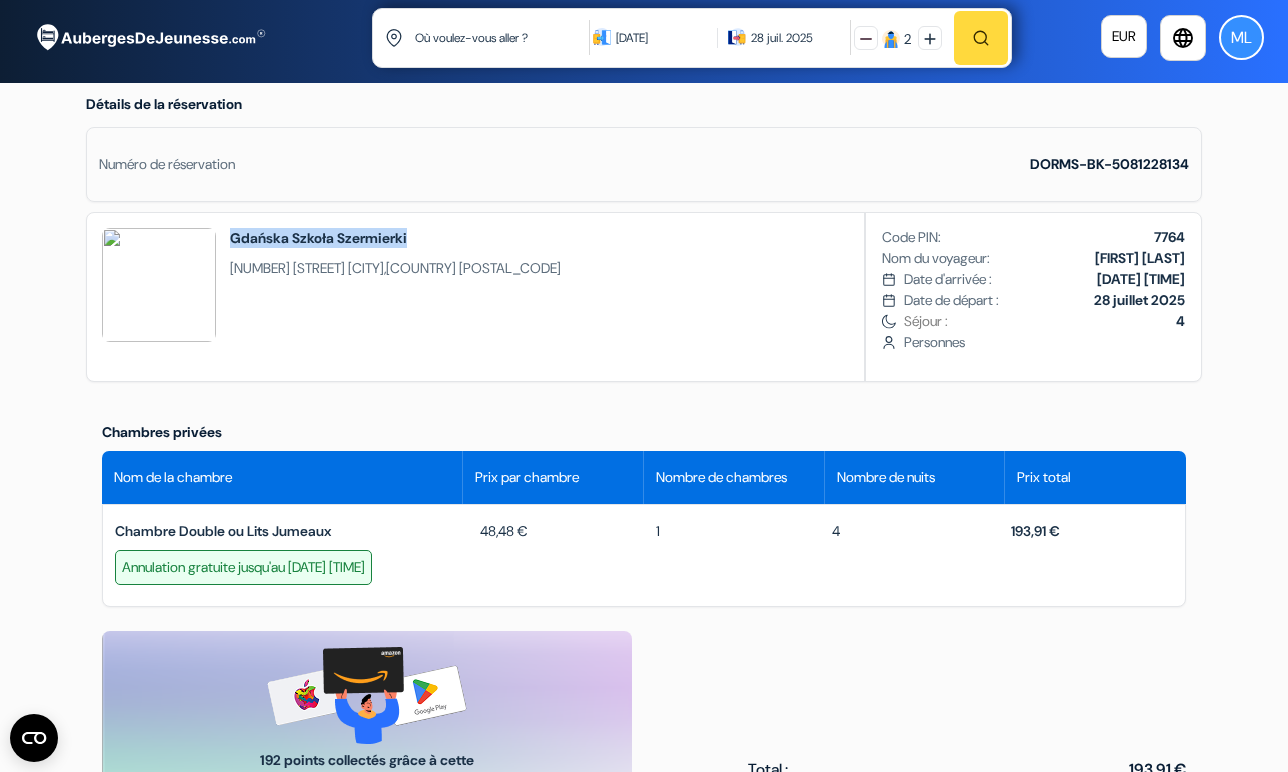 scroll, scrollTop: 460, scrollLeft: 0, axis: vertical 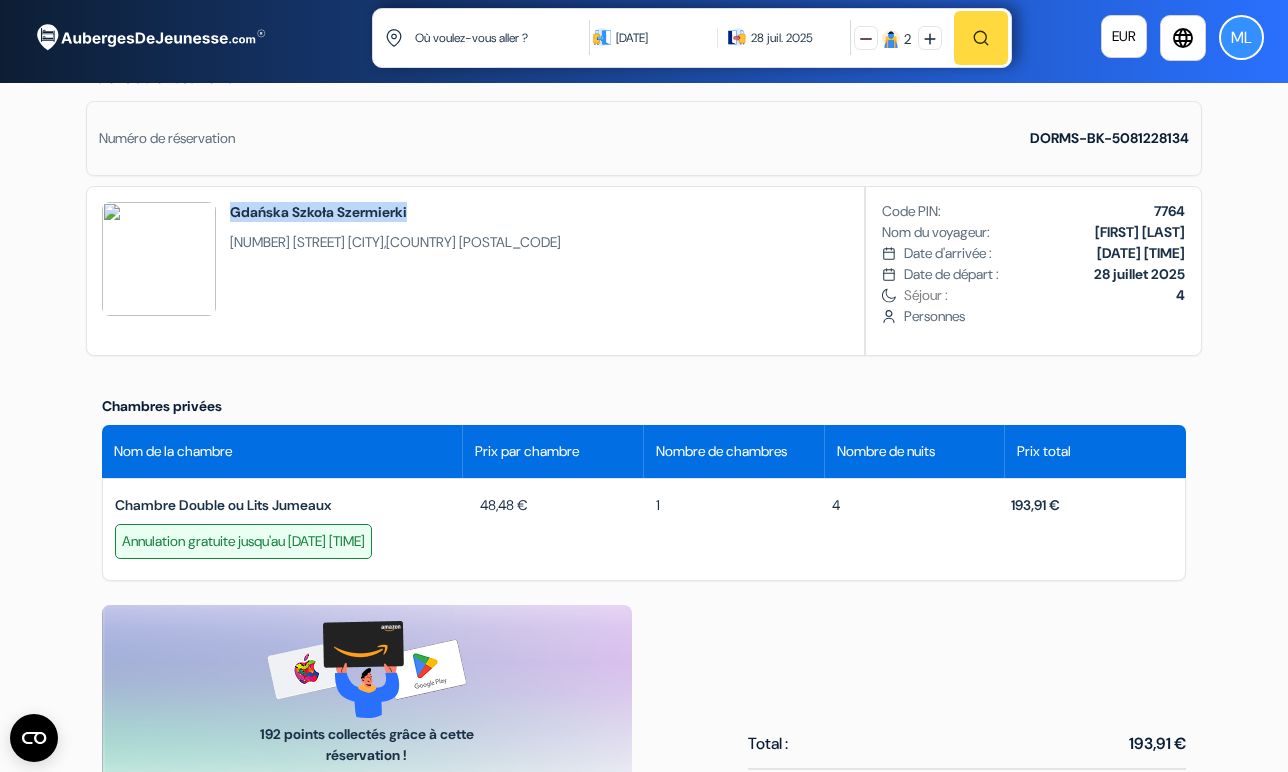 click on "Annulation gratuite jusqu'au 2025-07-24 17:59:59 +0200" at bounding box center [243, 541] 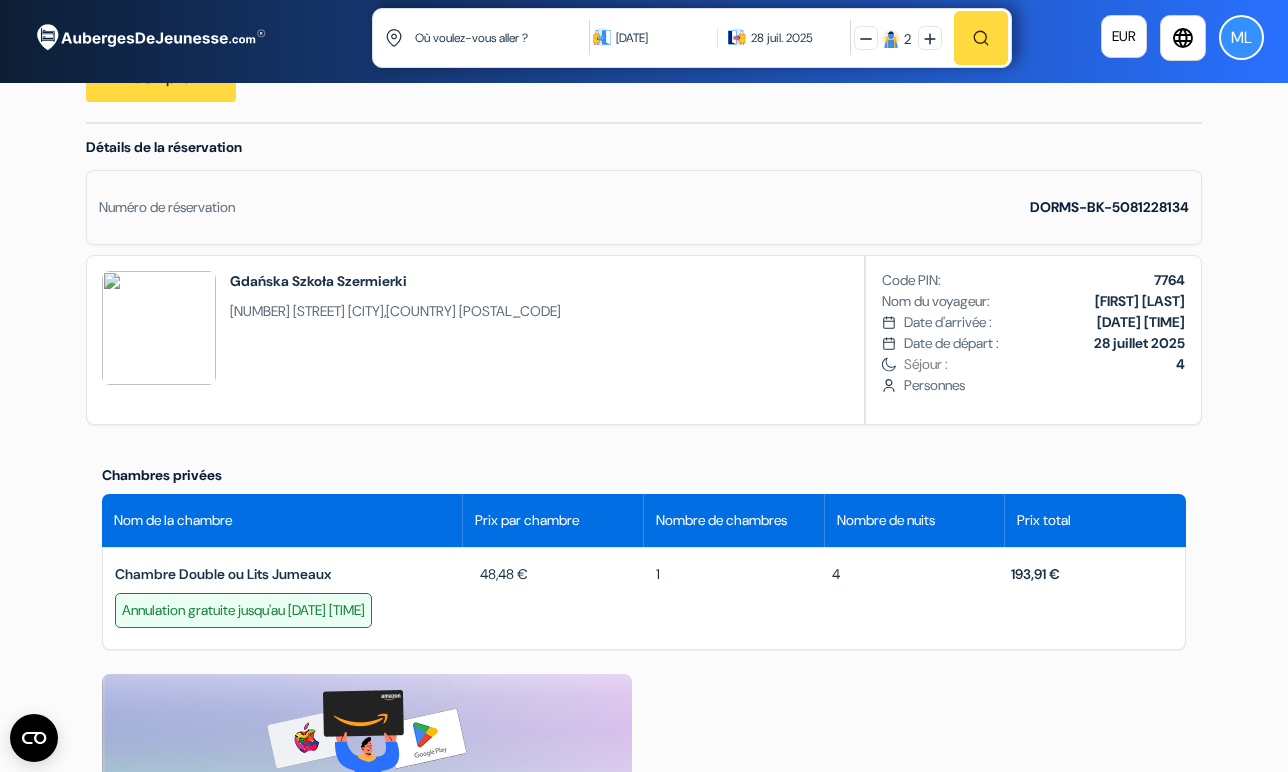 scroll, scrollTop: 361, scrollLeft: 0, axis: vertical 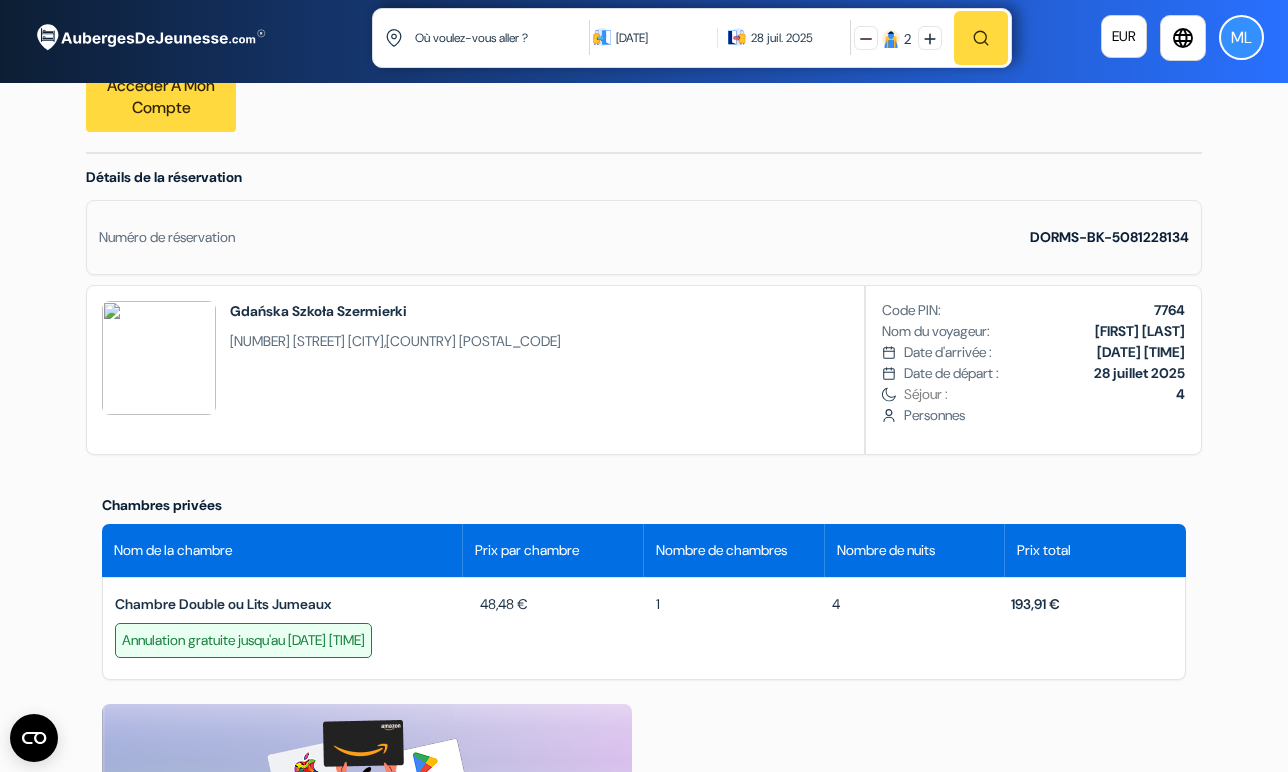 click on "ML" at bounding box center (1241, 37) 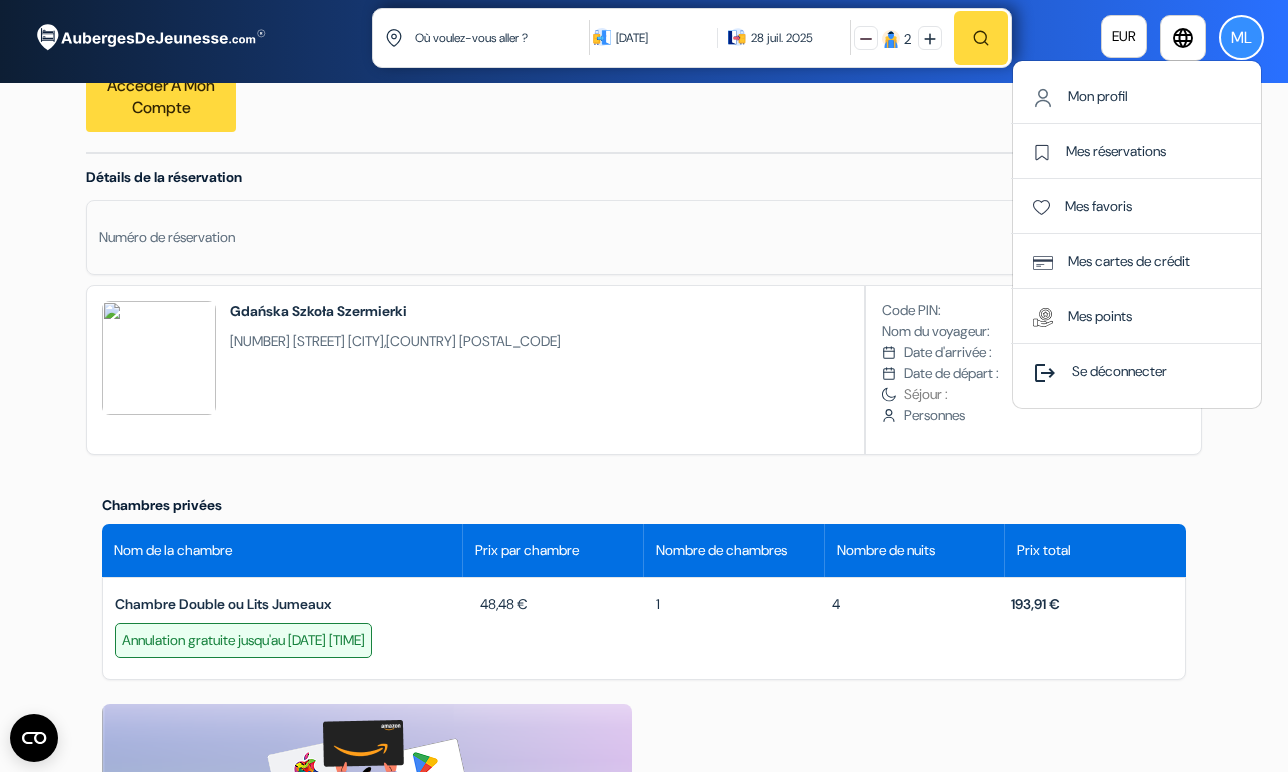 click on "Mes réservations" at bounding box center (1136, 151) 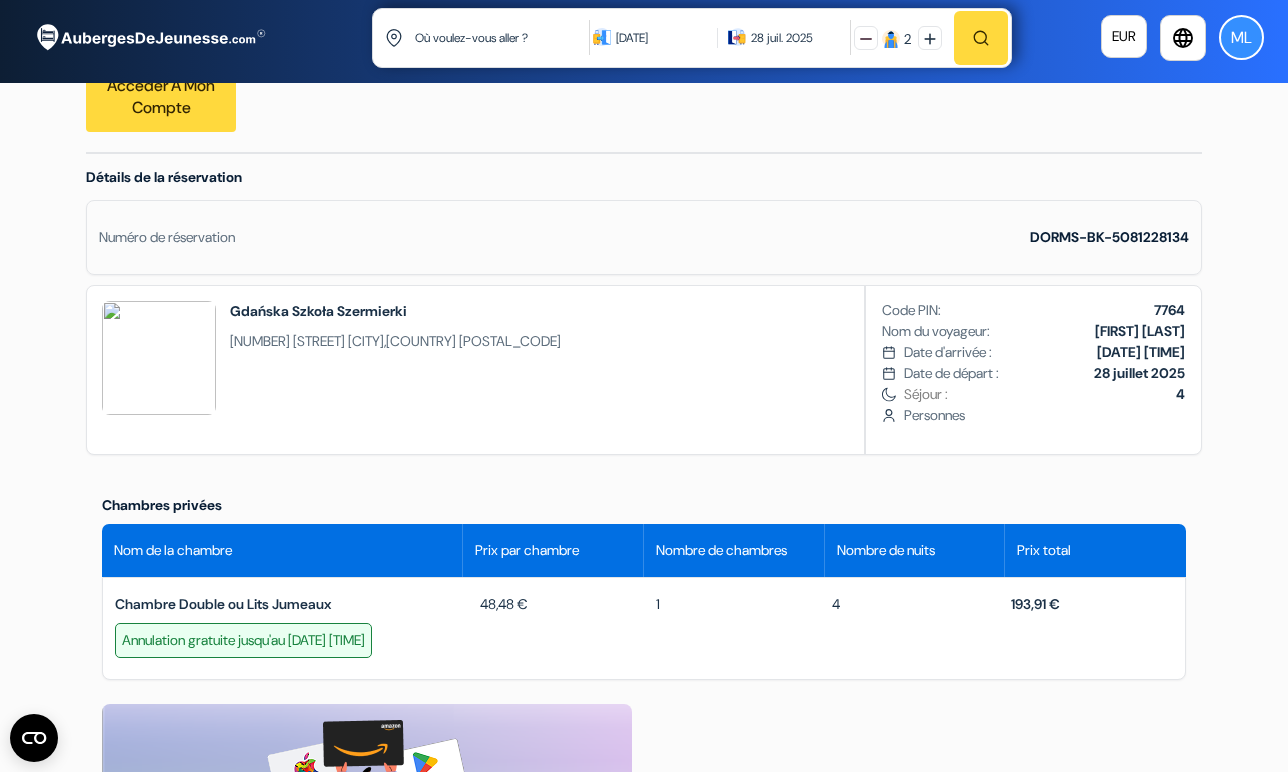 click on "ML" at bounding box center [1241, 37] 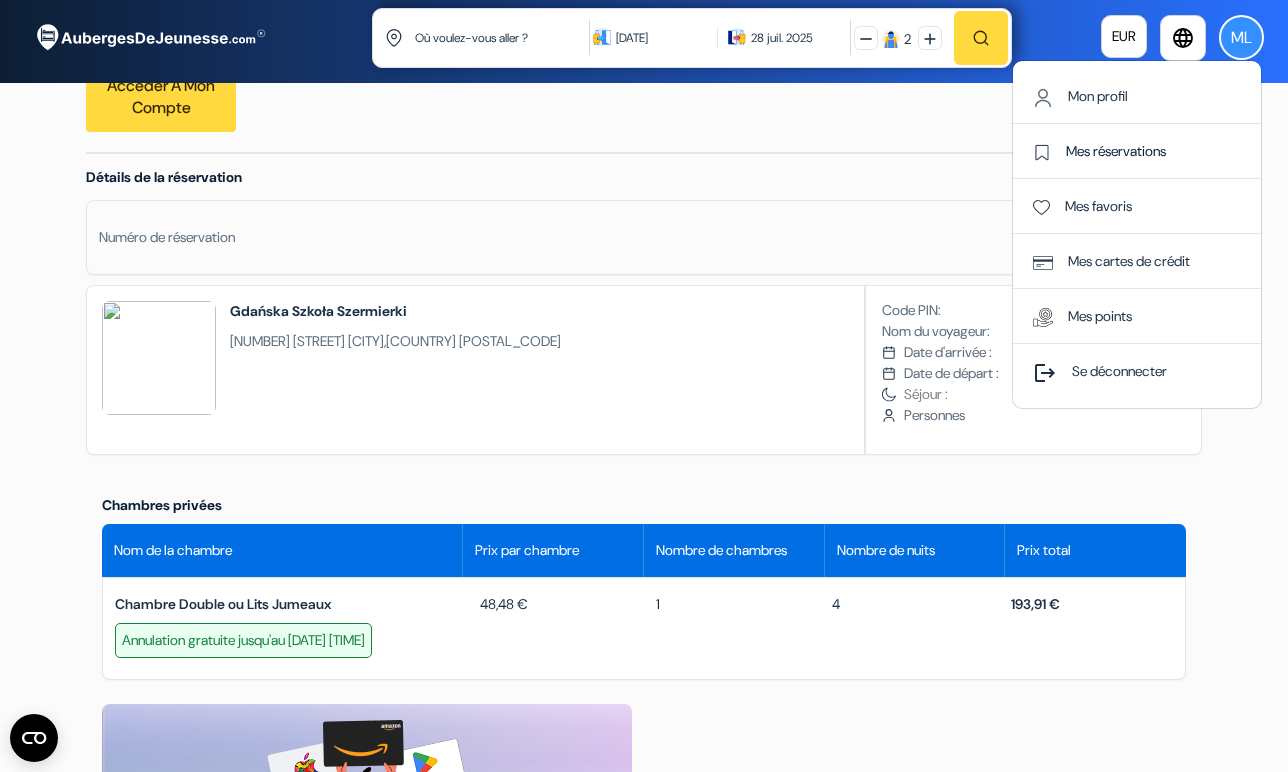 click on "Mes réservations" at bounding box center (1099, 151) 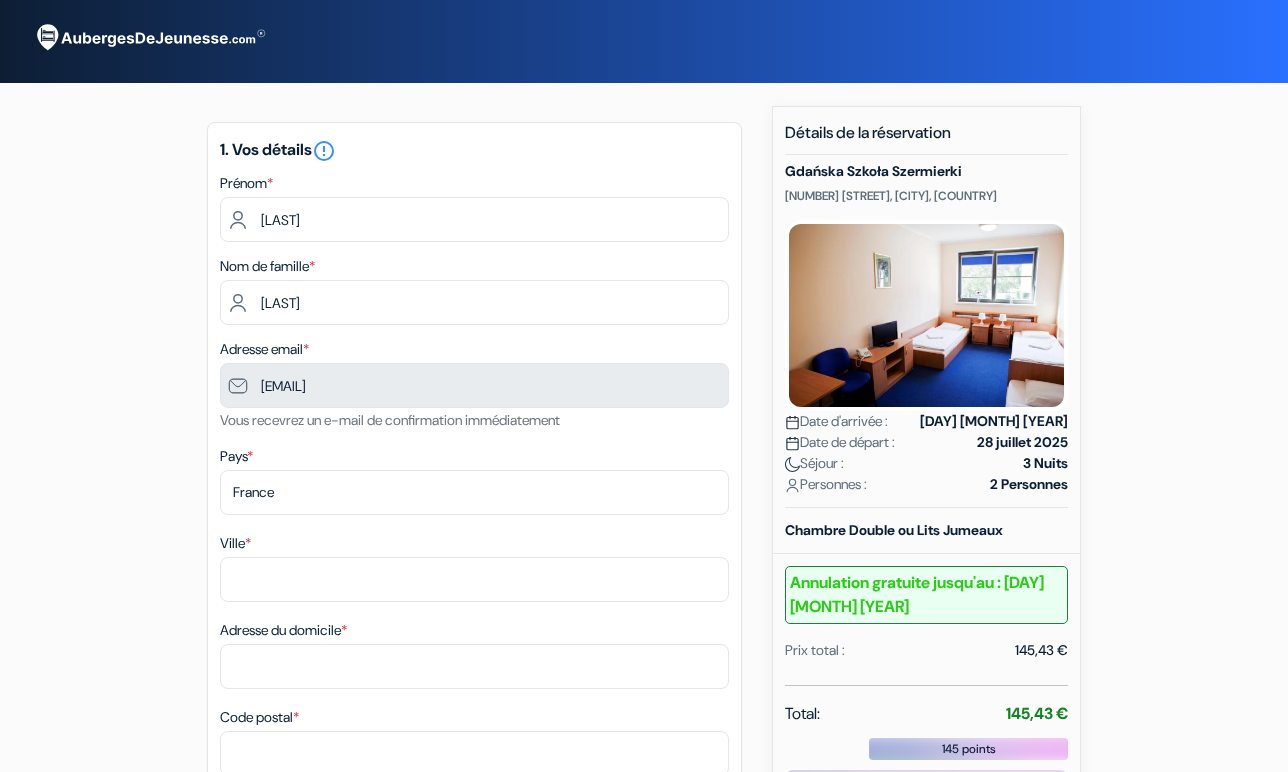scroll, scrollTop: 0, scrollLeft: 0, axis: both 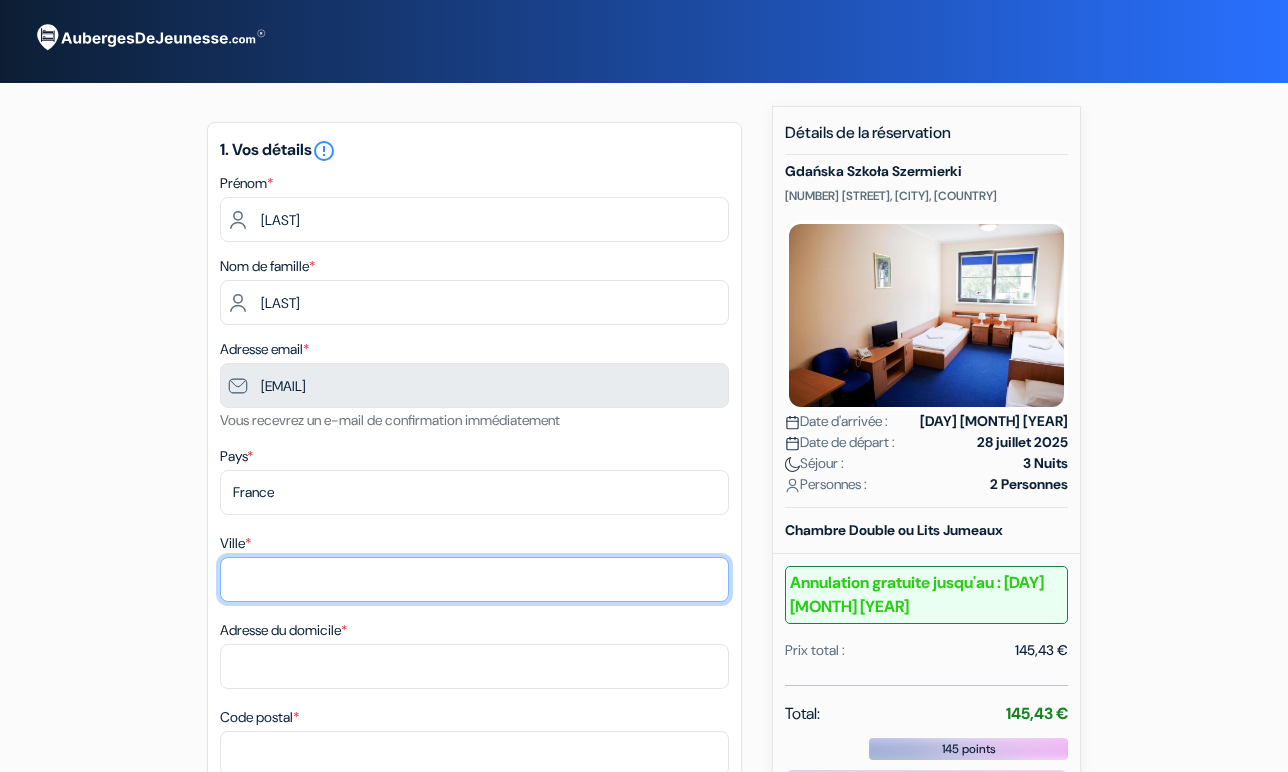 click on "Ville  *" at bounding box center [474, 579] 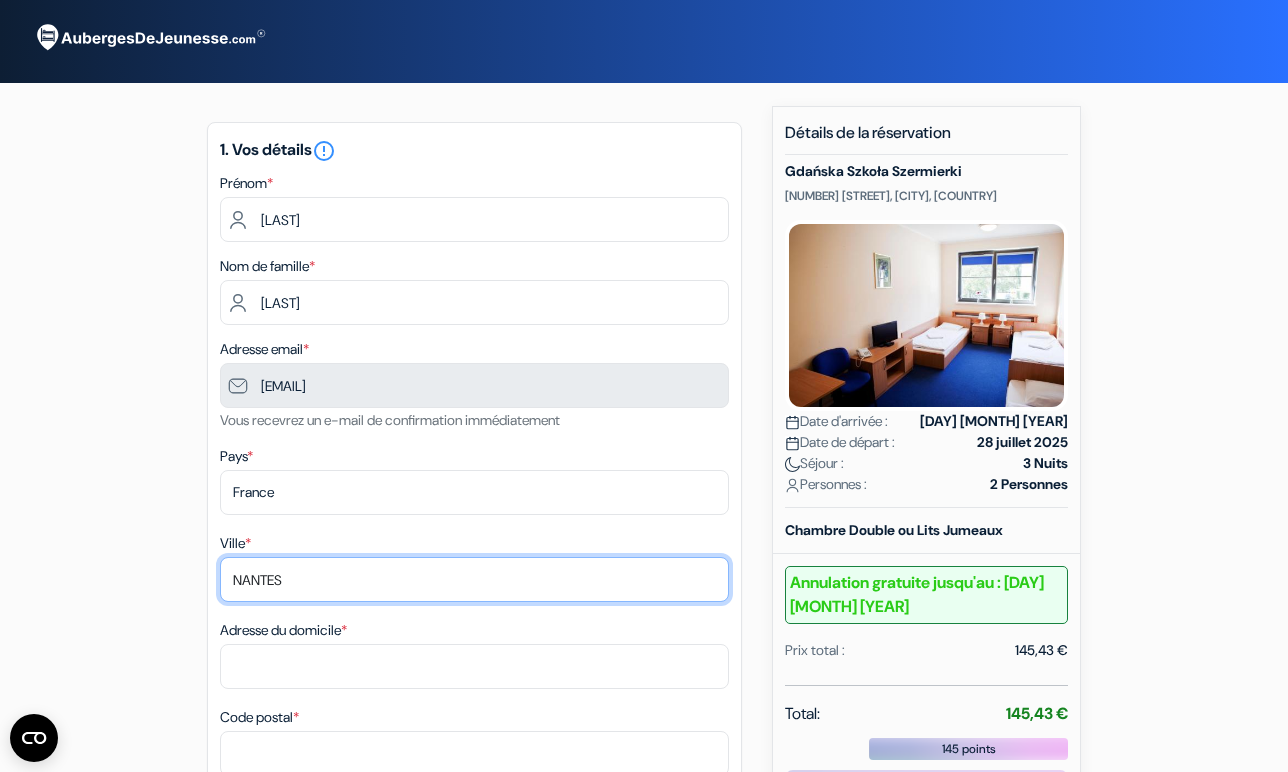 type on "NANTES" 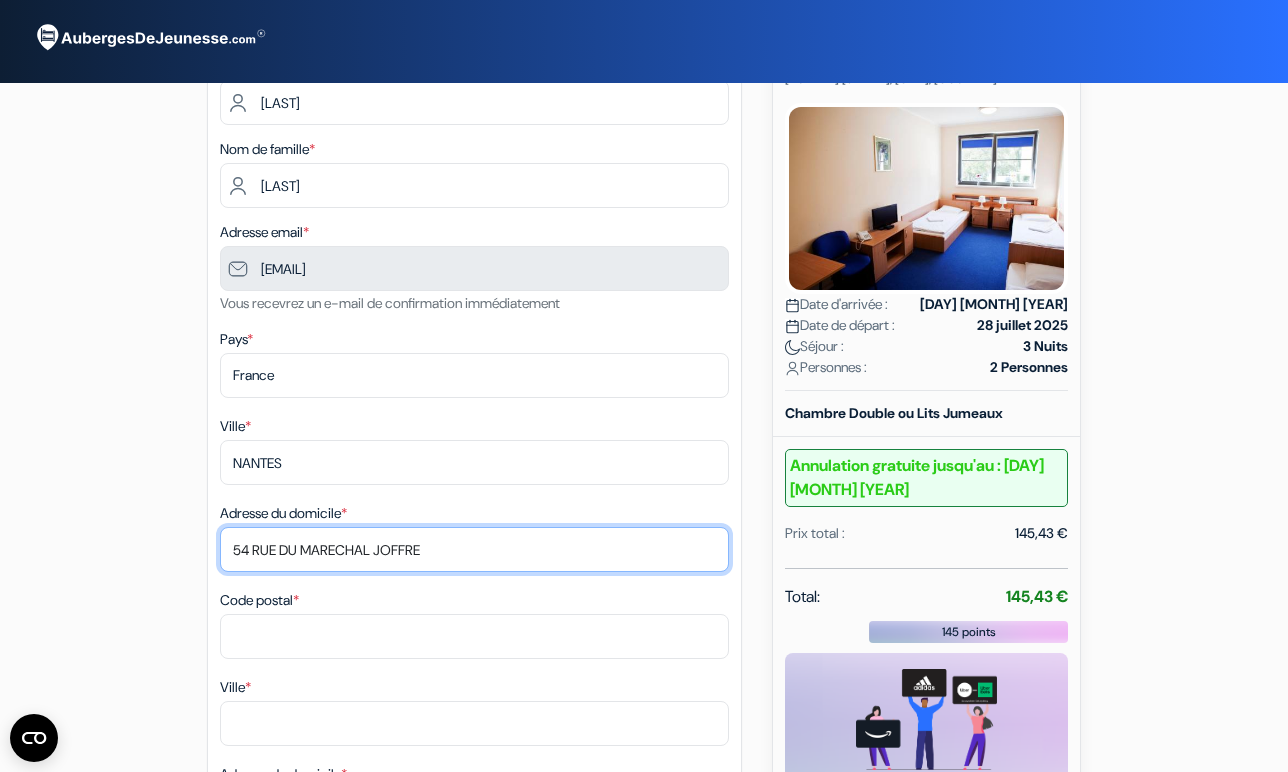 scroll, scrollTop: 174, scrollLeft: 0, axis: vertical 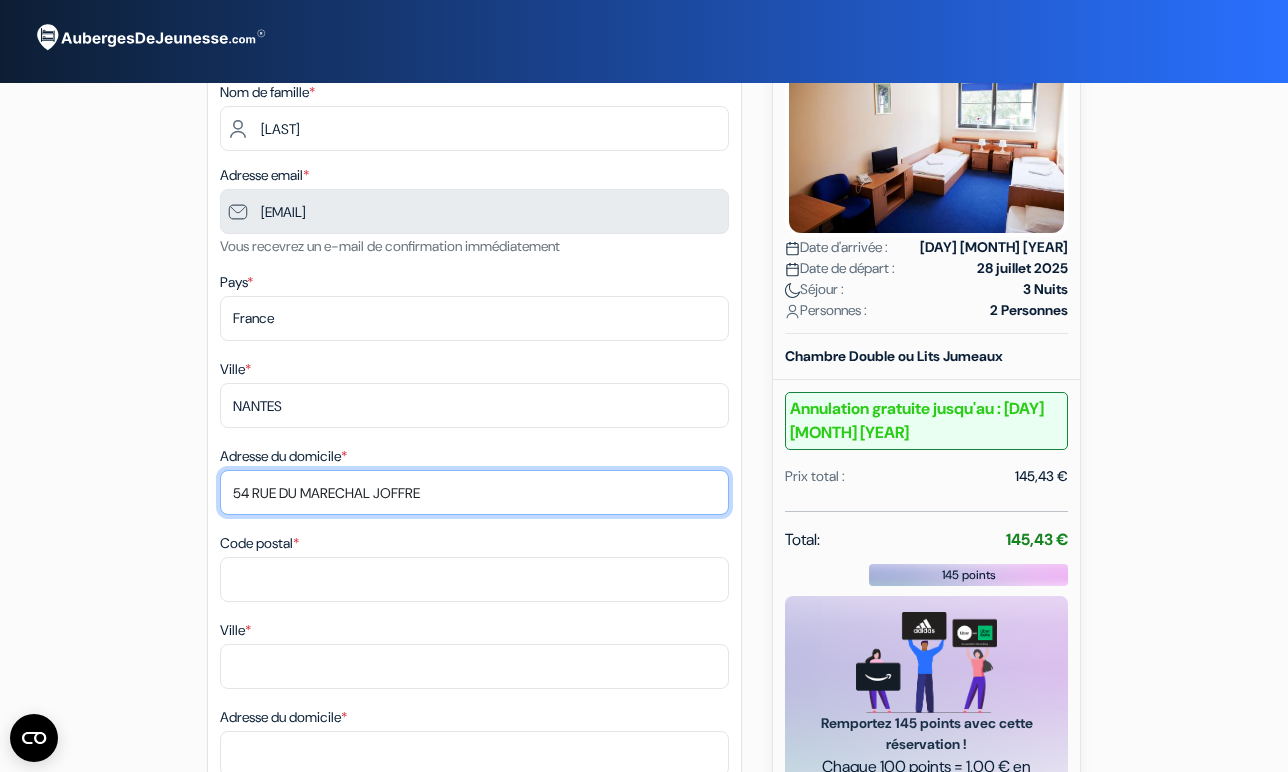 type on "54 RUE DU MARECHAL JOFFRE" 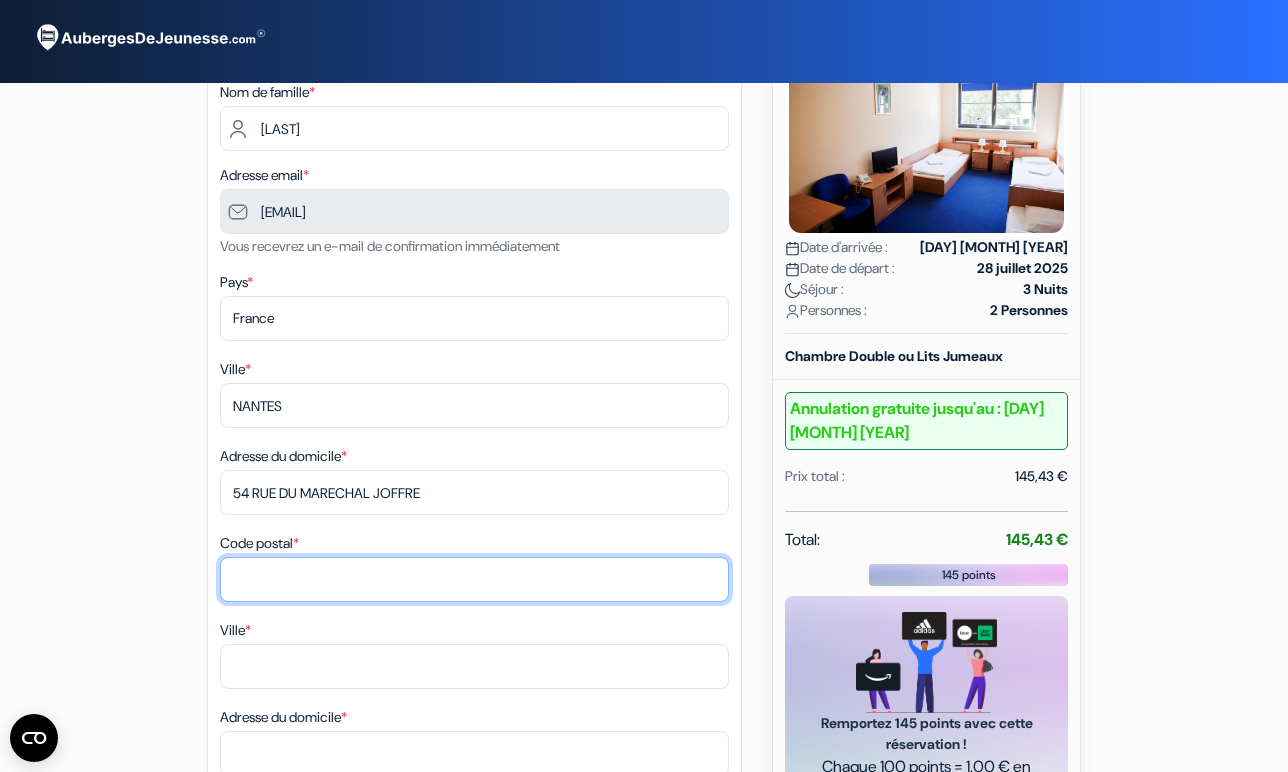 click on "Code postal  *" at bounding box center [474, 579] 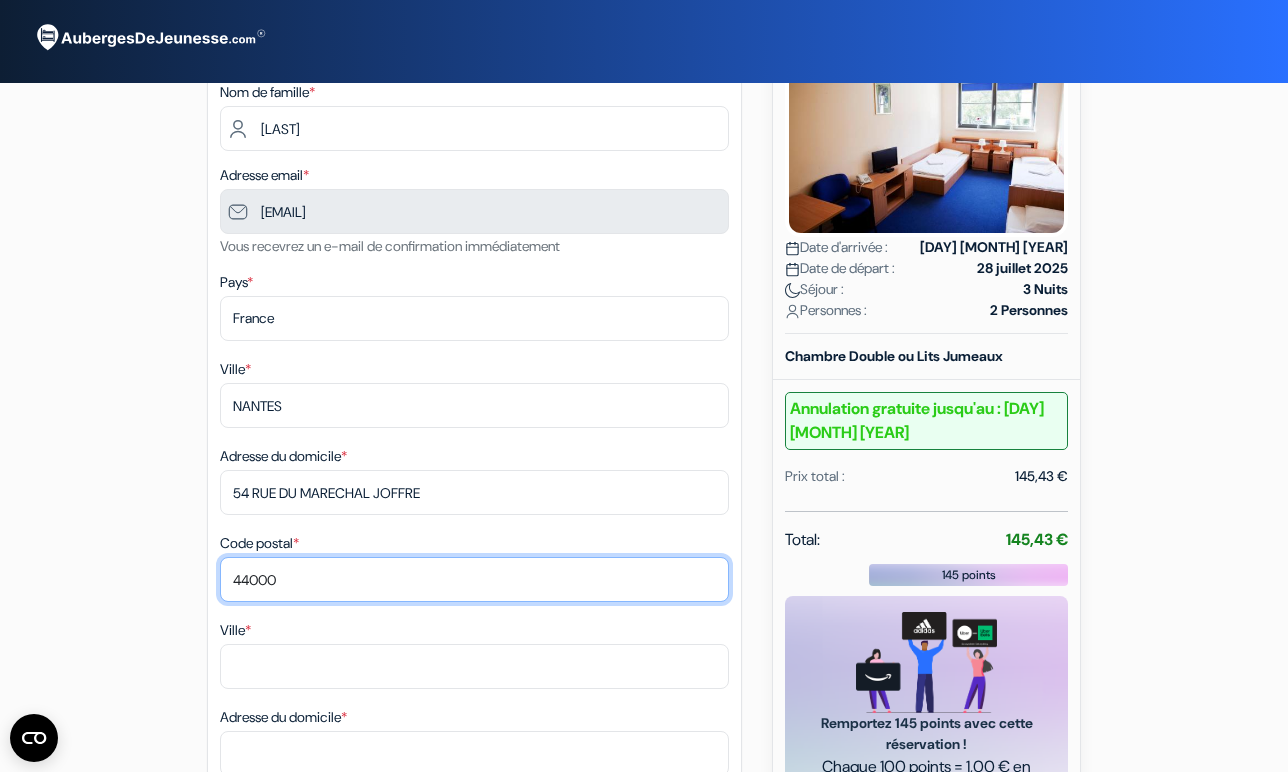 type on "44000" 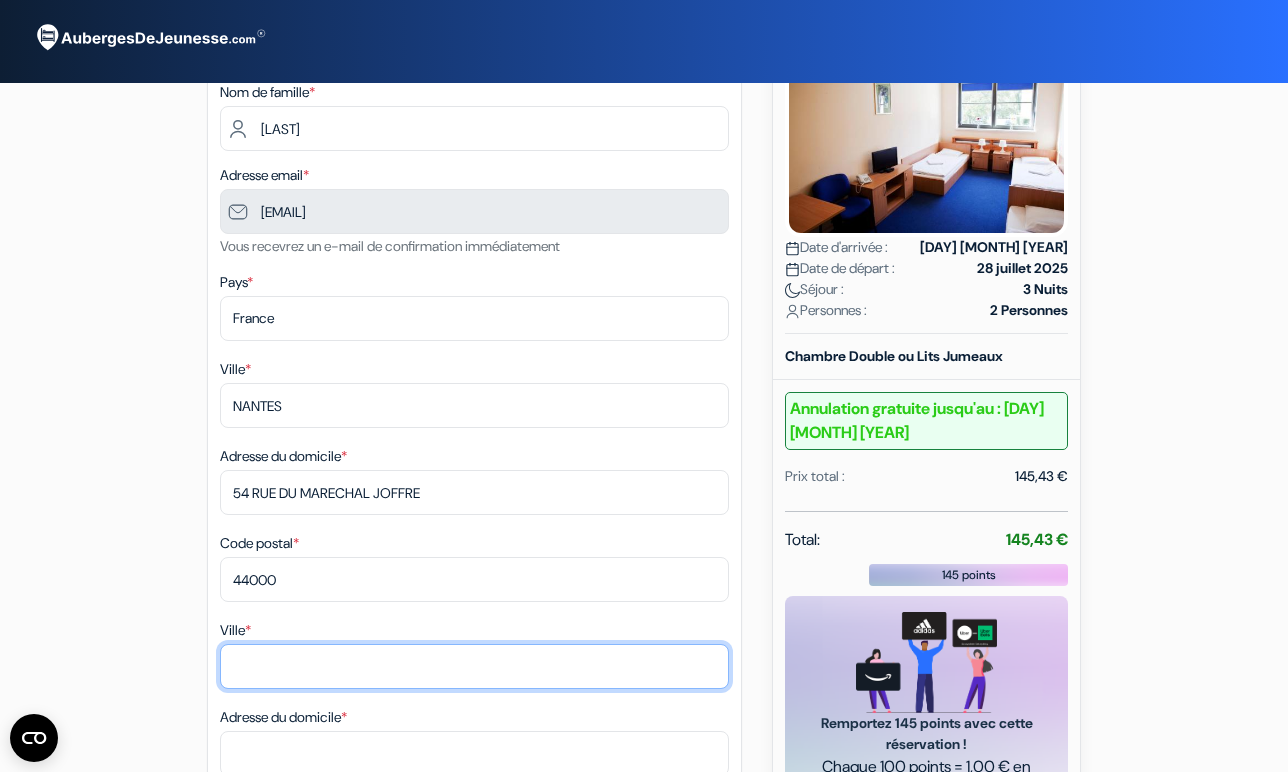click on "Ville  *" at bounding box center [474, 405] 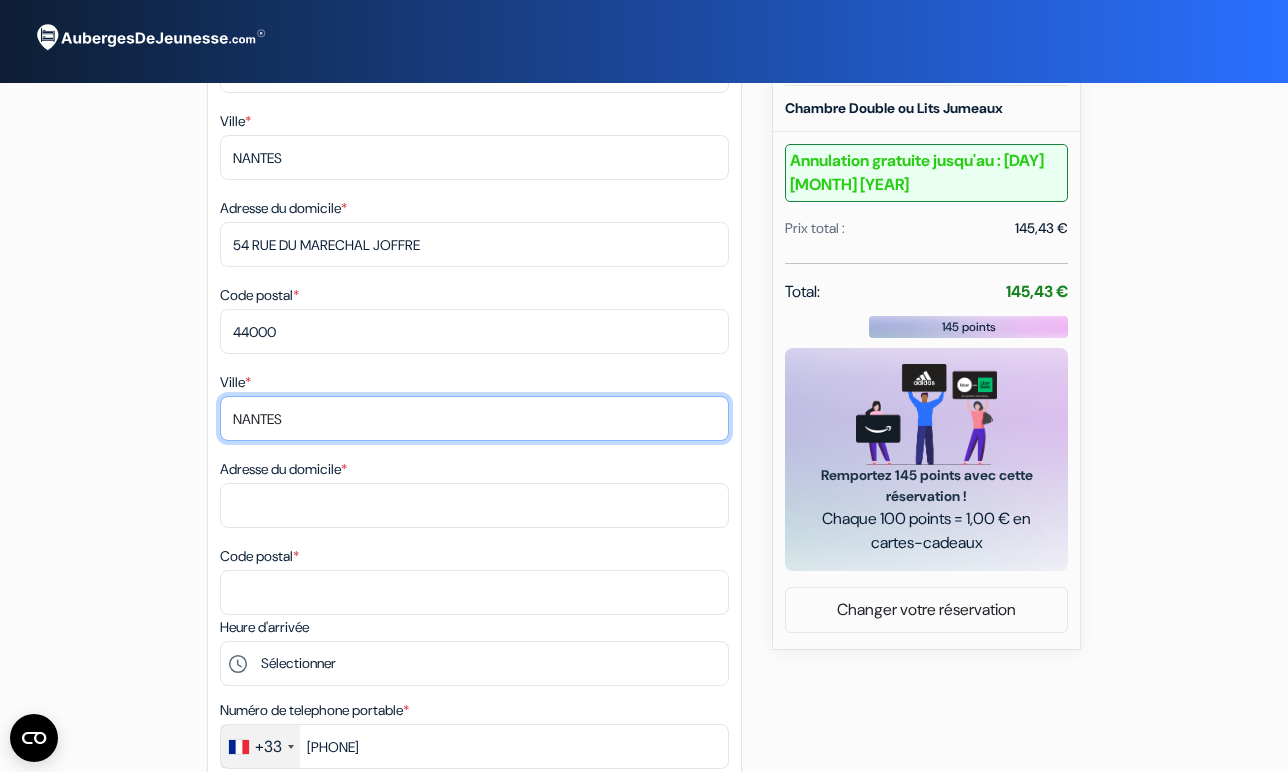 scroll, scrollTop: 431, scrollLeft: 0, axis: vertical 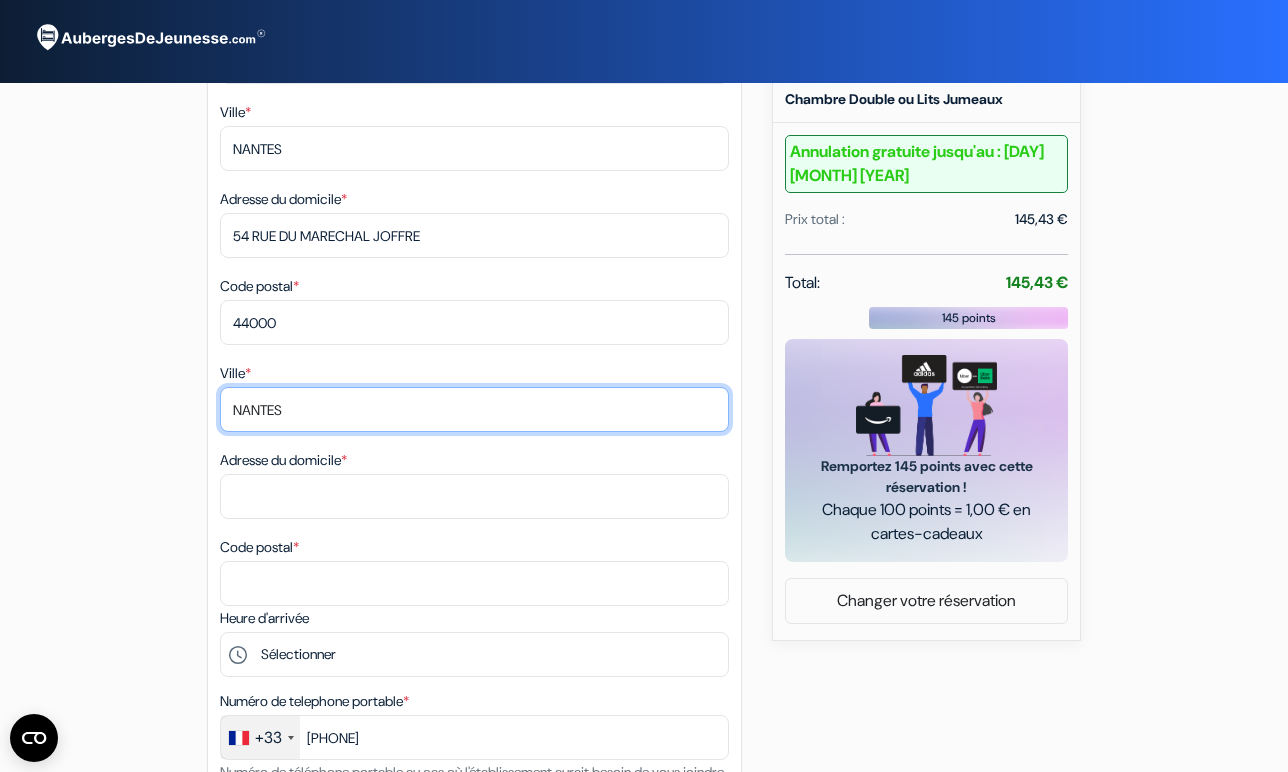 type on "NANTES" 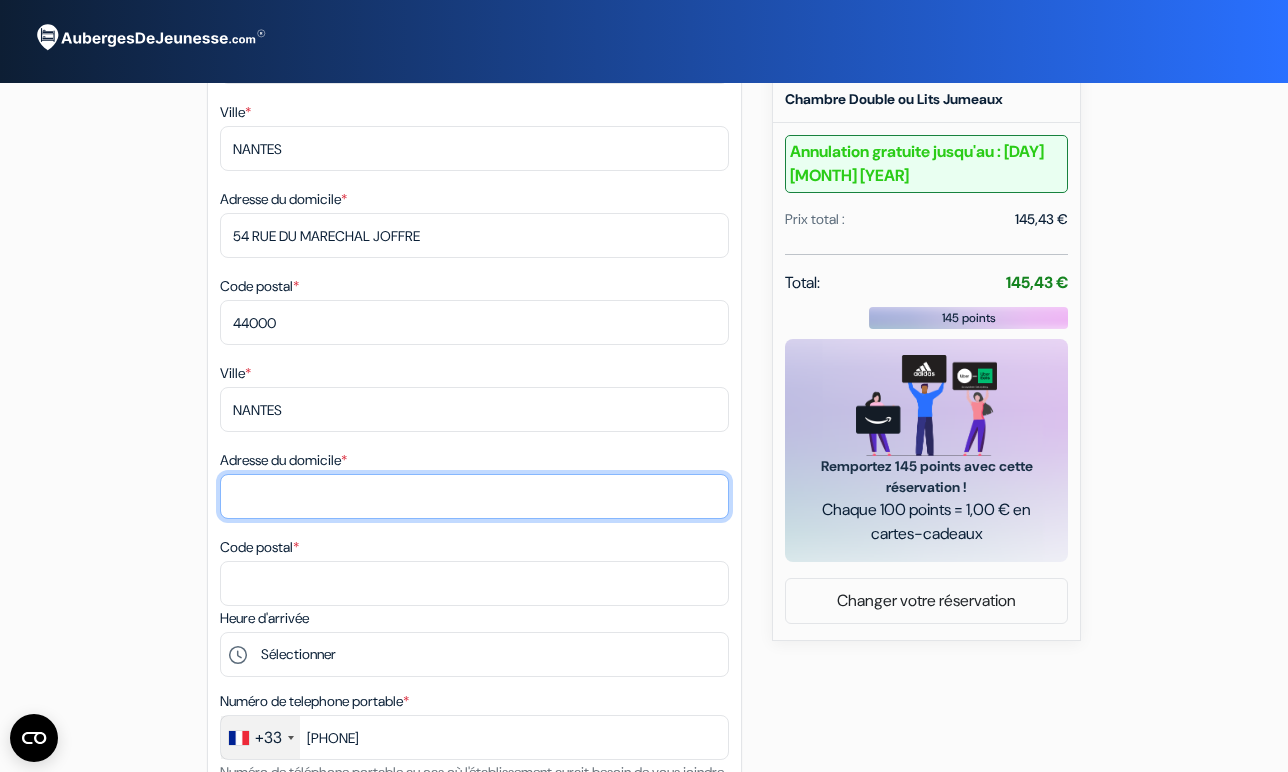 click on "Adresse du domicile  *" at bounding box center (474, 235) 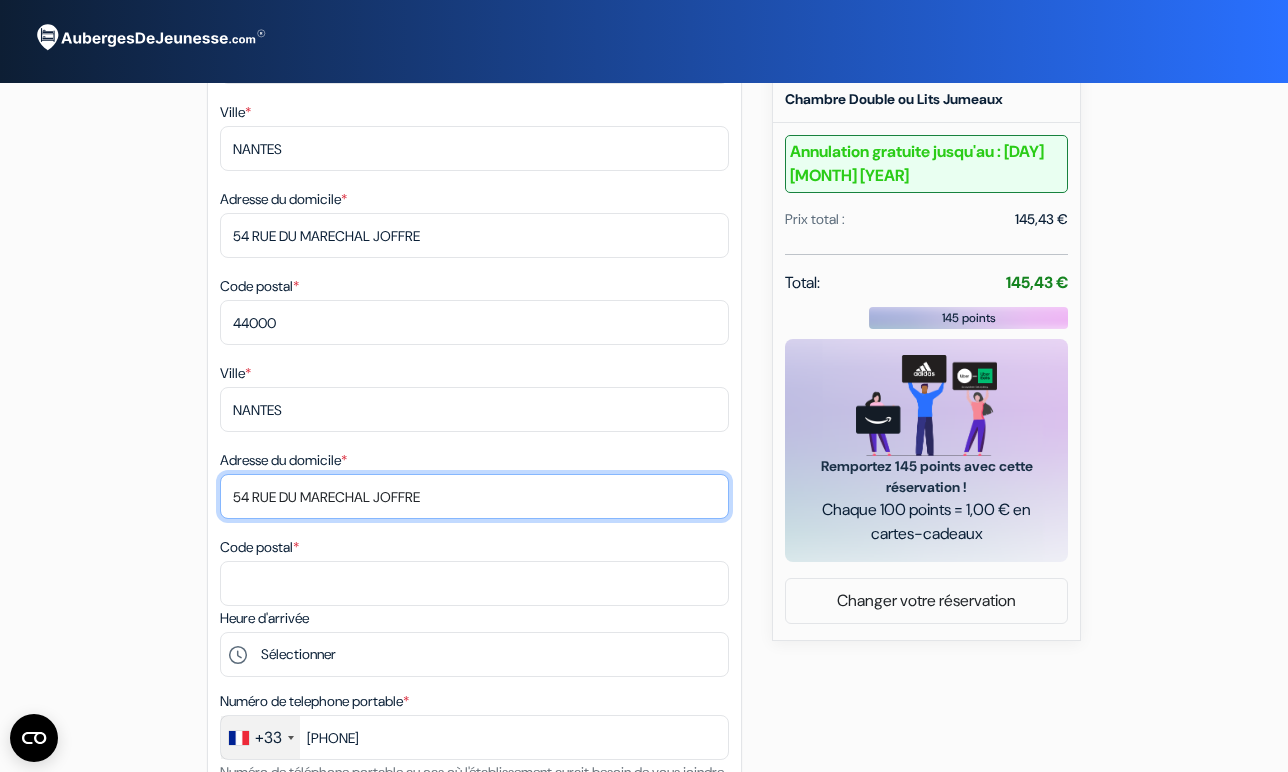 type on "54 RUE DU MARECHAL JOFFRE" 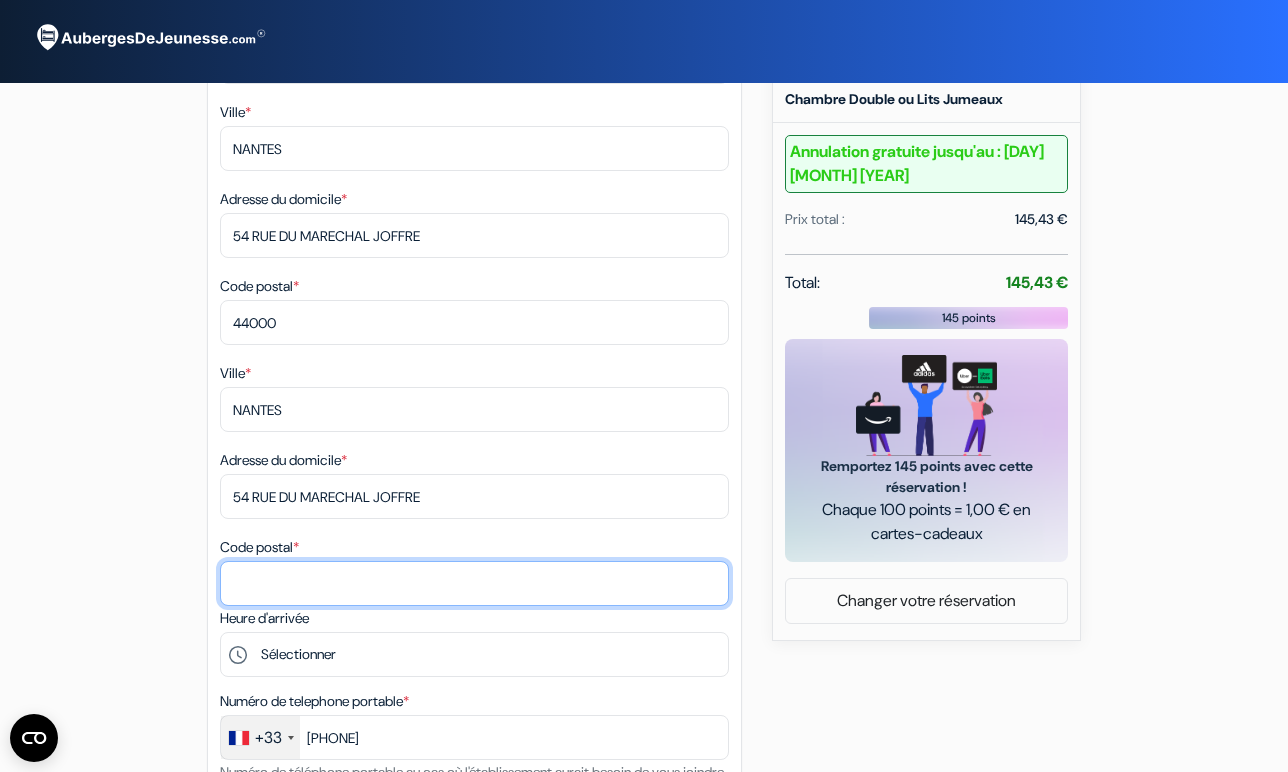 click on "Code postal  *" at bounding box center [474, 322] 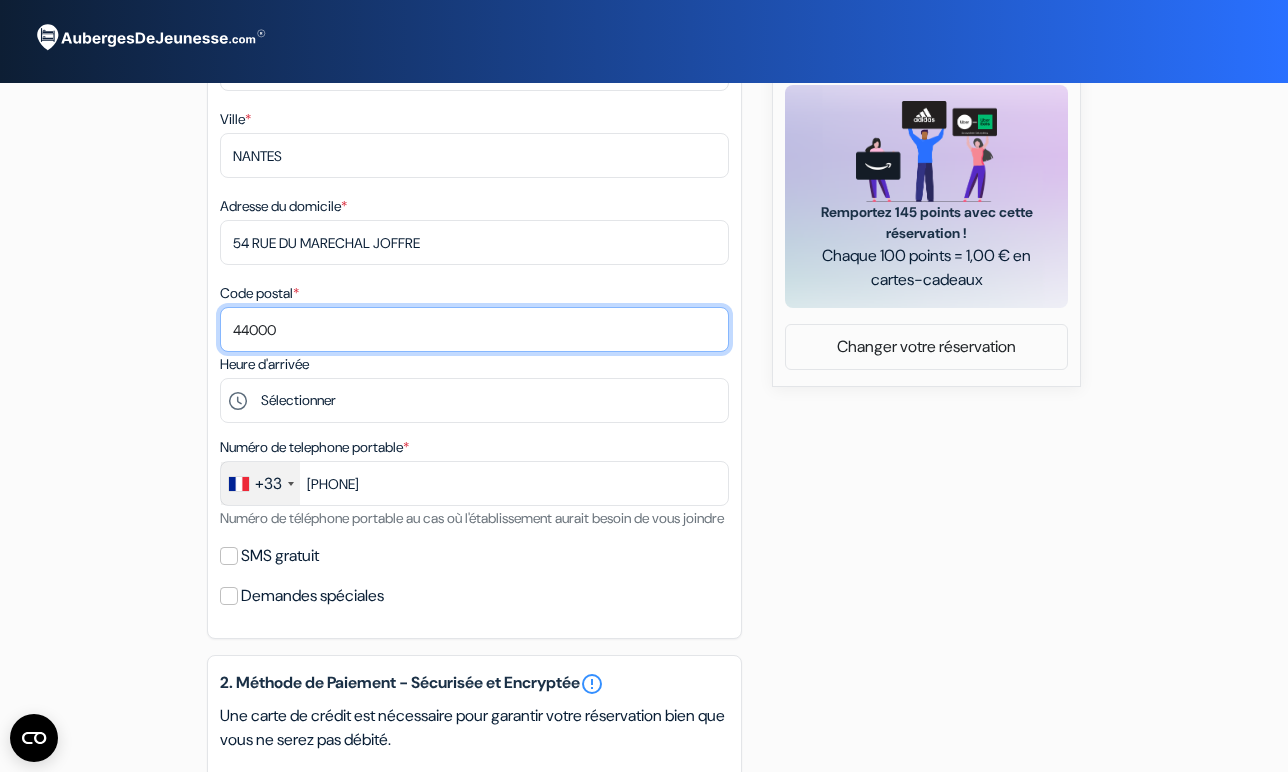 scroll, scrollTop: 724, scrollLeft: 0, axis: vertical 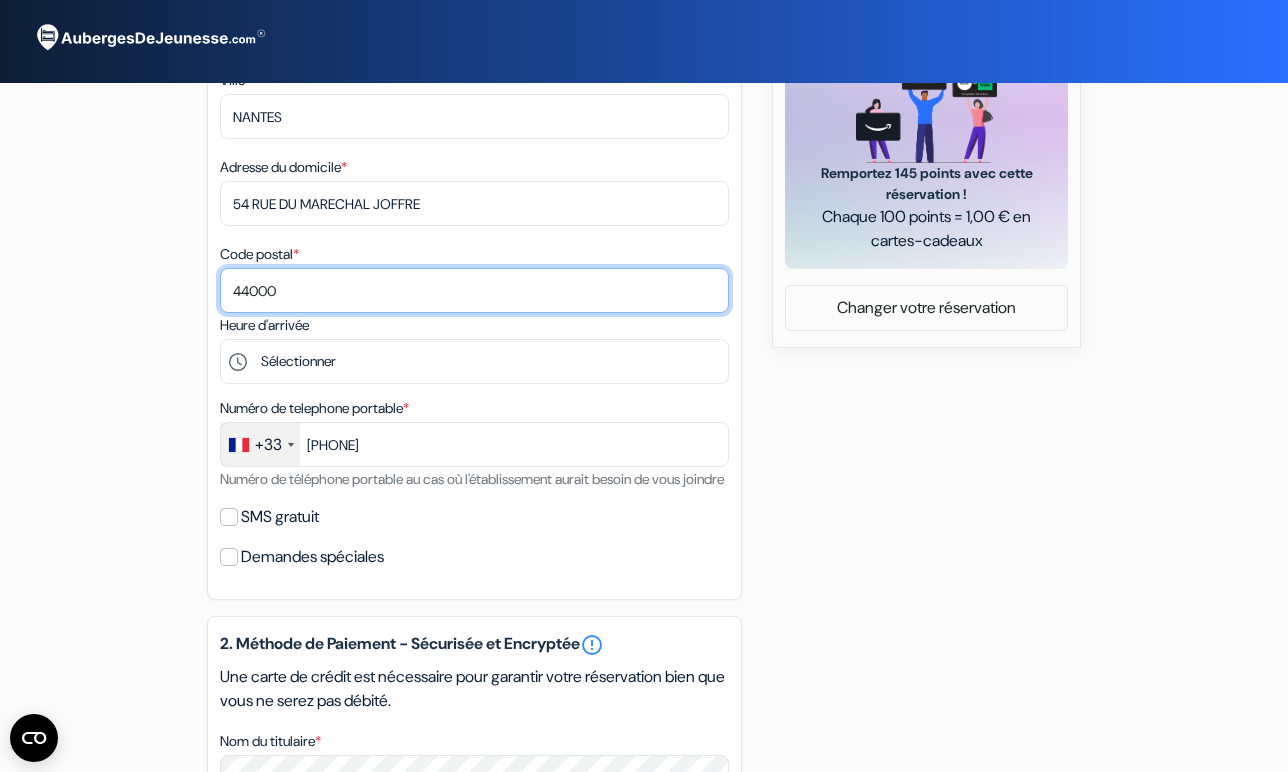 type on "44000" 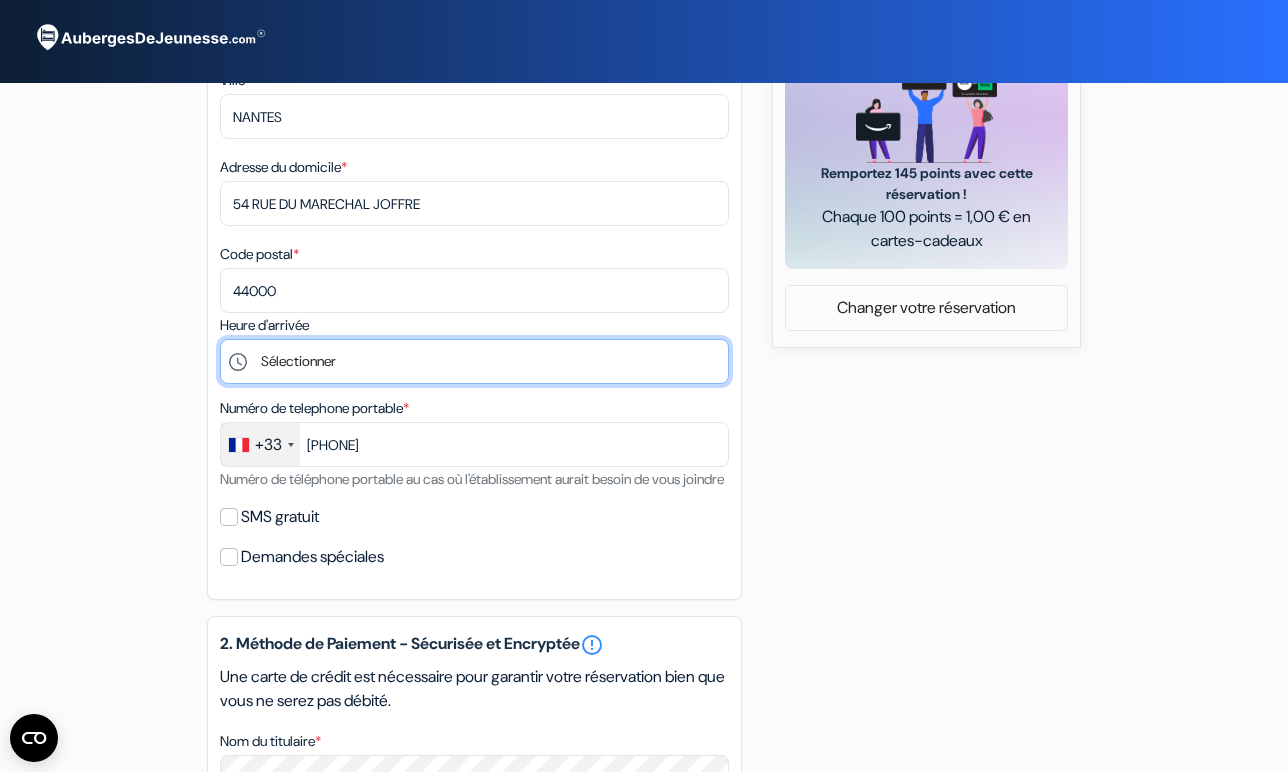 click on "Sélectionner
15:00
16:00
17:00
18:00
19:00
20:00
21:00
22:00
23:00
0:00" at bounding box center (474, 361) 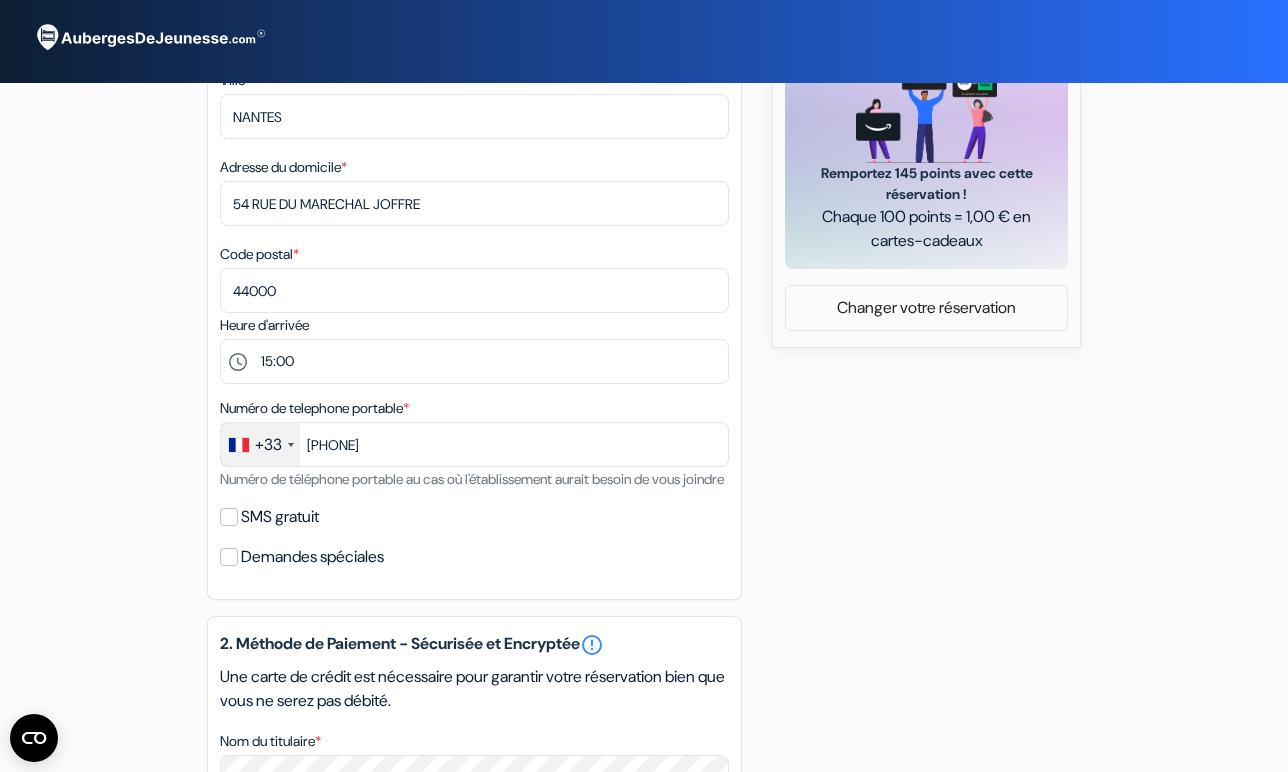 click on "SMS gratuit" at bounding box center (229, 517) 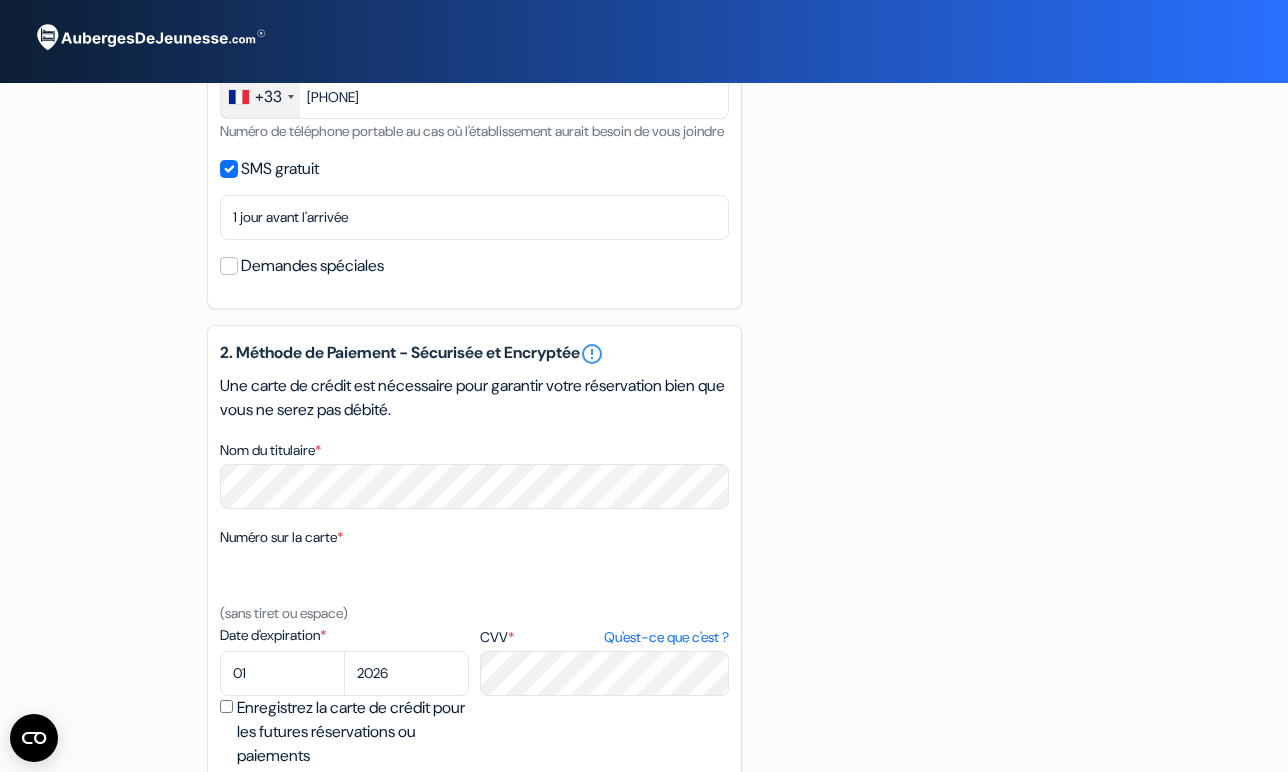 scroll, scrollTop: 1081, scrollLeft: 0, axis: vertical 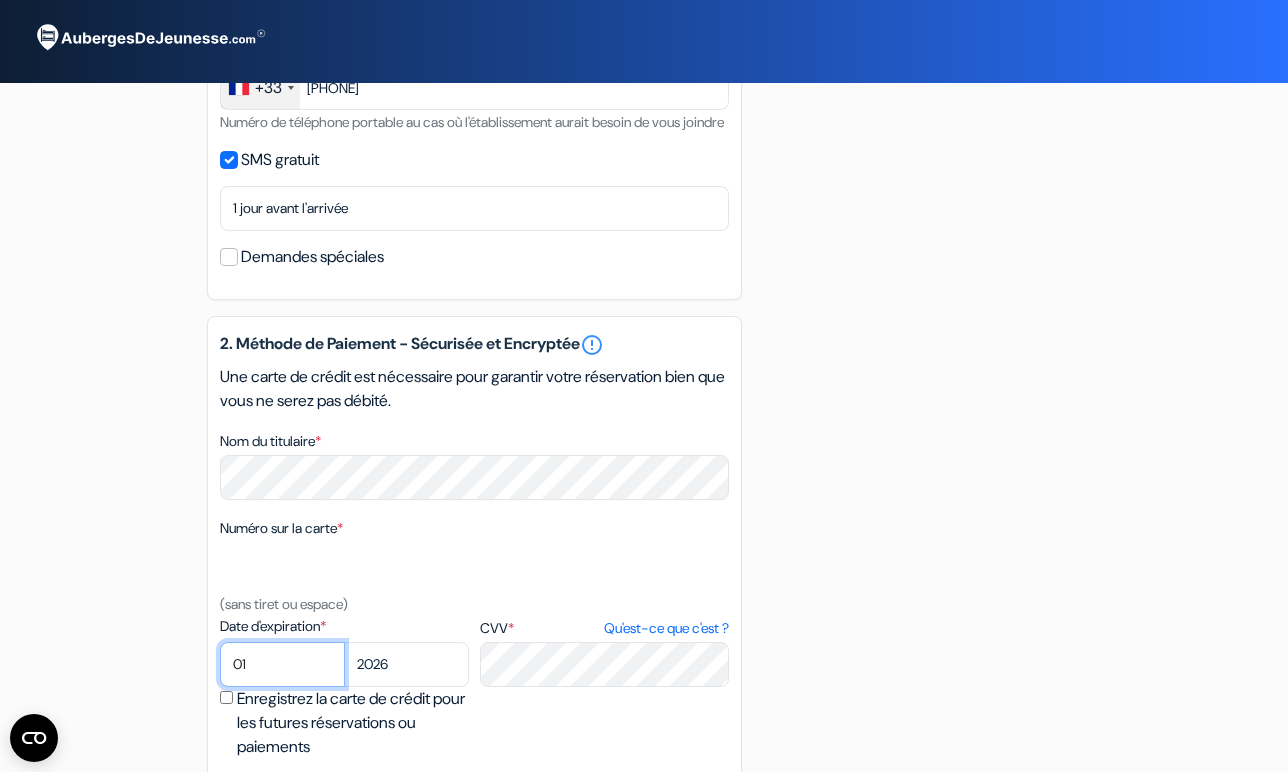 click on "01
02
03
04
05
06
07
08
09
10
11
12" at bounding box center (282, 664) 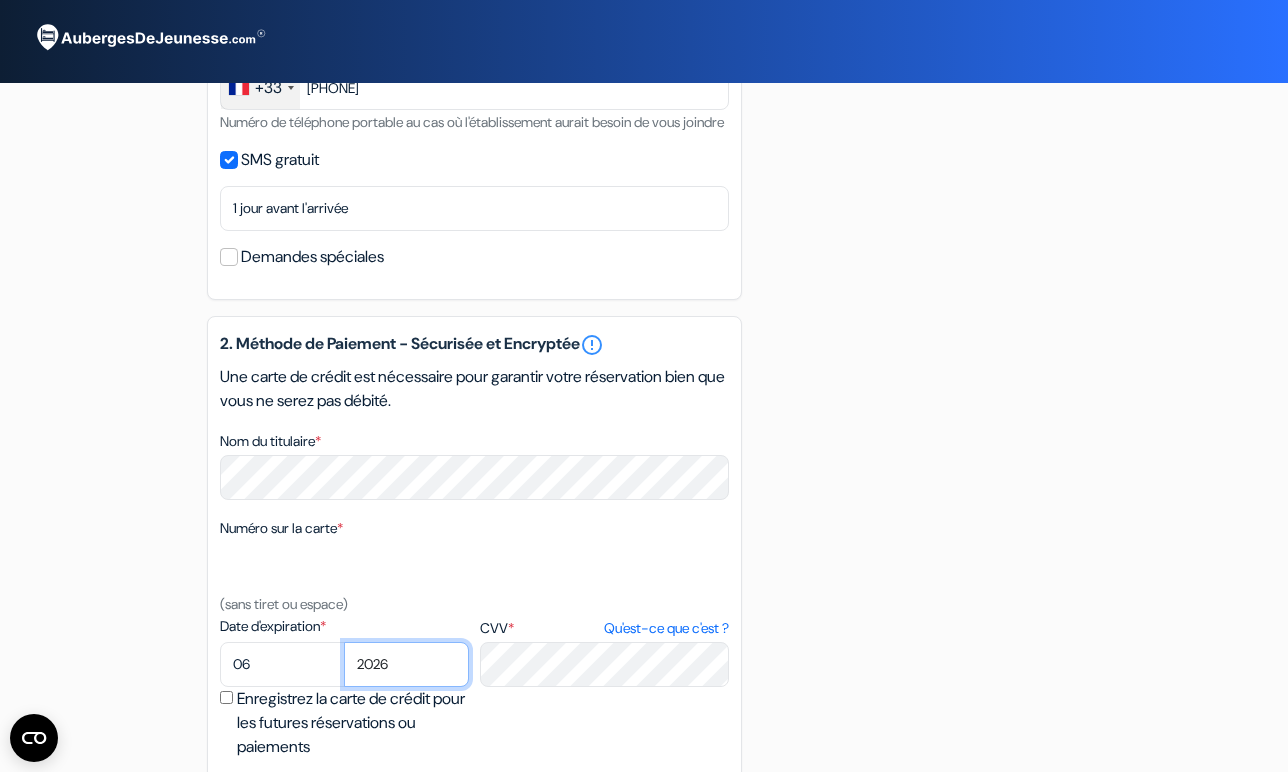 click on "2025
2026
2027
2028
2029
2030
2031
2032
2033
2034
2035
2036 2037 2038 2039 2040 2041" at bounding box center (406, 664) 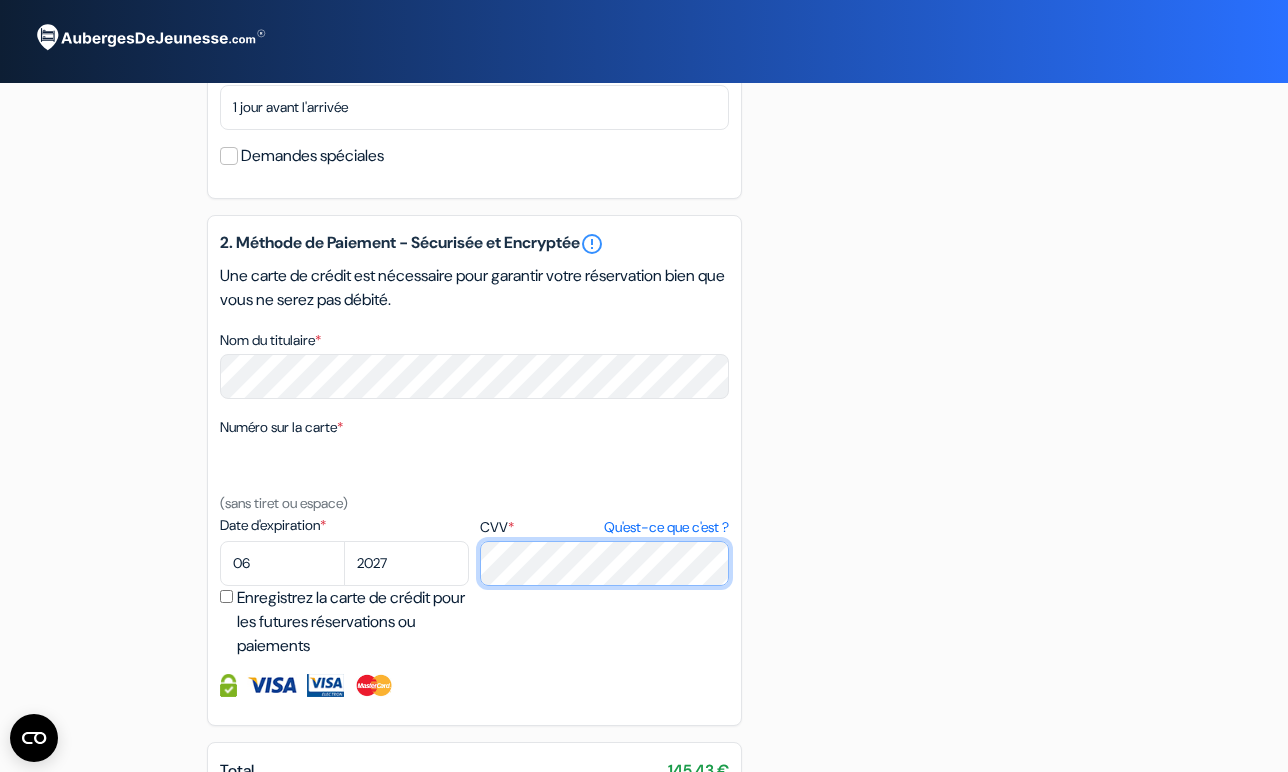 scroll, scrollTop: 1285, scrollLeft: 0, axis: vertical 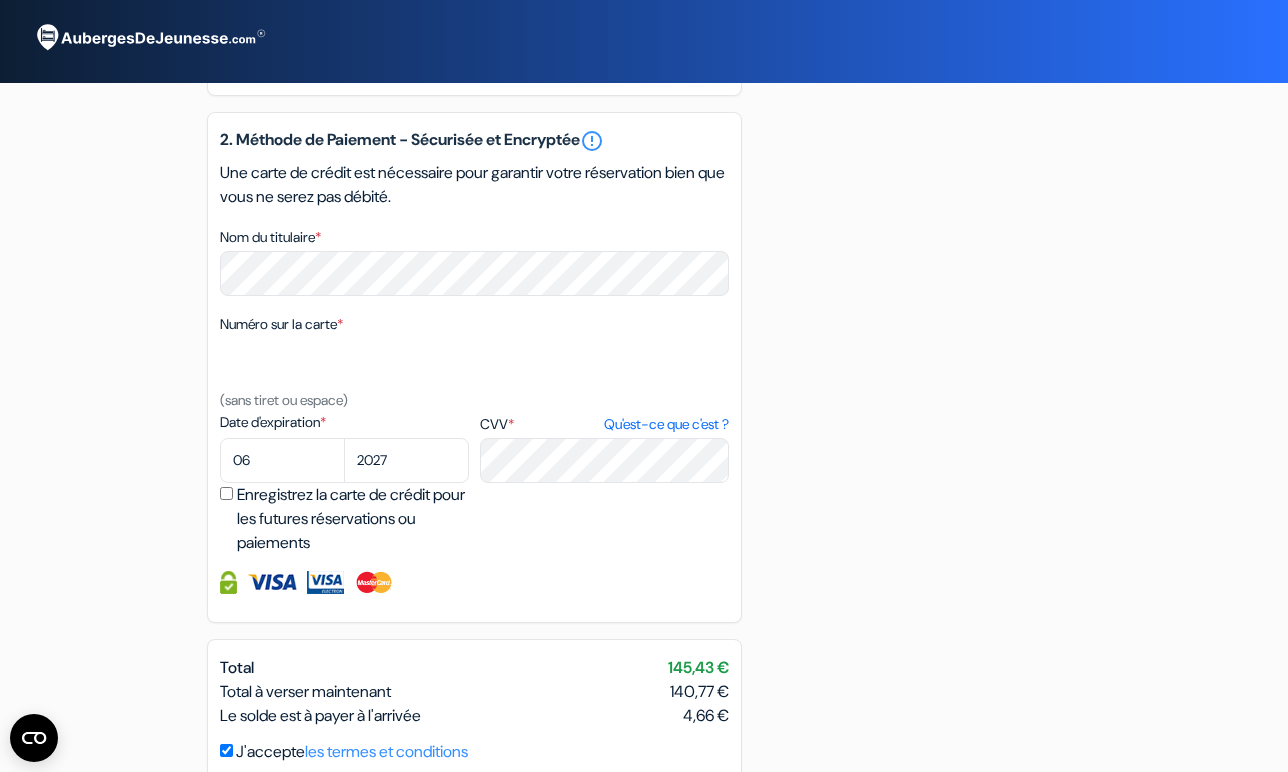 click on "Enregistrez la carte de crédit pour les futures réservations ou paiements" at bounding box center [347, 519] 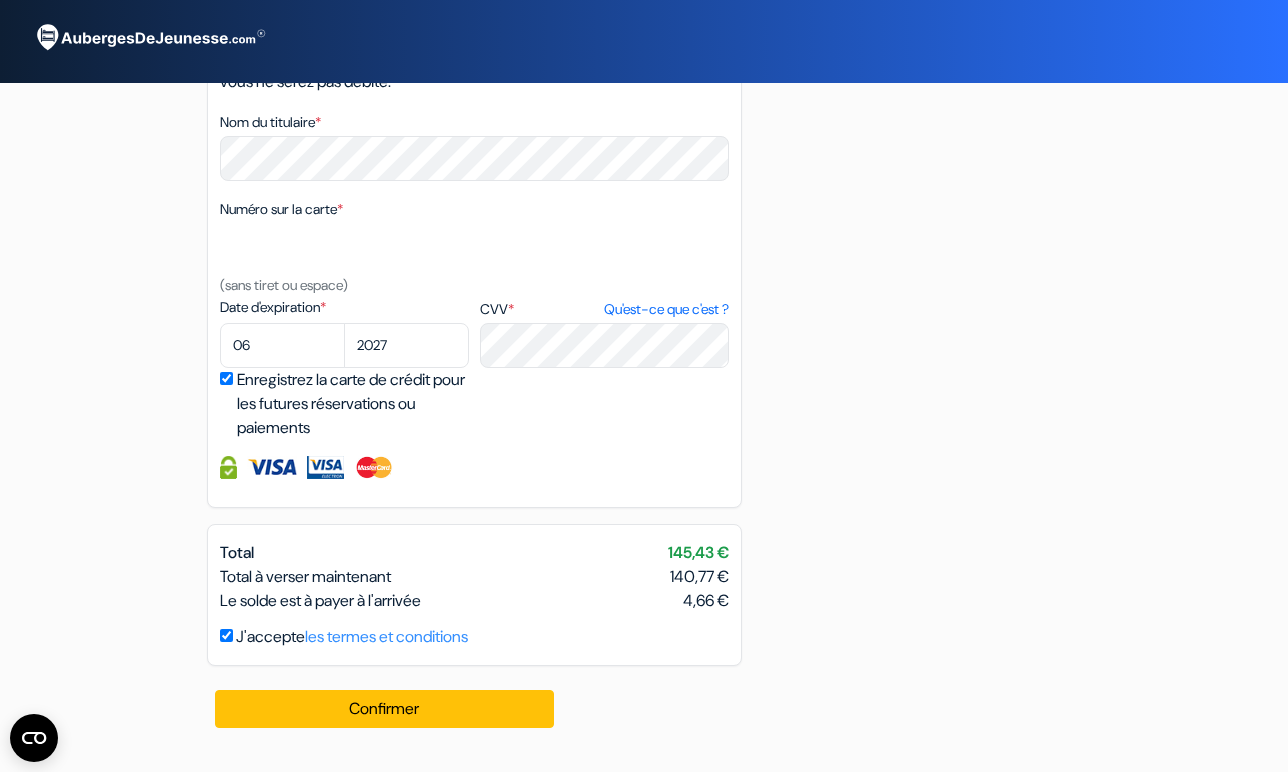 scroll, scrollTop: 1424, scrollLeft: 0, axis: vertical 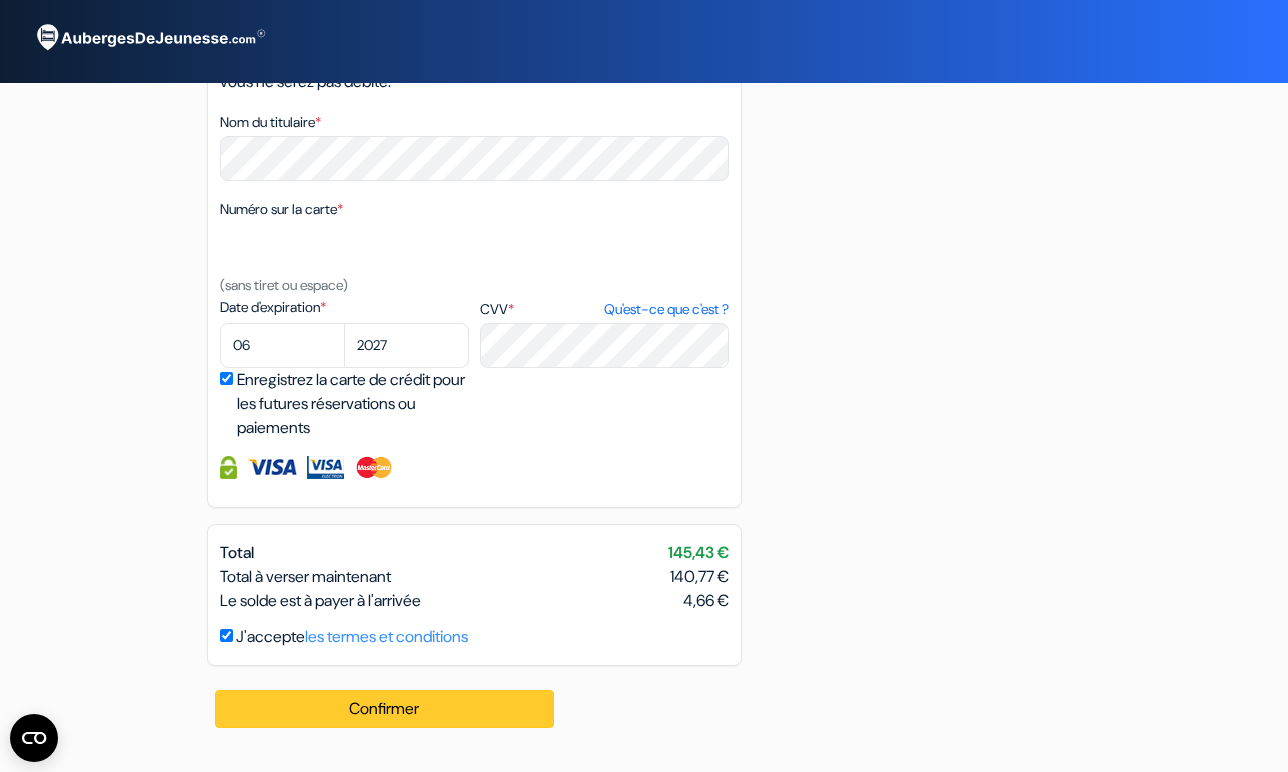 click on "Confirmer
Loading..." at bounding box center [384, 709] 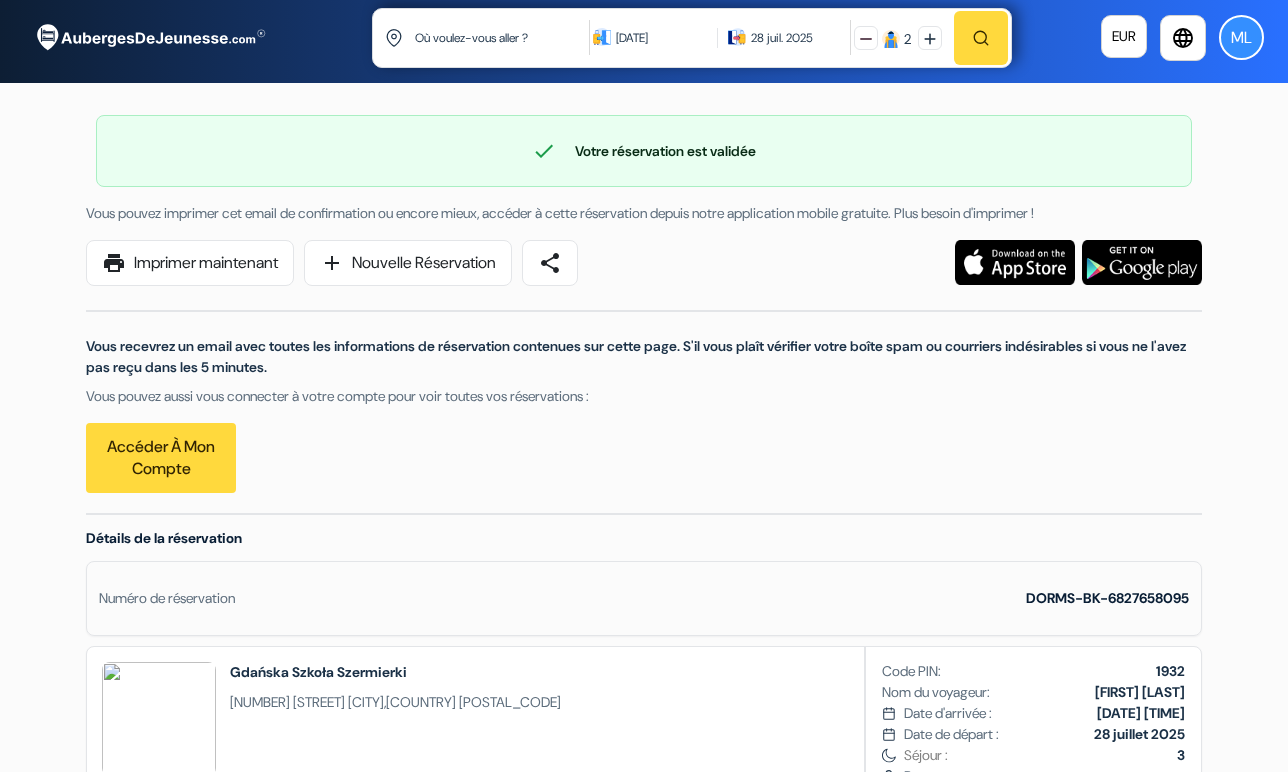 scroll, scrollTop: 0, scrollLeft: 0, axis: both 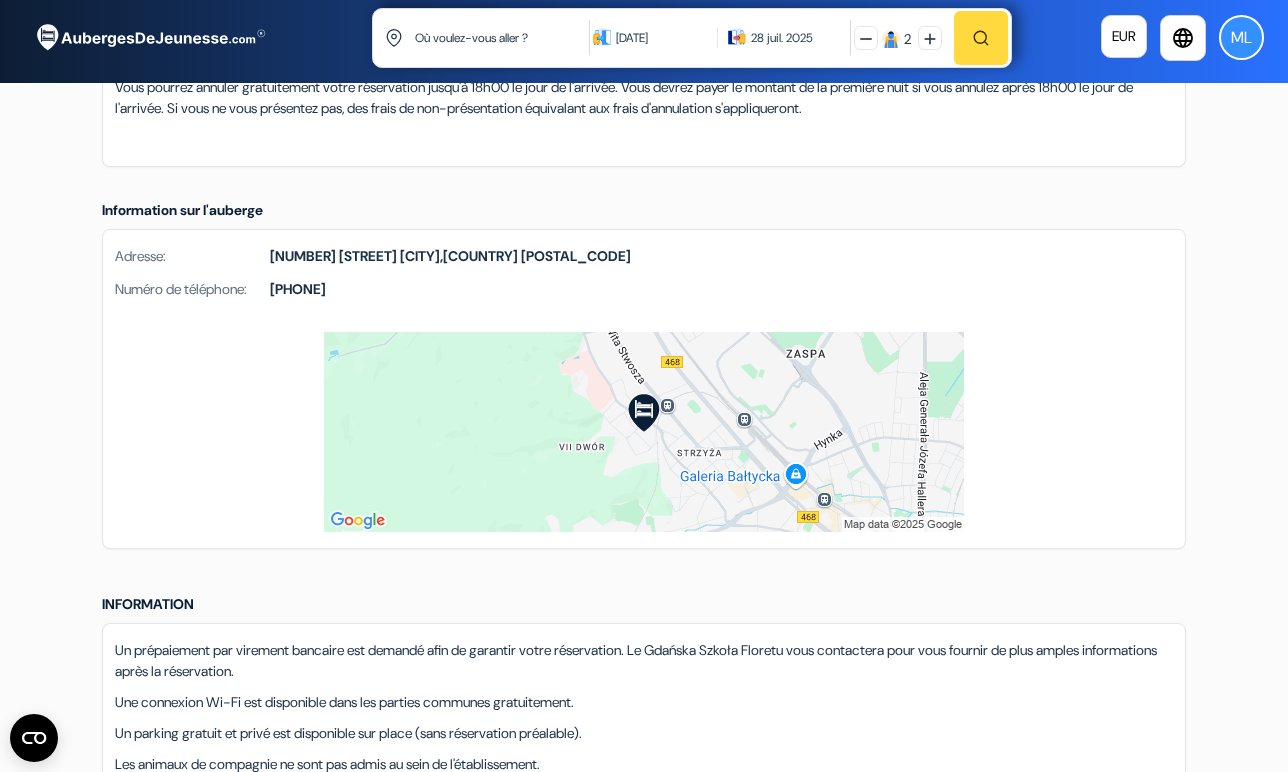 click at bounding box center [644, 432] 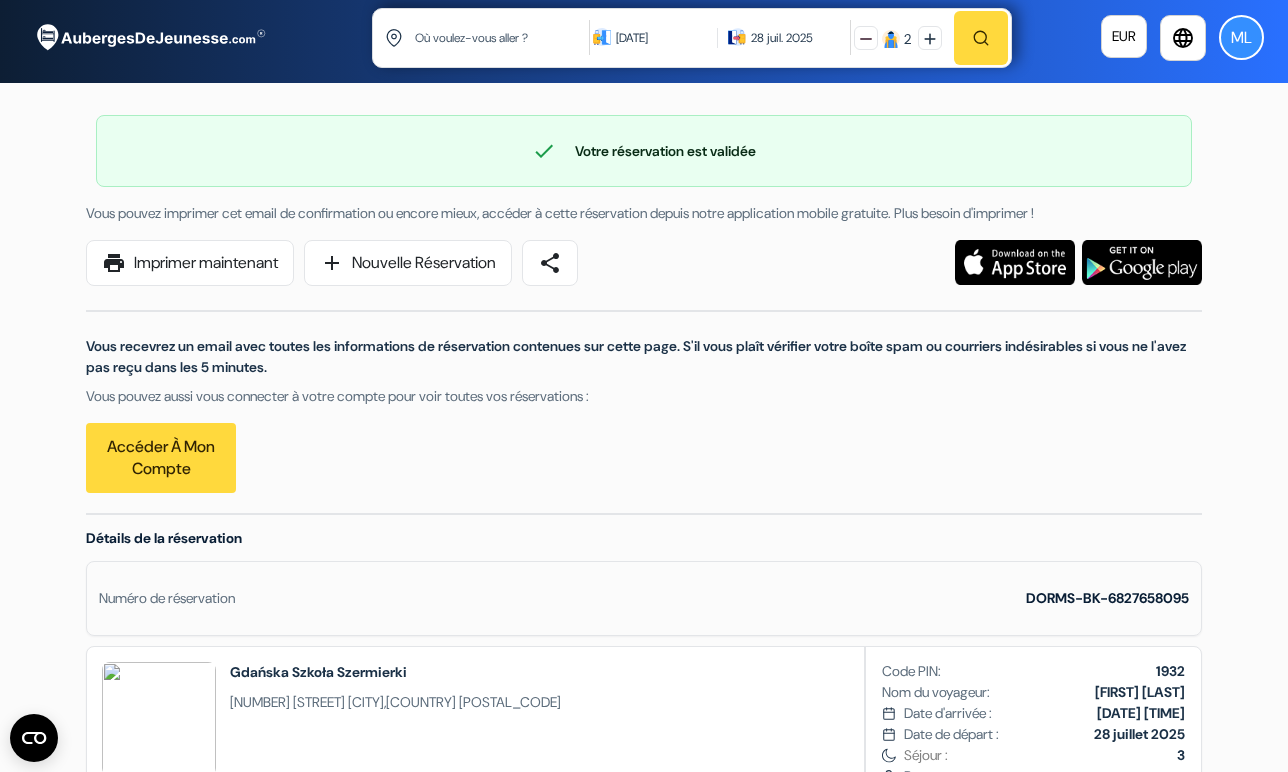 scroll, scrollTop: 0, scrollLeft: 0, axis: both 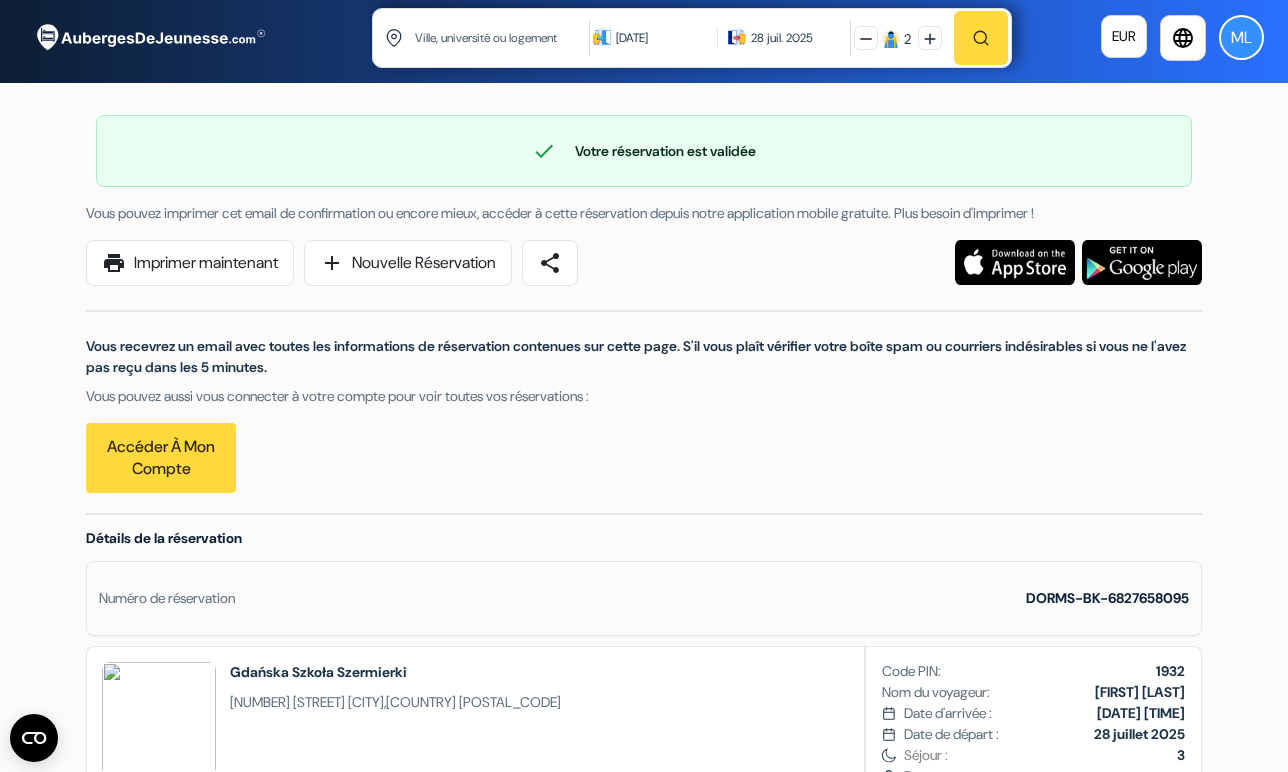 click at bounding box center (503, 37) 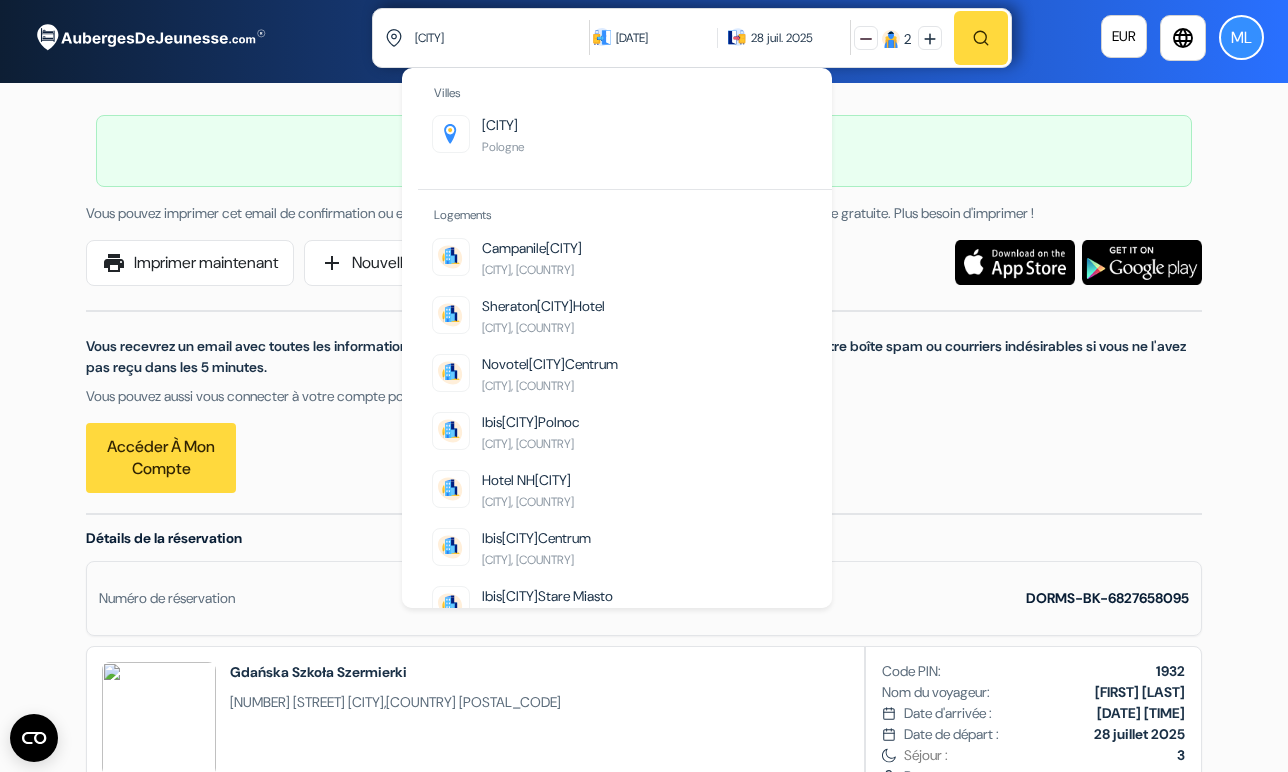 type on "POZNAN" 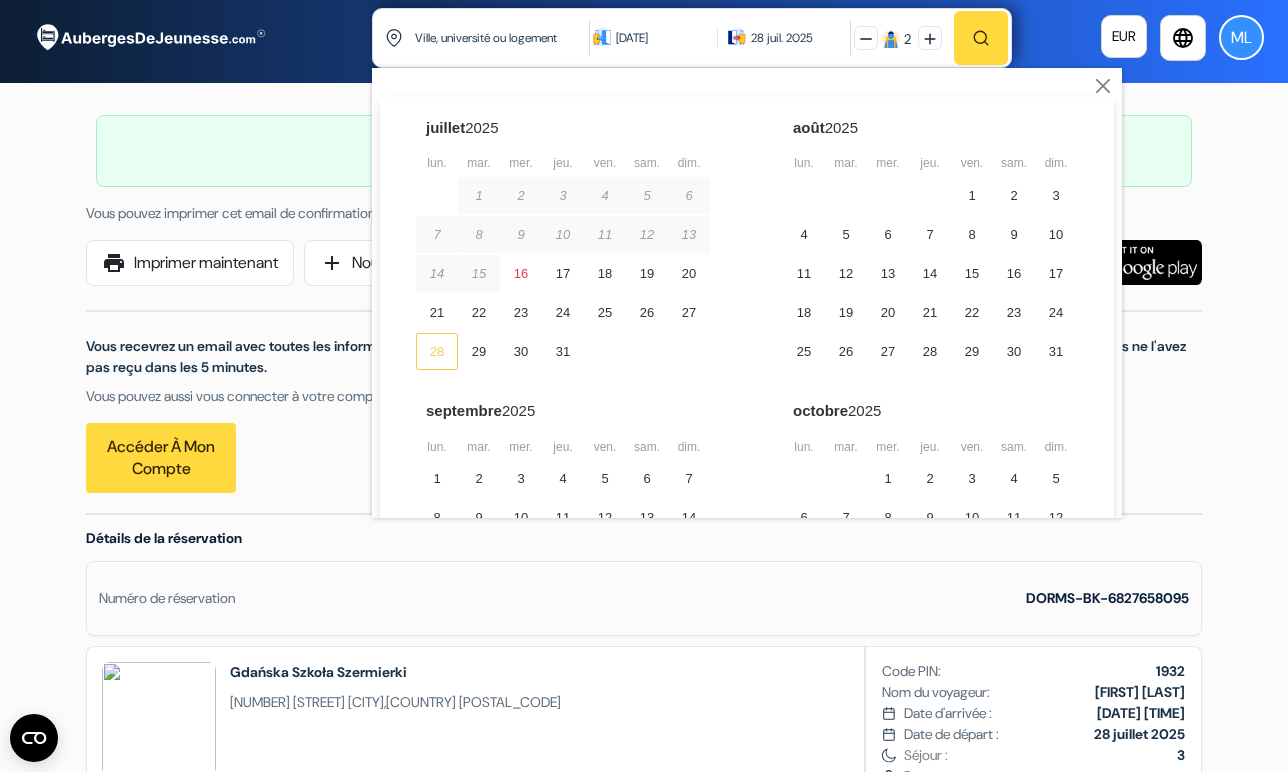 click on "28" at bounding box center (437, 351) 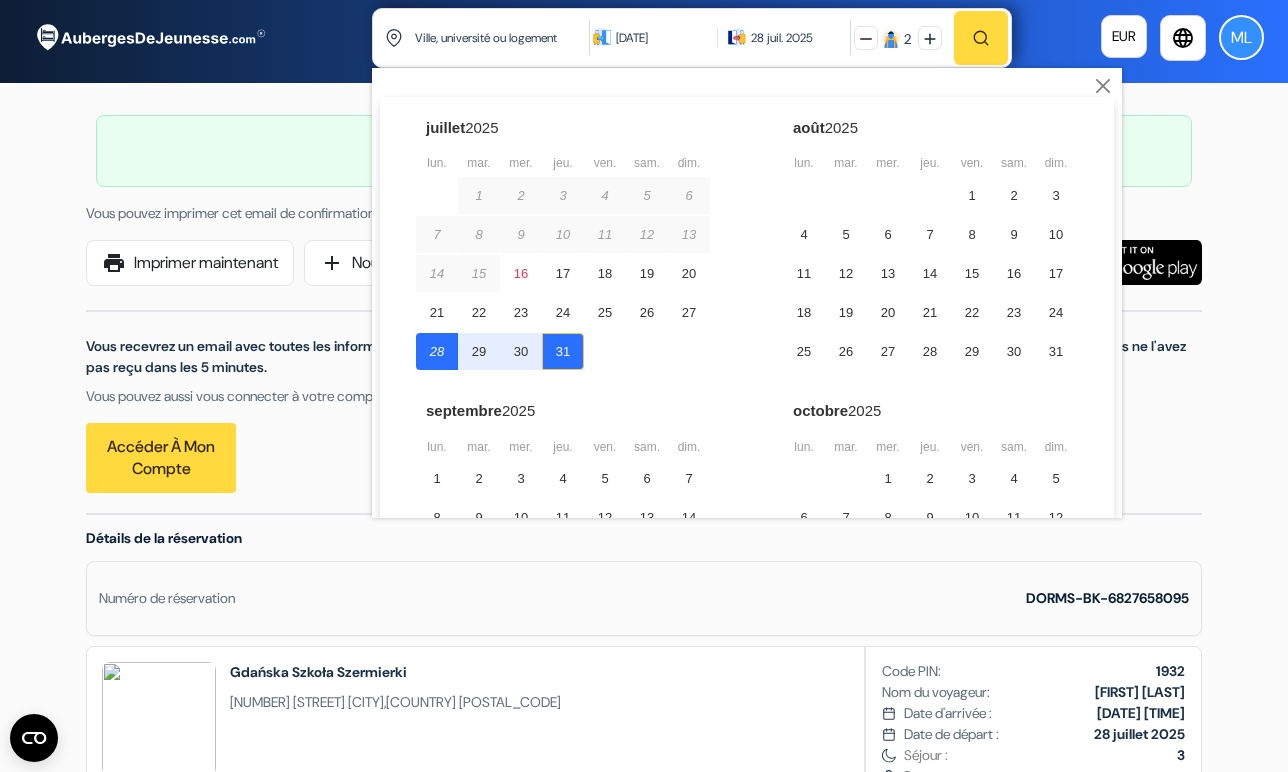 click on "31" at bounding box center [563, 351] 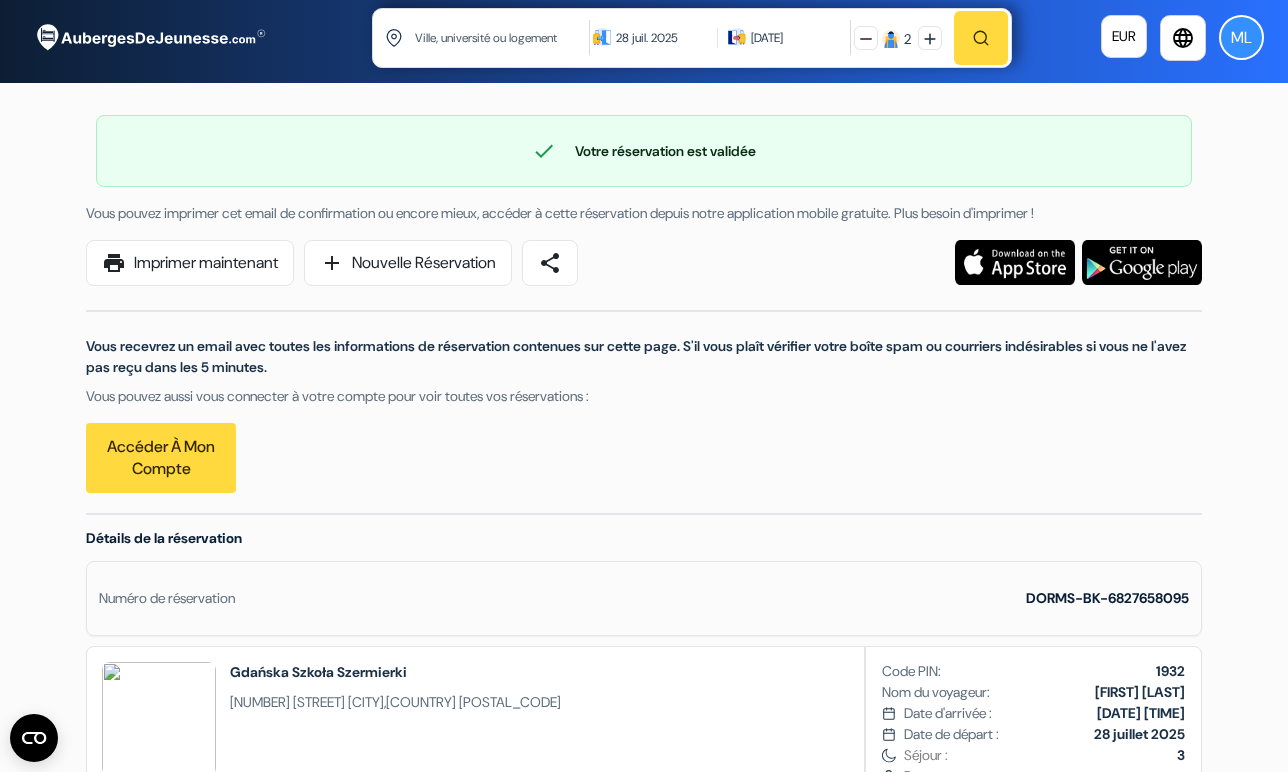 click at bounding box center [503, 37] 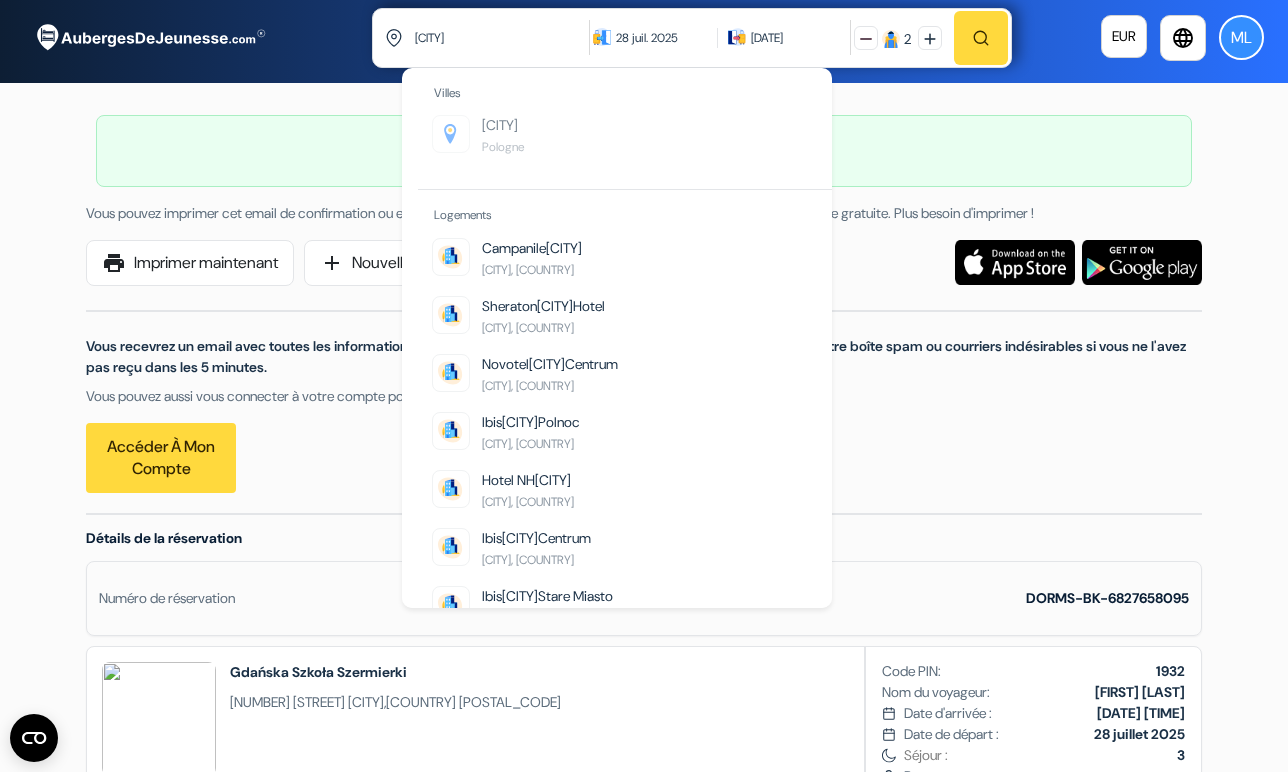 click on "Poznań   Pologne" at bounding box center [632, 144] 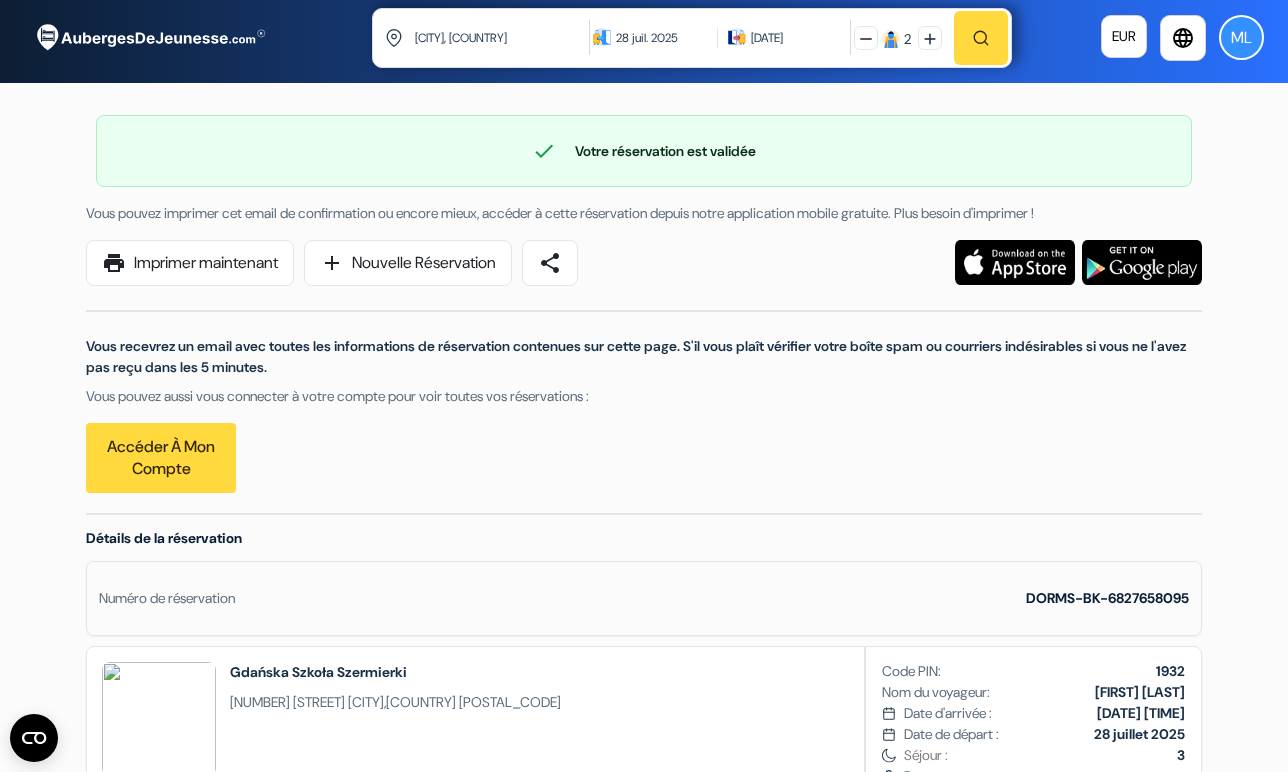click at bounding box center (981, 38) 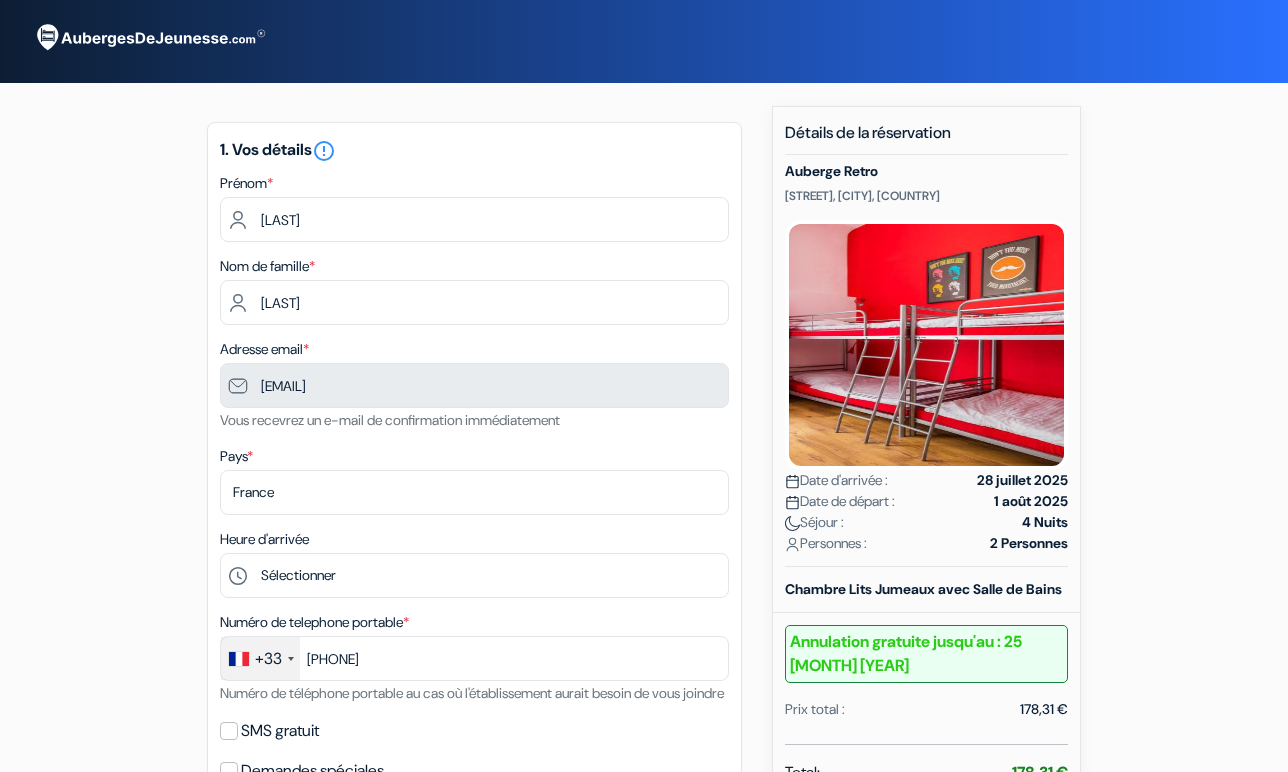 scroll, scrollTop: 0, scrollLeft: 0, axis: both 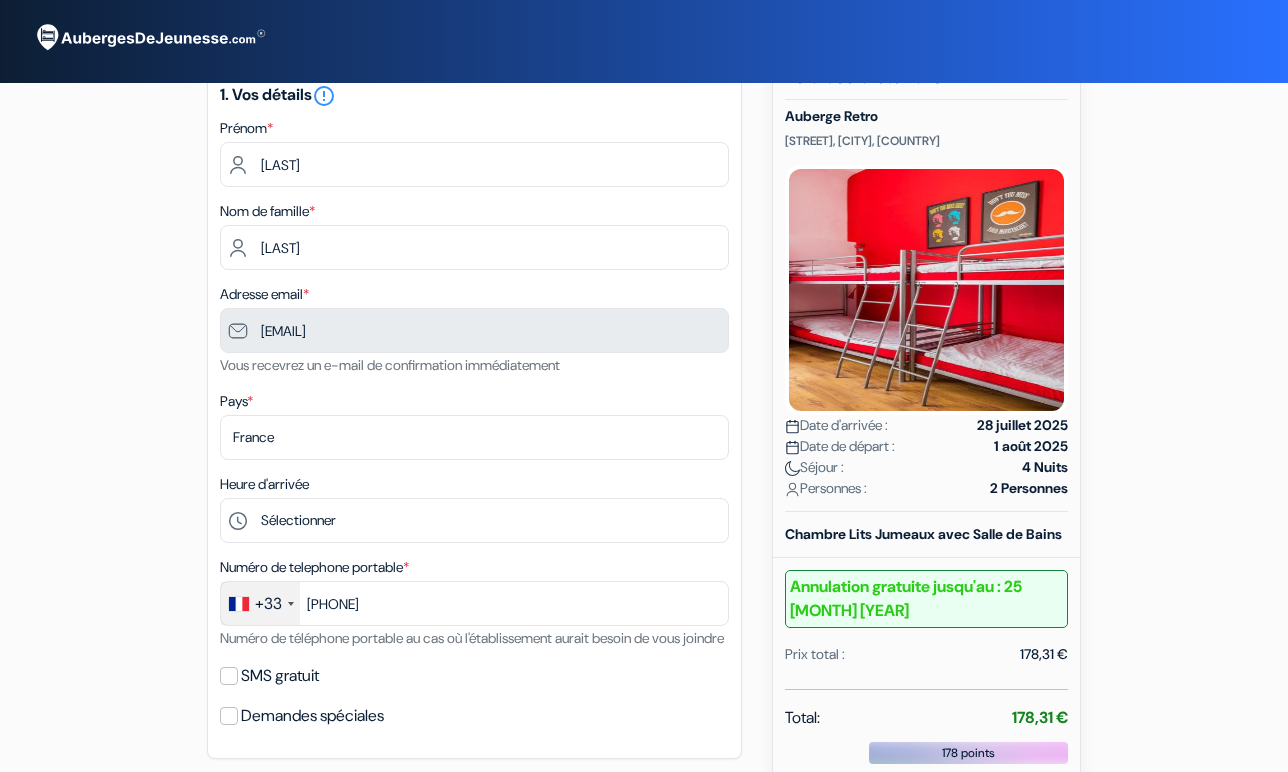 type on "[PHONE]" 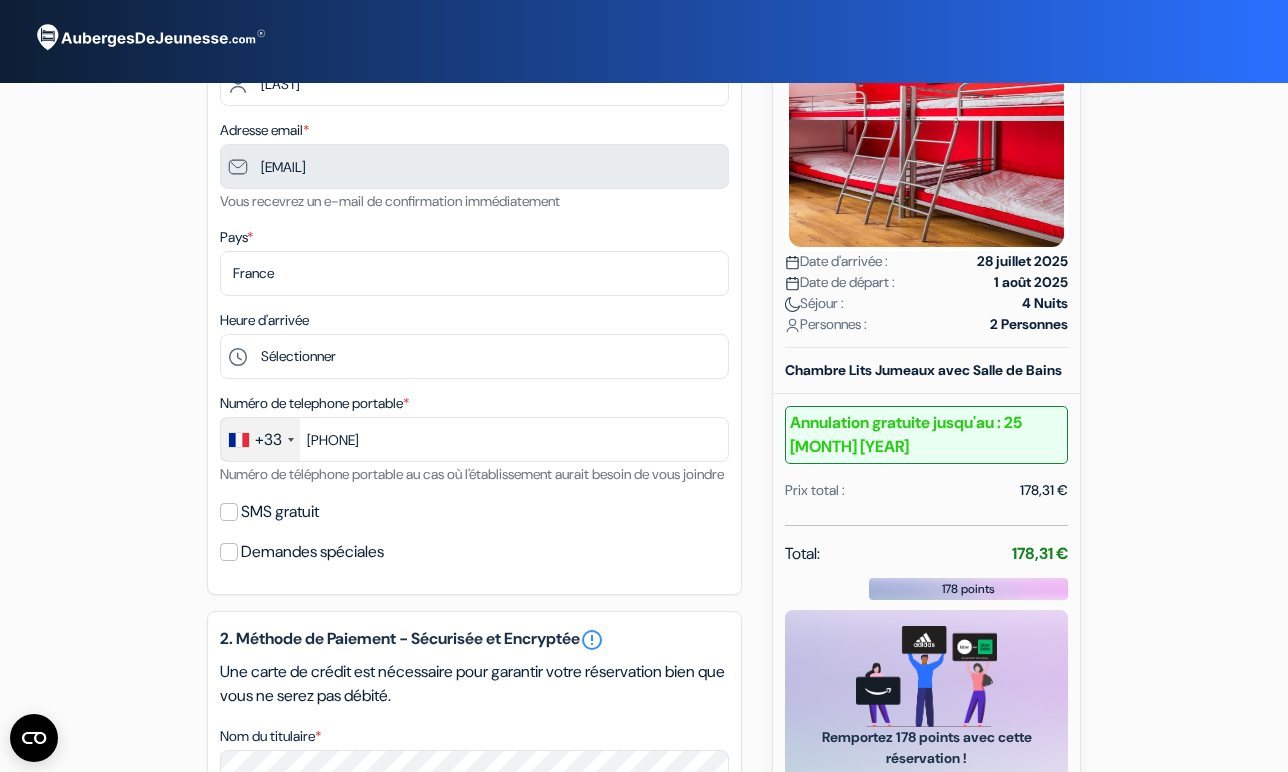 scroll, scrollTop: 286, scrollLeft: 0, axis: vertical 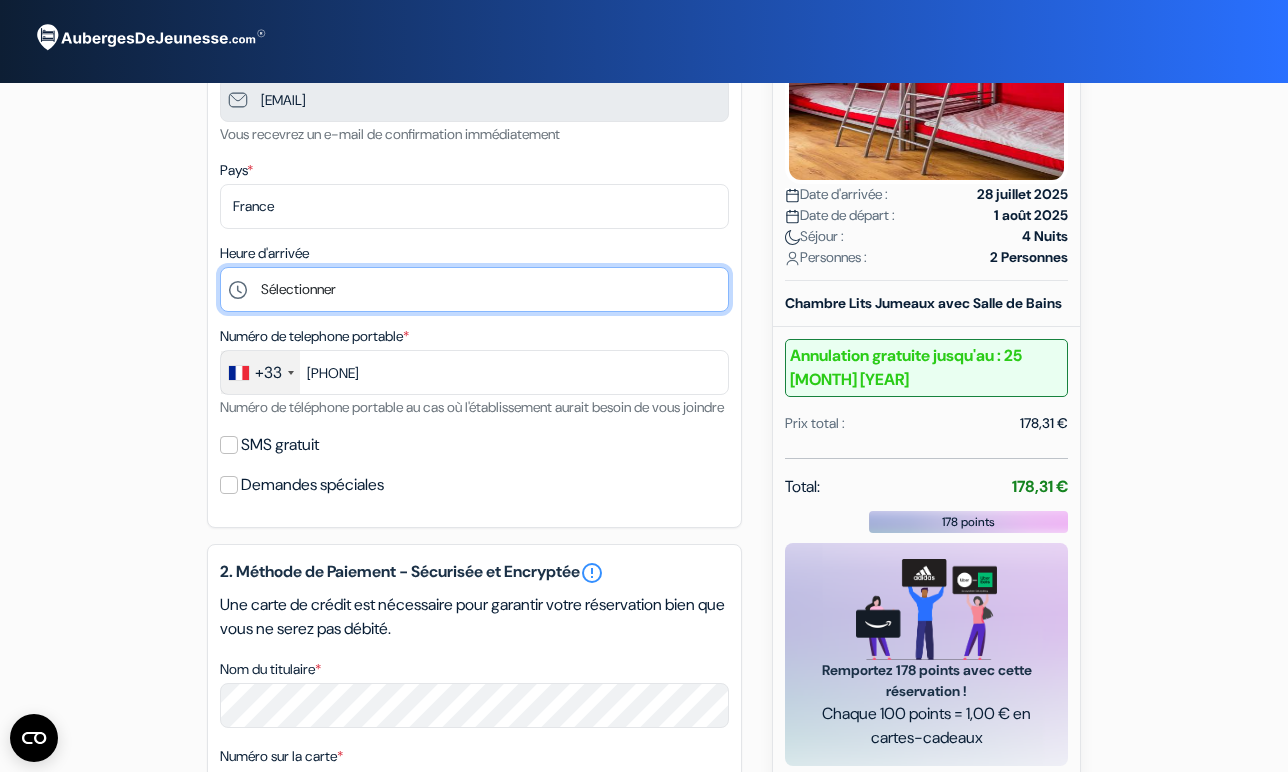 click on "Sélectionner
14:00
15:00
16:00
17:00
18:00
19:00
20:00
21:00
22:00" at bounding box center (474, 289) 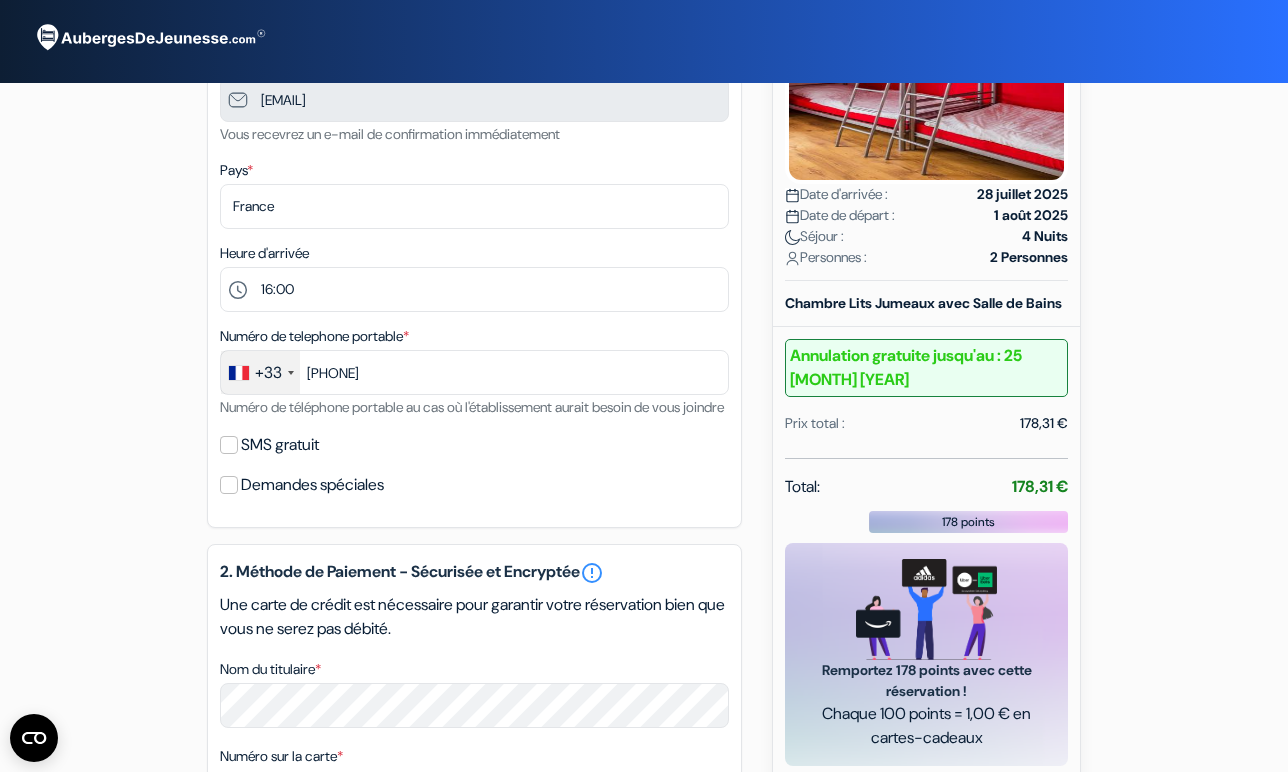 click on "SMS gratuit" at bounding box center [229, 445] 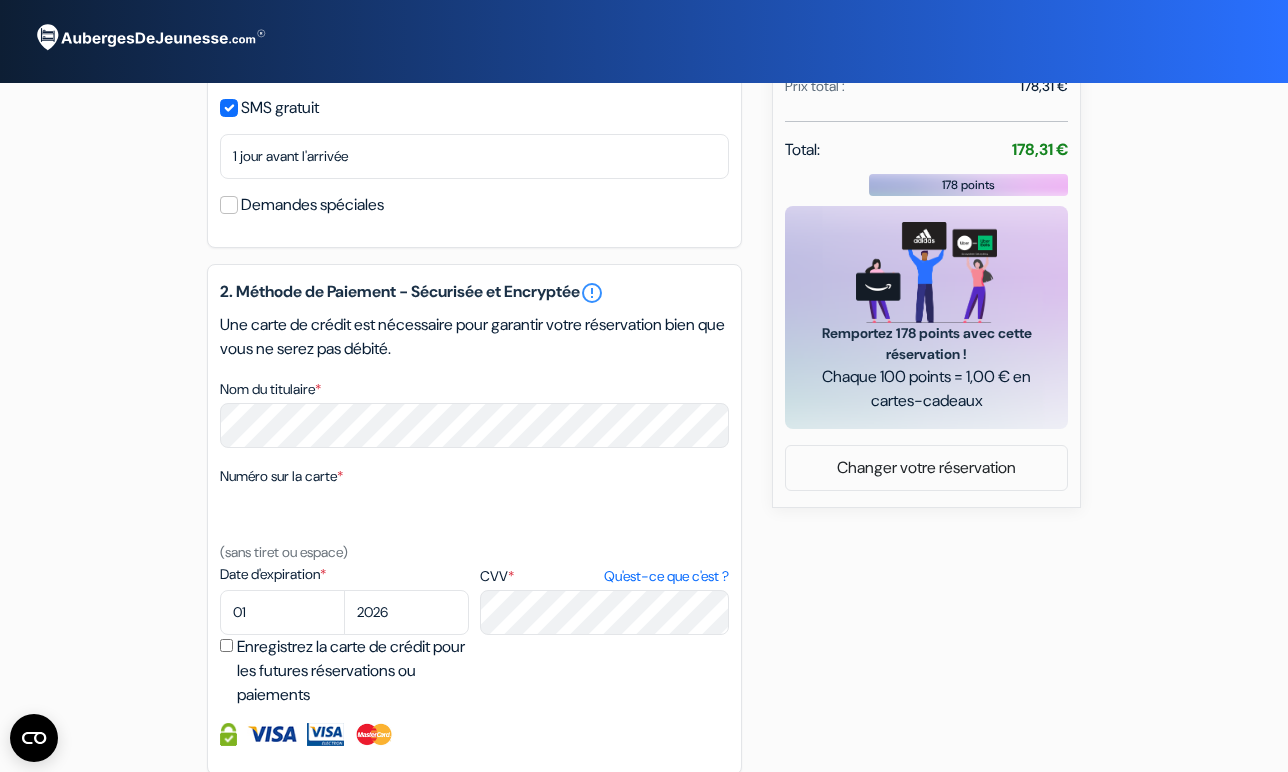 scroll, scrollTop: 649, scrollLeft: 0, axis: vertical 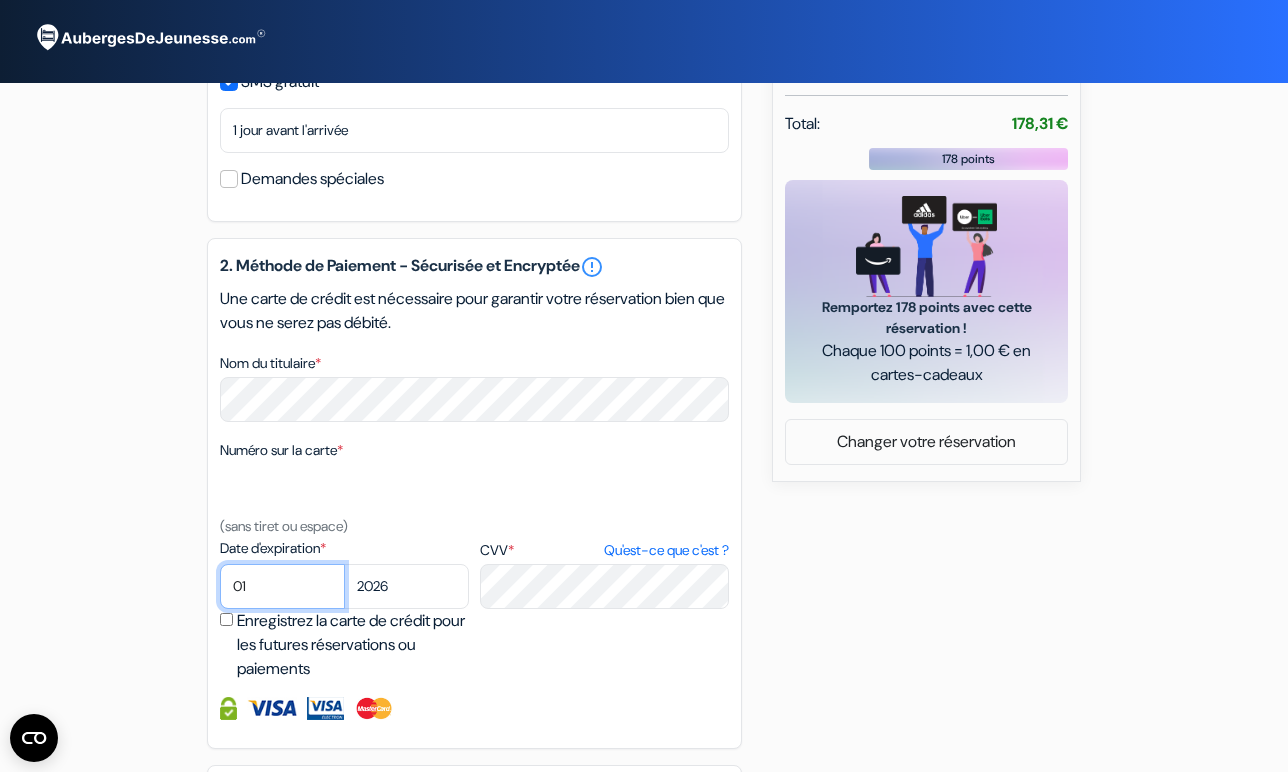 click on "01
02
03
04
05
06
07
08
09
10
11
12" at bounding box center (282, 586) 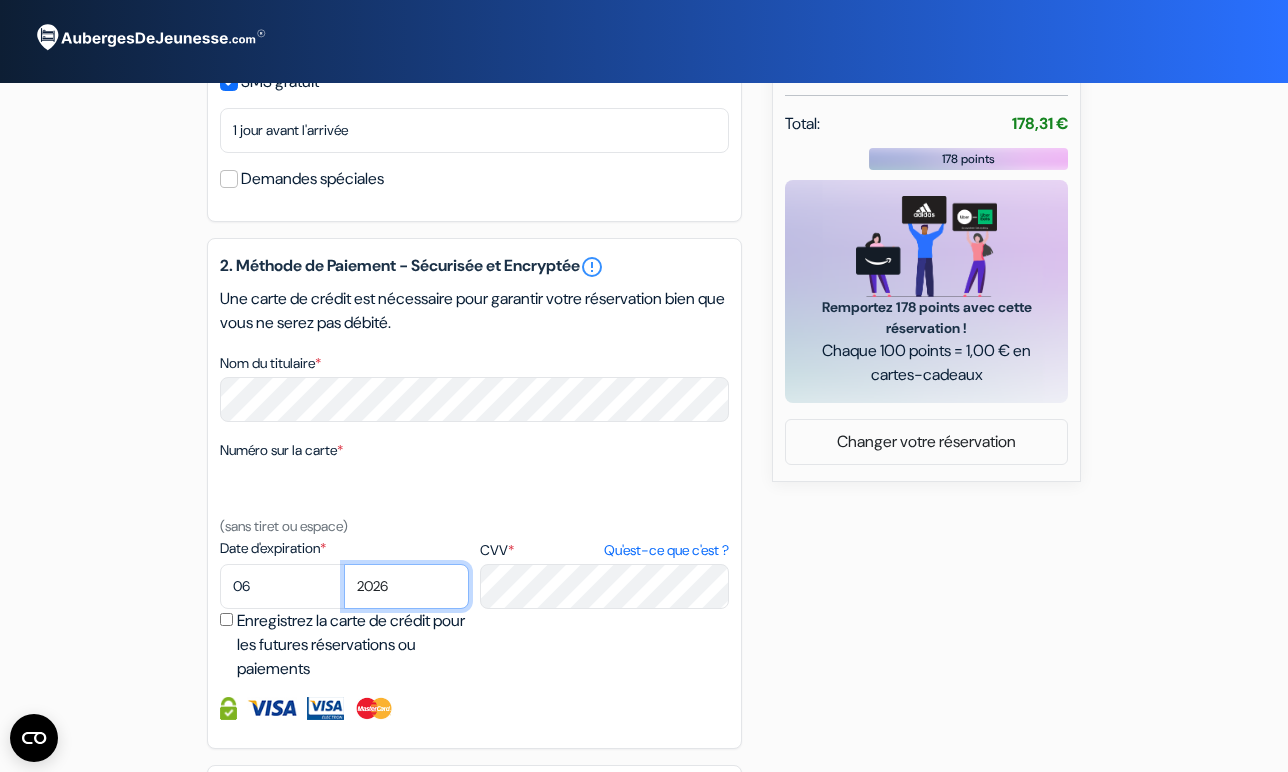 click on "2025
2026
2027
2028
2029
2030
2031
2032
2033
2034
2035
2036 2037 2038 2039 2040 2041" at bounding box center (406, 586) 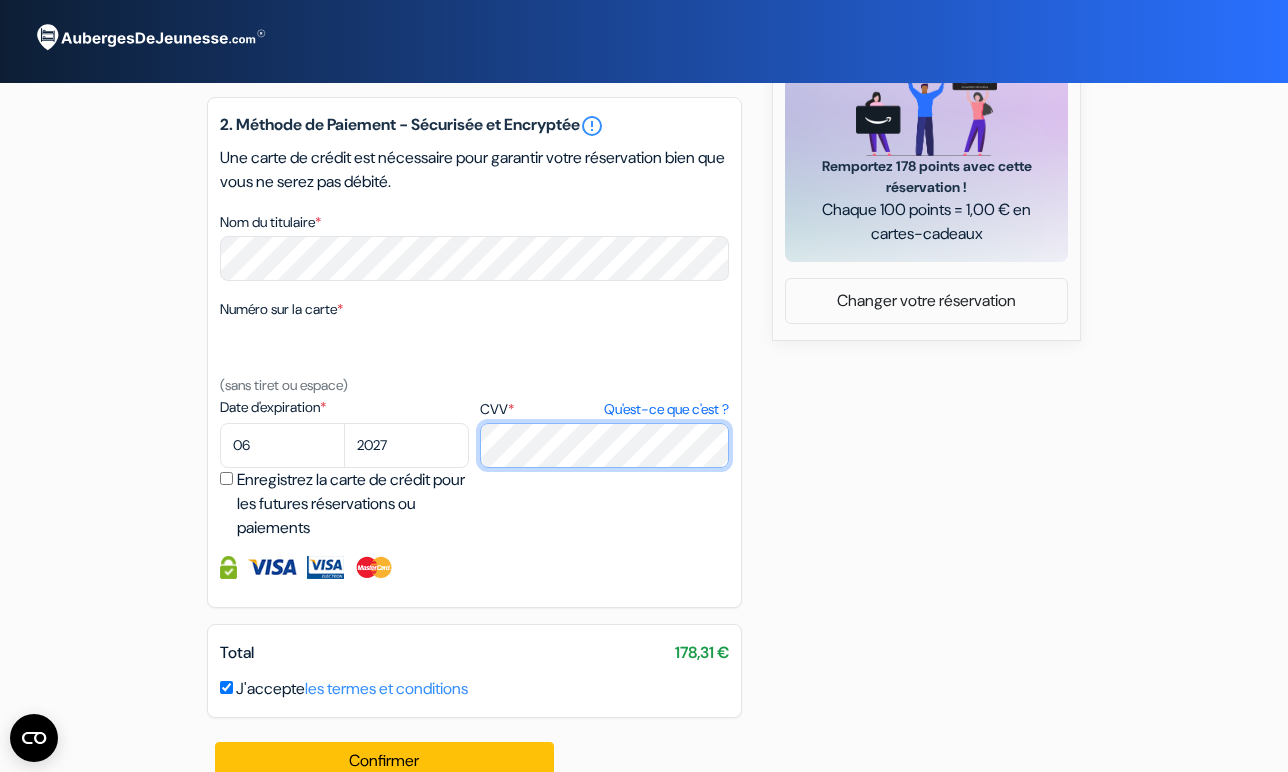 scroll, scrollTop: 796, scrollLeft: 0, axis: vertical 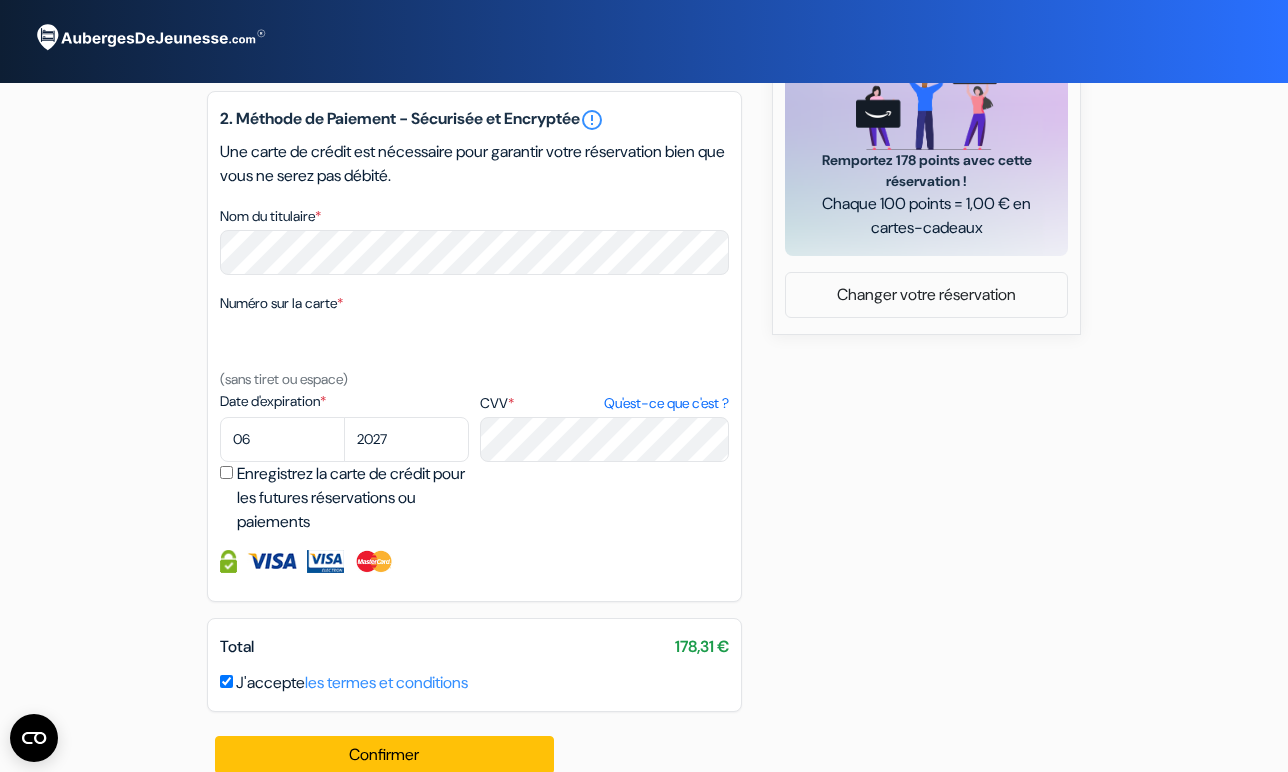 click on "Enregistrez la carte de crédit pour les futures réservations ou paiements" at bounding box center (347, 498) 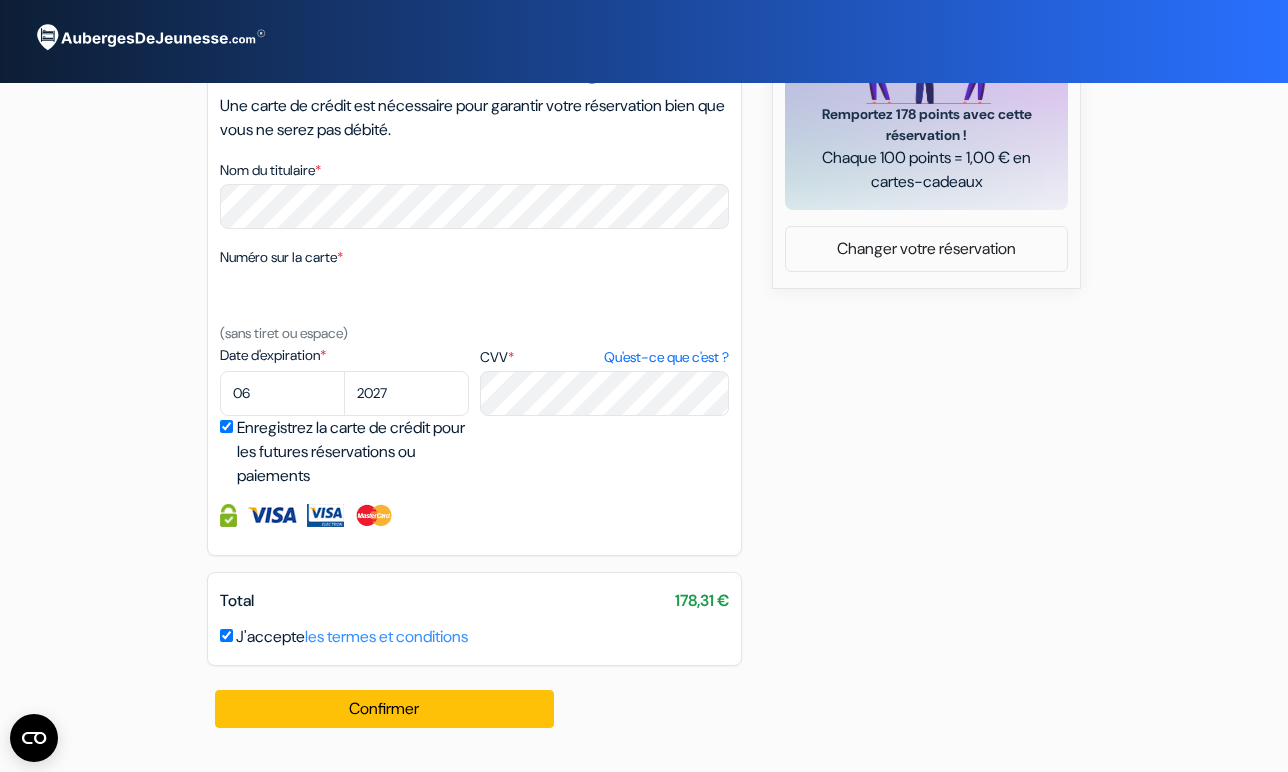 scroll, scrollTop: 866, scrollLeft: 0, axis: vertical 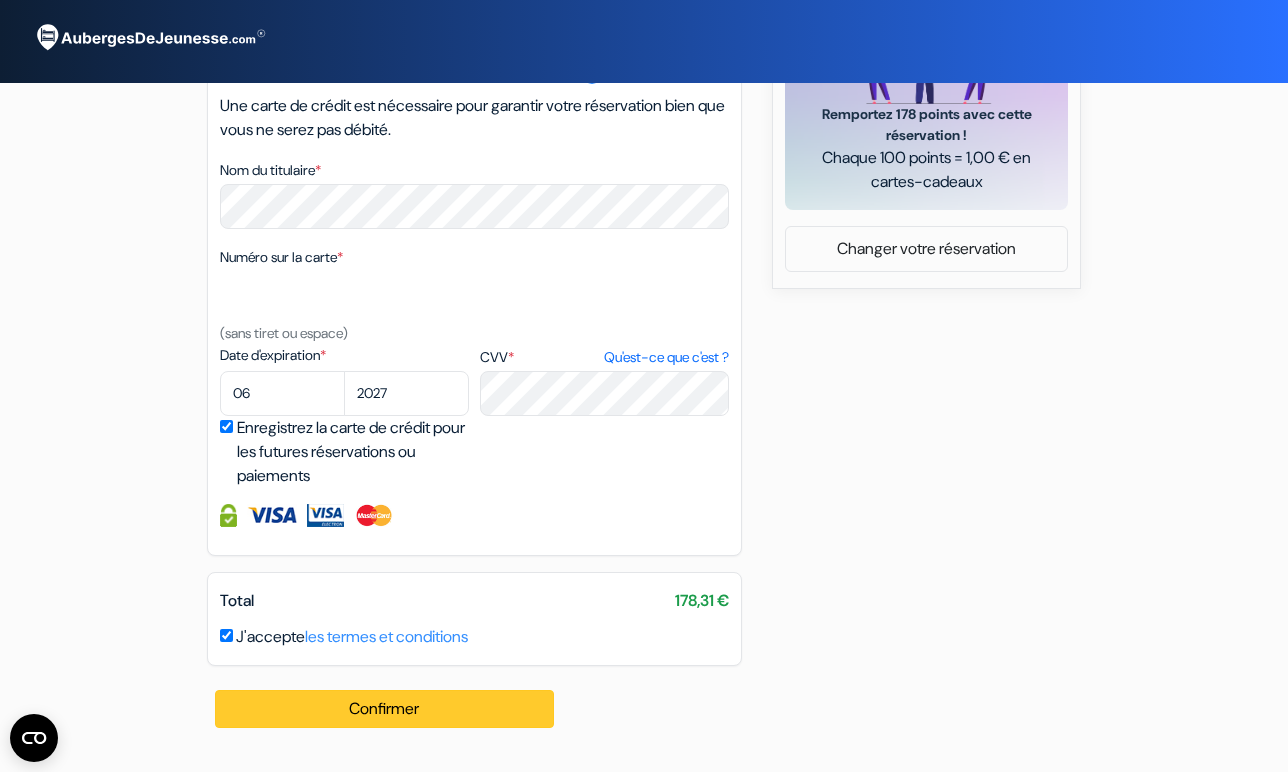 click on "Confirmer
Loading..." at bounding box center (384, 709) 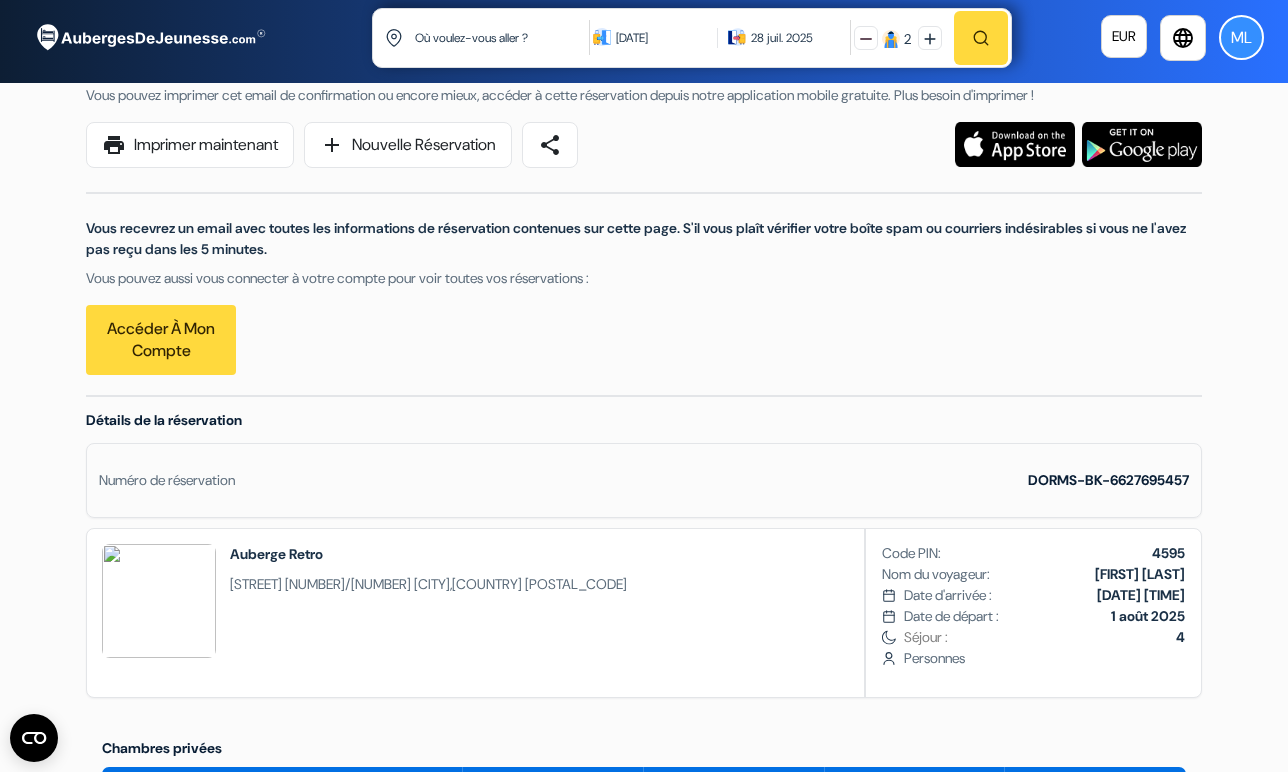 scroll, scrollTop: 118, scrollLeft: 1, axis: both 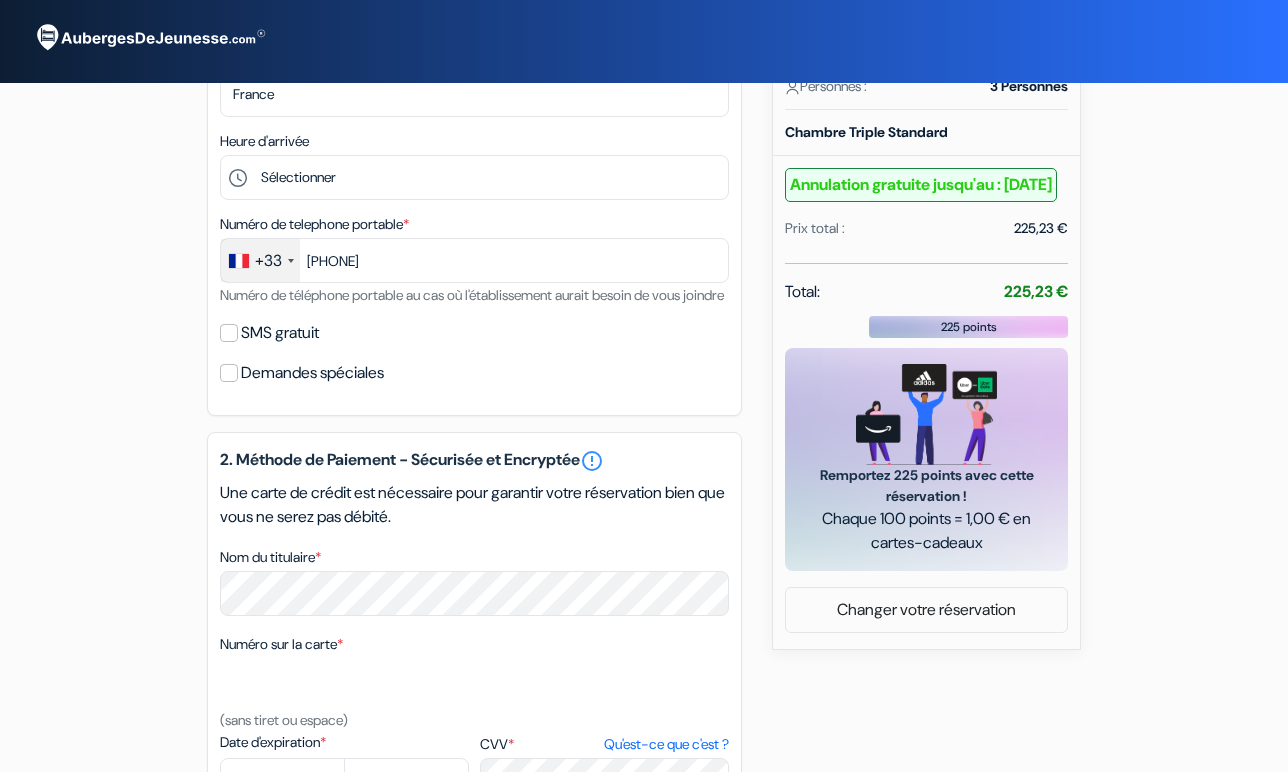 type on "[PHONE]" 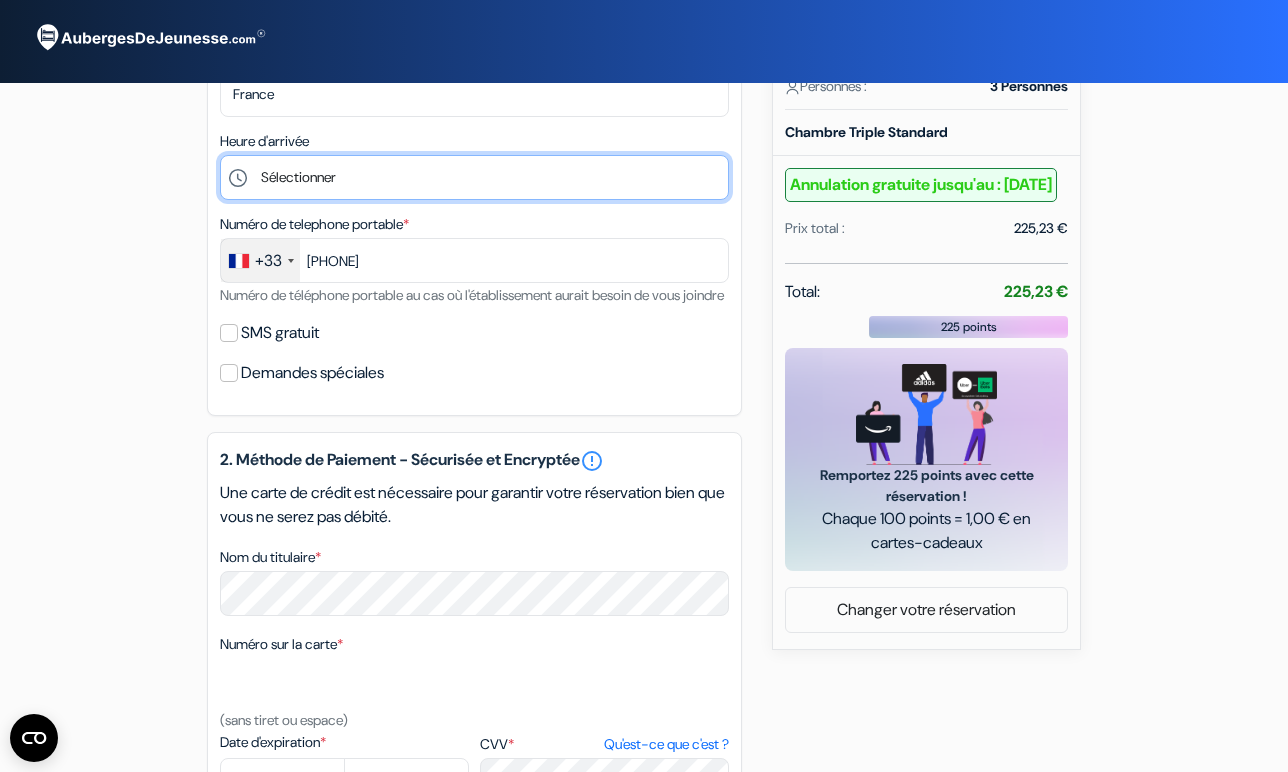 click on "Sélectionner
16:00
17:00
18:00
19:00
20:00
21:00
22:00
23:00
0:00" at bounding box center (474, 177) 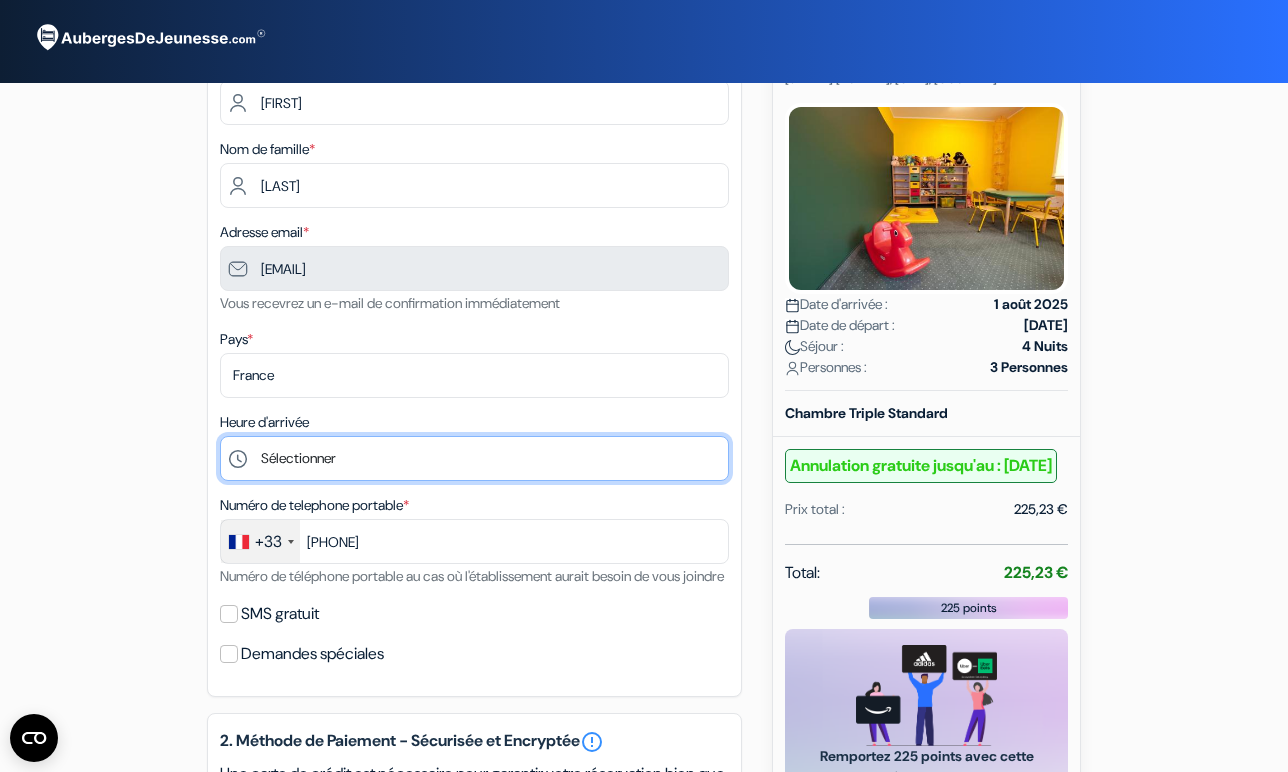 scroll, scrollTop: 137, scrollLeft: 0, axis: vertical 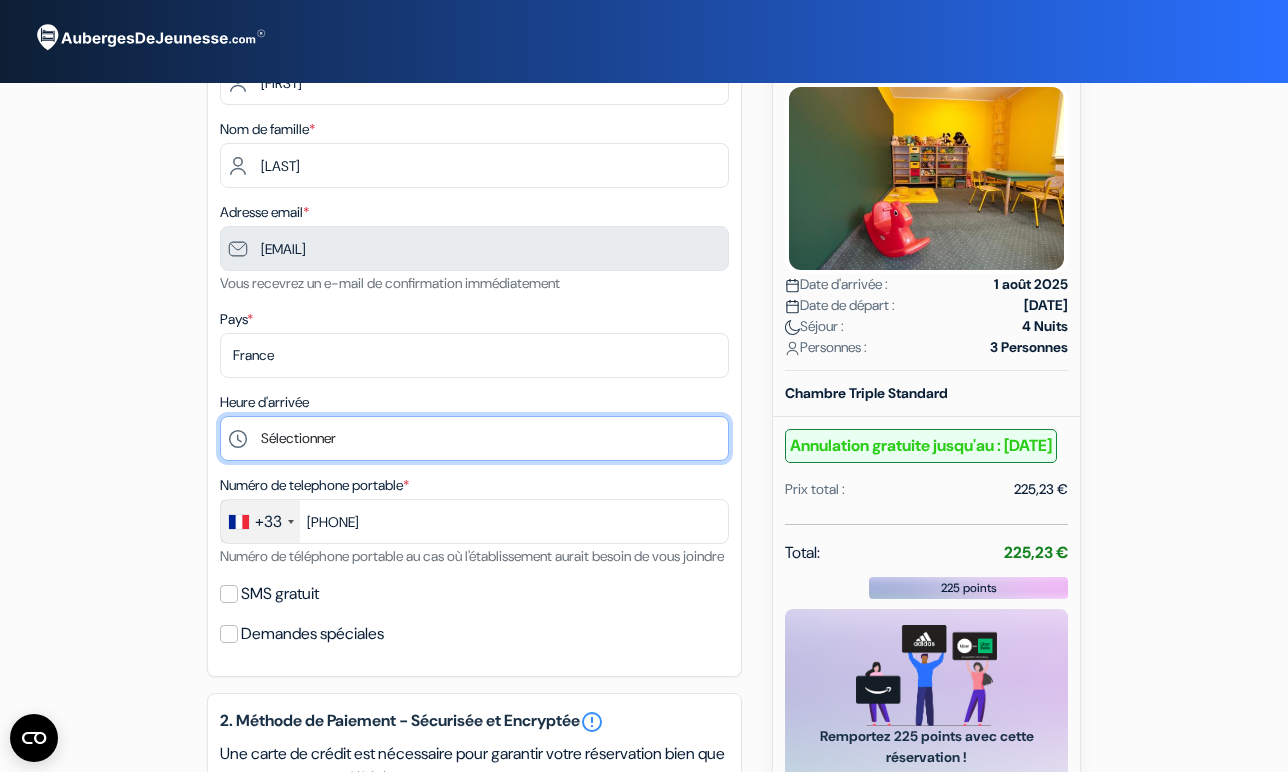 click on "Sélectionner
16:00
17:00
18:00
19:00
20:00
21:00
22:00
23:00
0:00" at bounding box center [474, 438] 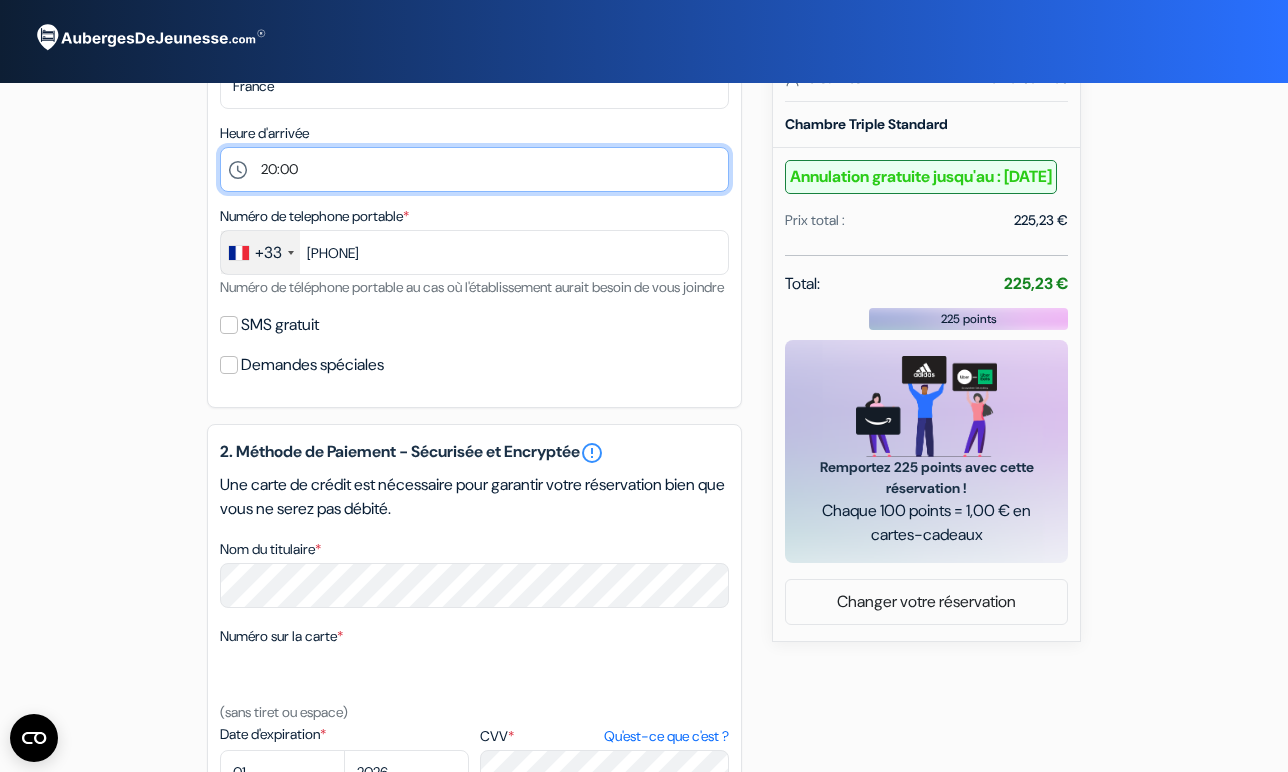 scroll, scrollTop: 419, scrollLeft: 0, axis: vertical 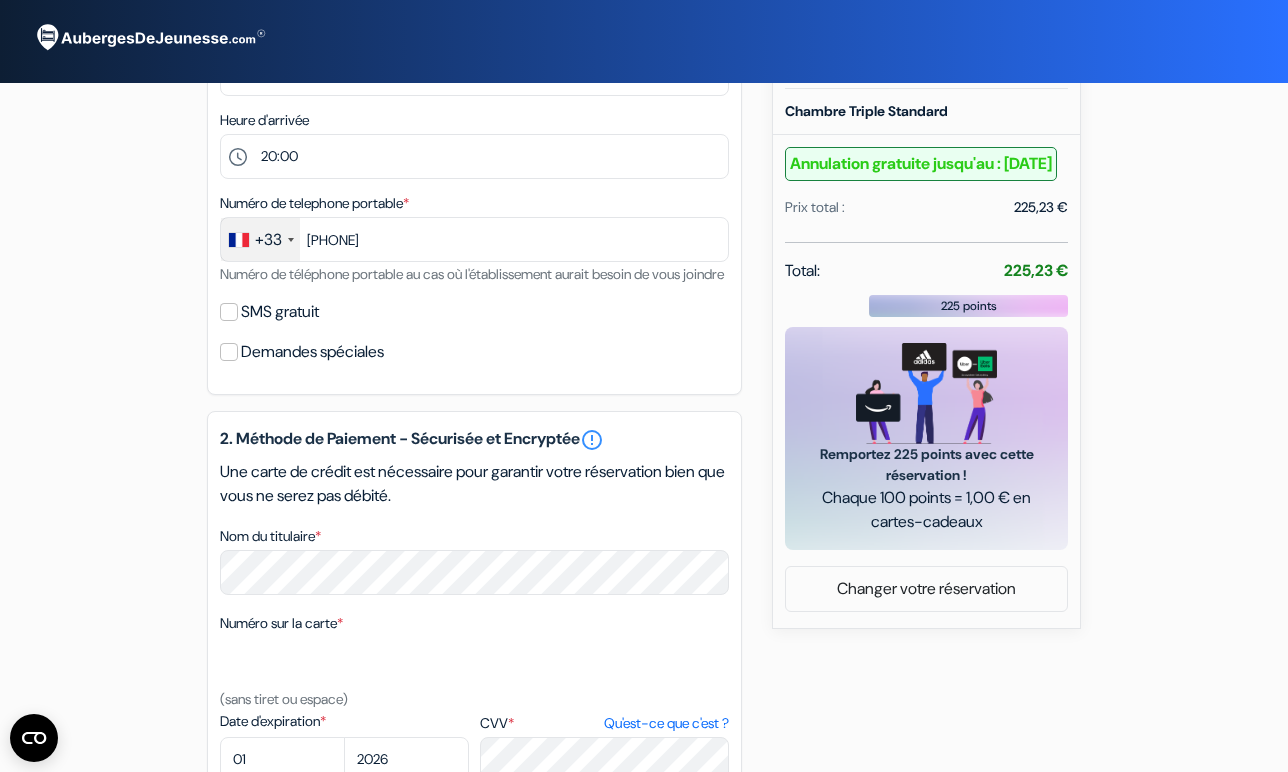 click on "SMS gratuit" at bounding box center [280, 312] 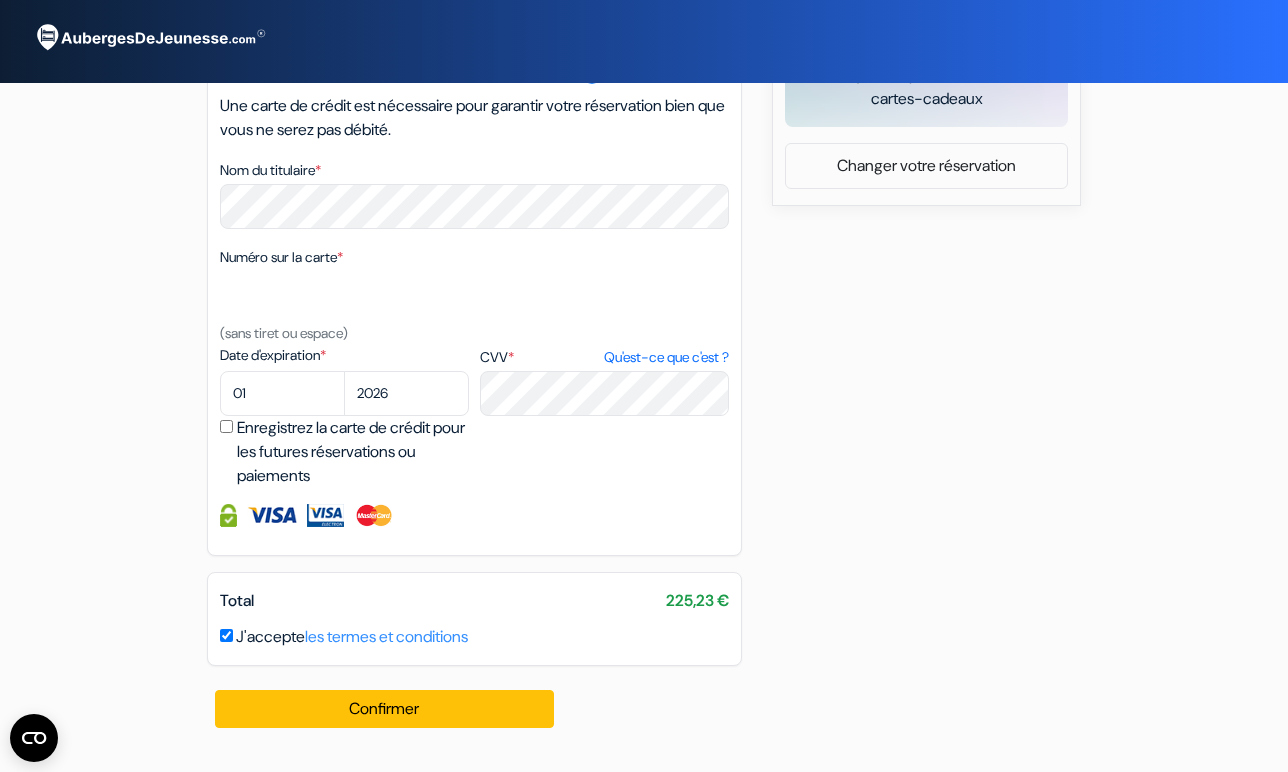 scroll, scrollTop: 866, scrollLeft: 0, axis: vertical 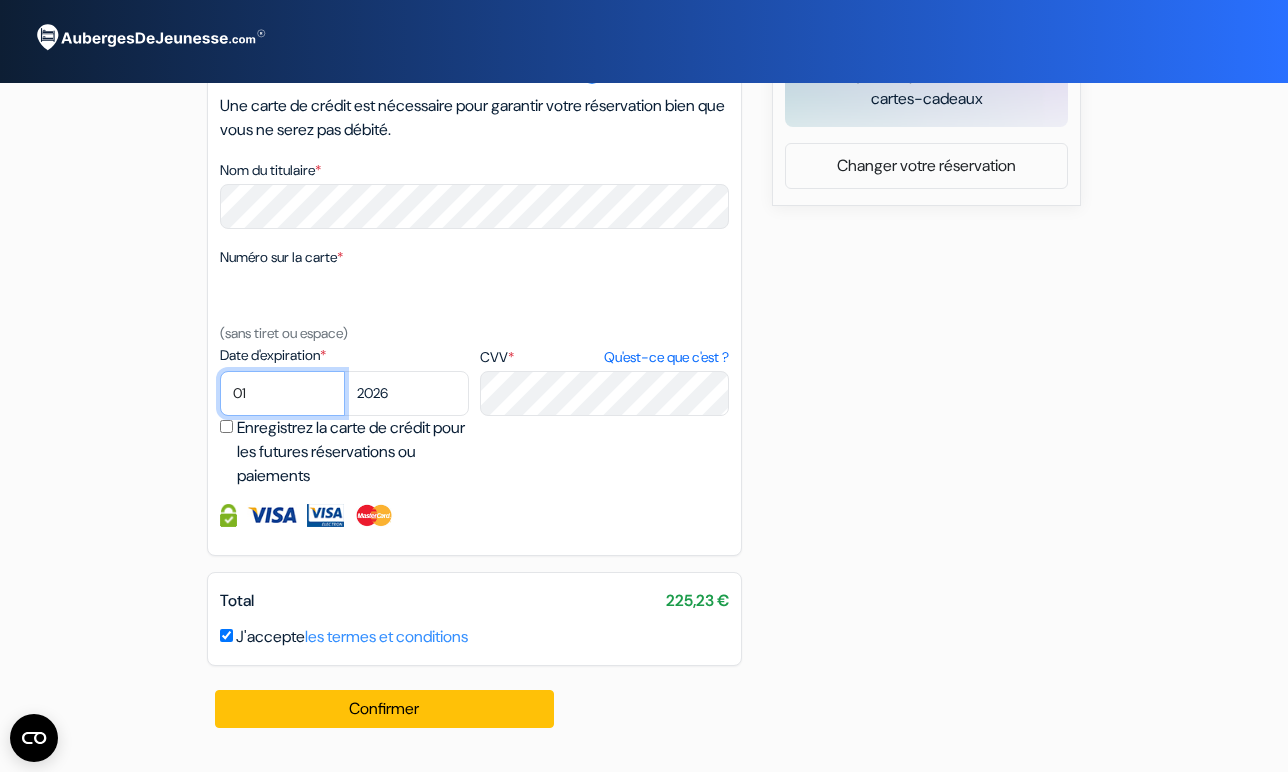 click on "01
02
03
04
05
06
07
08
09
10
11
12" at bounding box center [282, 393] 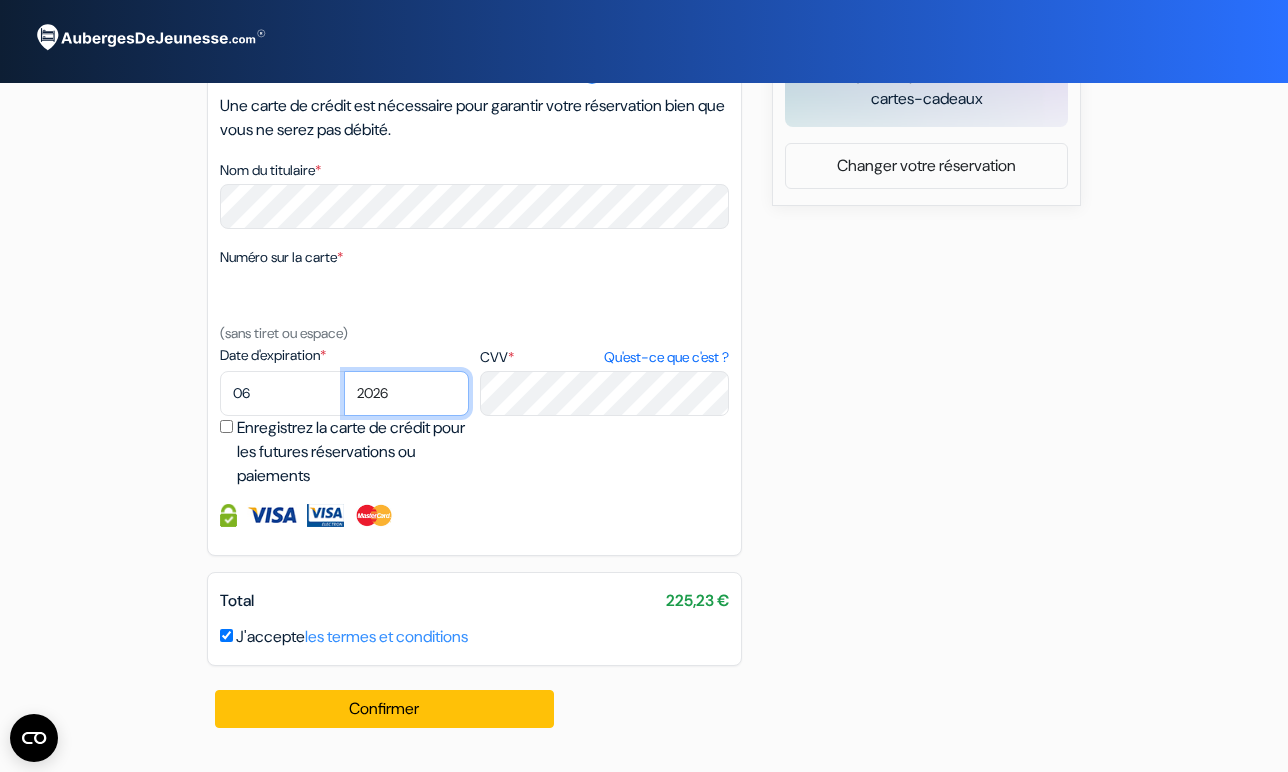 click on "2025
2026
2027
2028
2029
2030
2031
2032
2033
2034
2035
2036 2037 2038 2039 2040 2041" at bounding box center [406, 393] 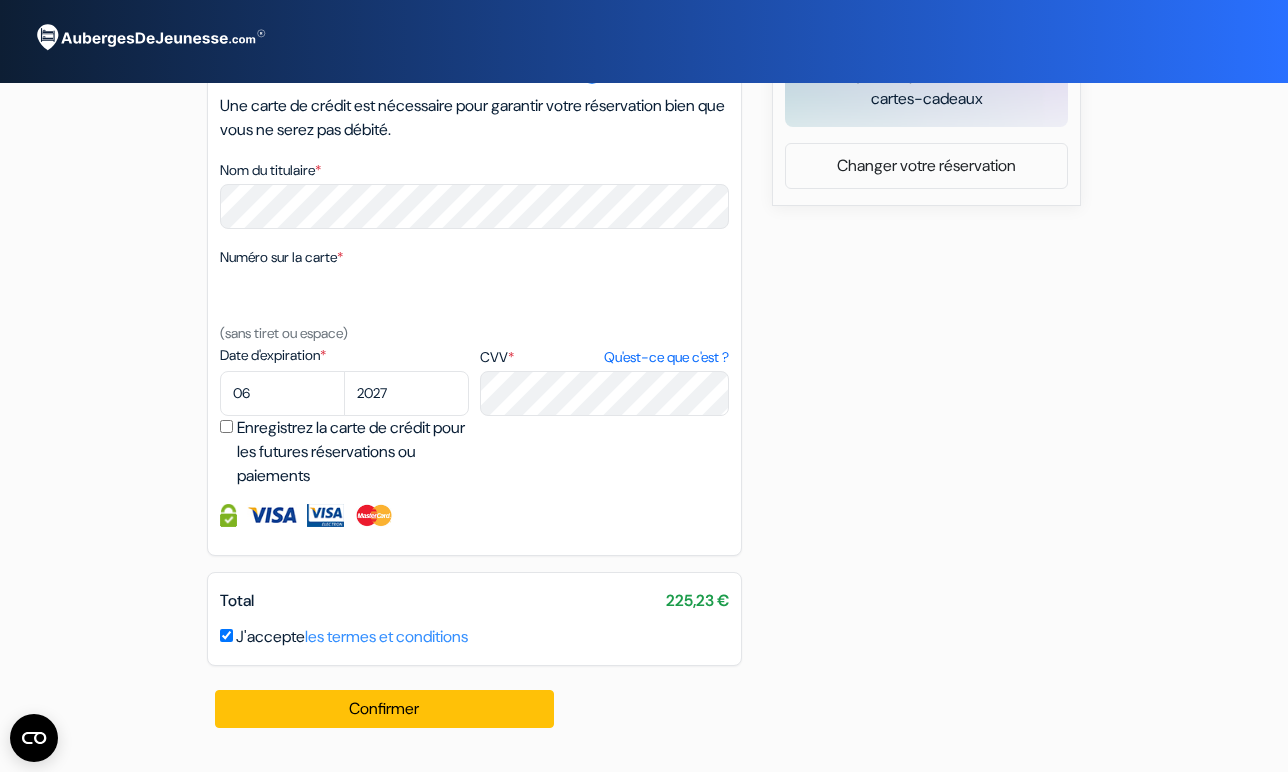 click on "Enregistrez la carte de crédit pour les futures réservations ou paiements" at bounding box center (347, 452) 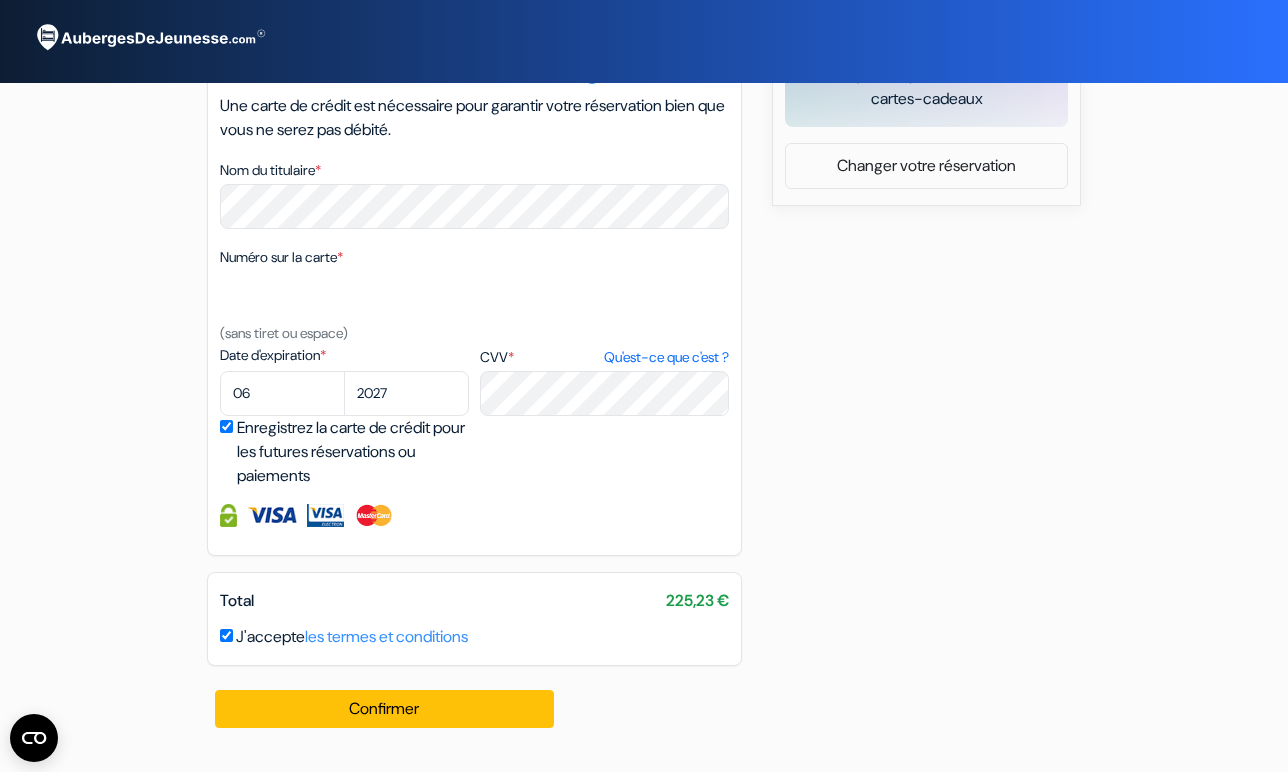 scroll, scrollTop: 866, scrollLeft: 0, axis: vertical 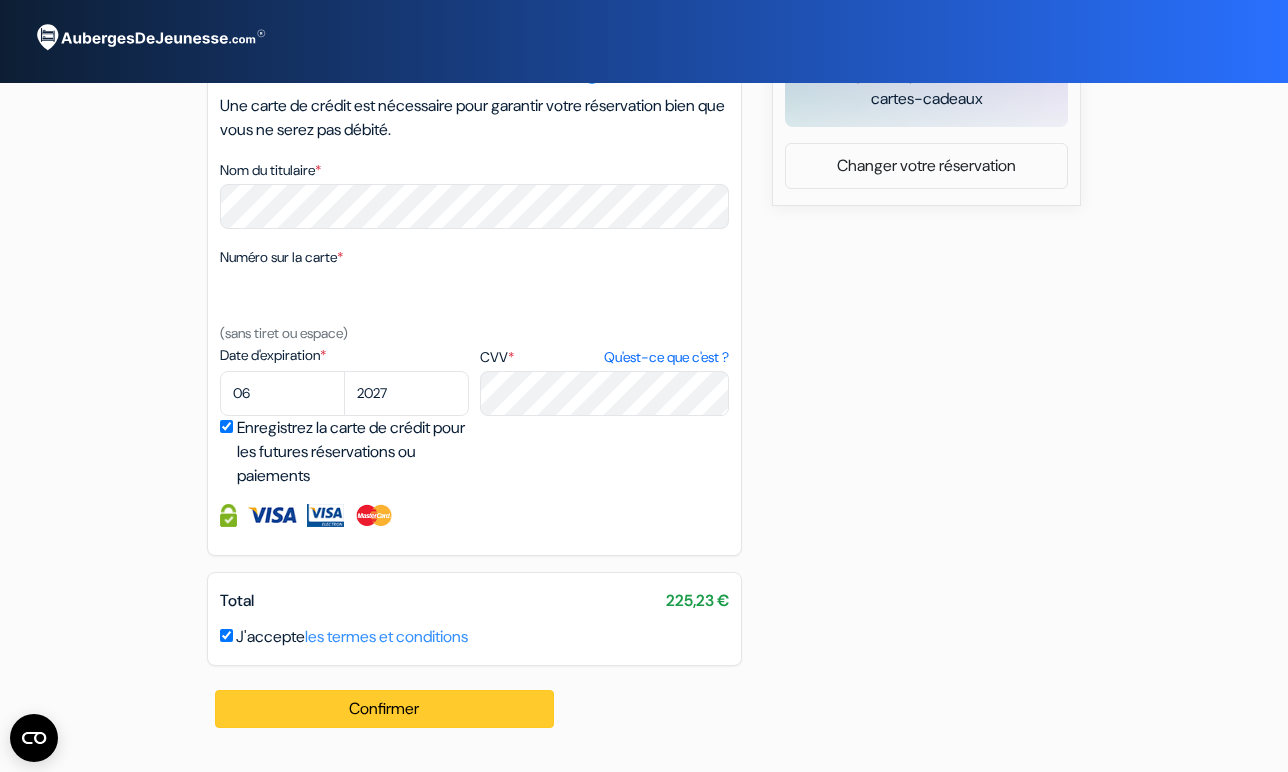click on "Confirmer
Loading..." at bounding box center (384, 709) 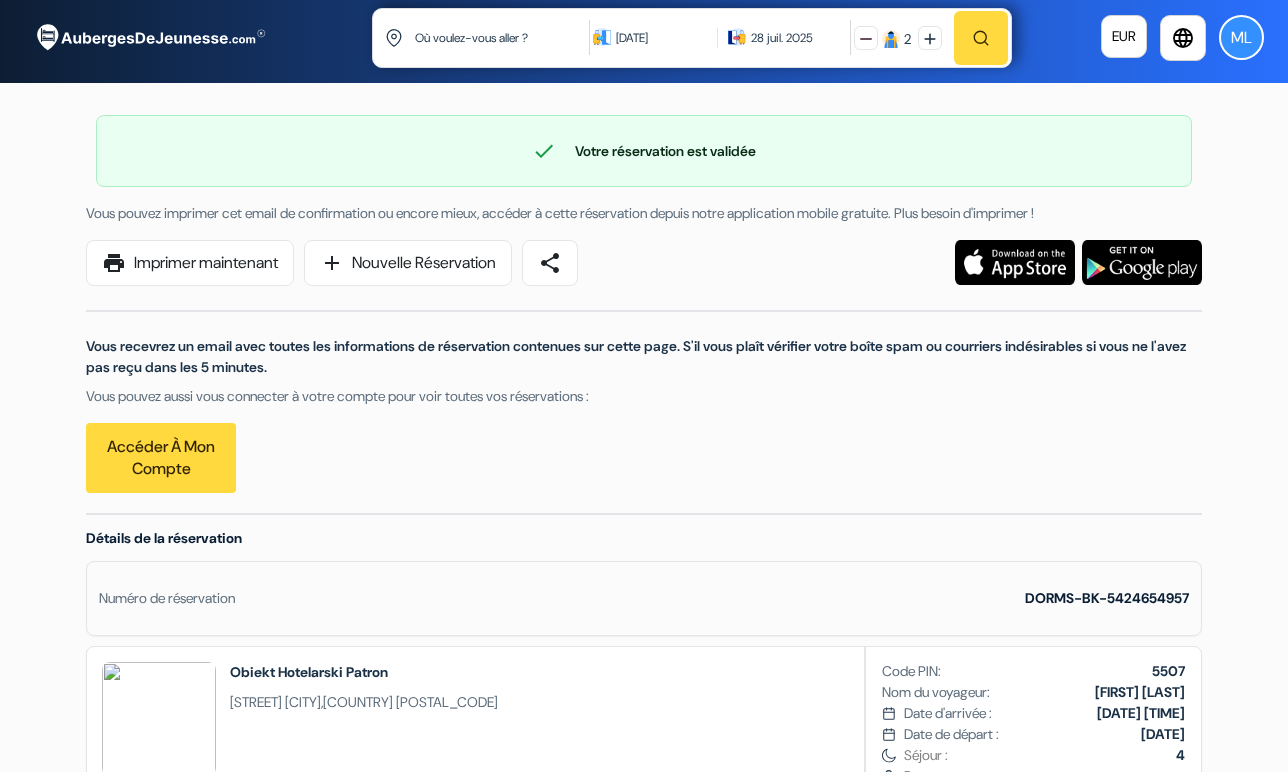 scroll, scrollTop: 0, scrollLeft: 0, axis: both 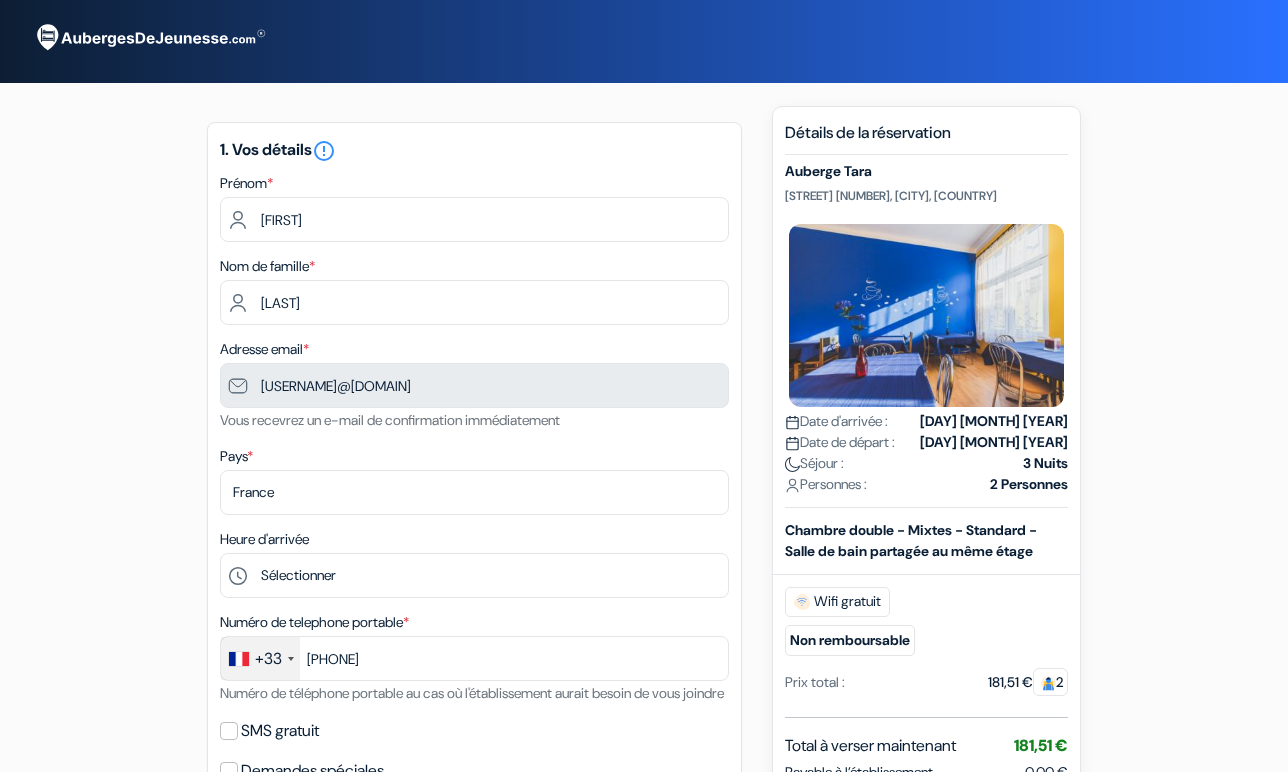 type on "[PHONE]" 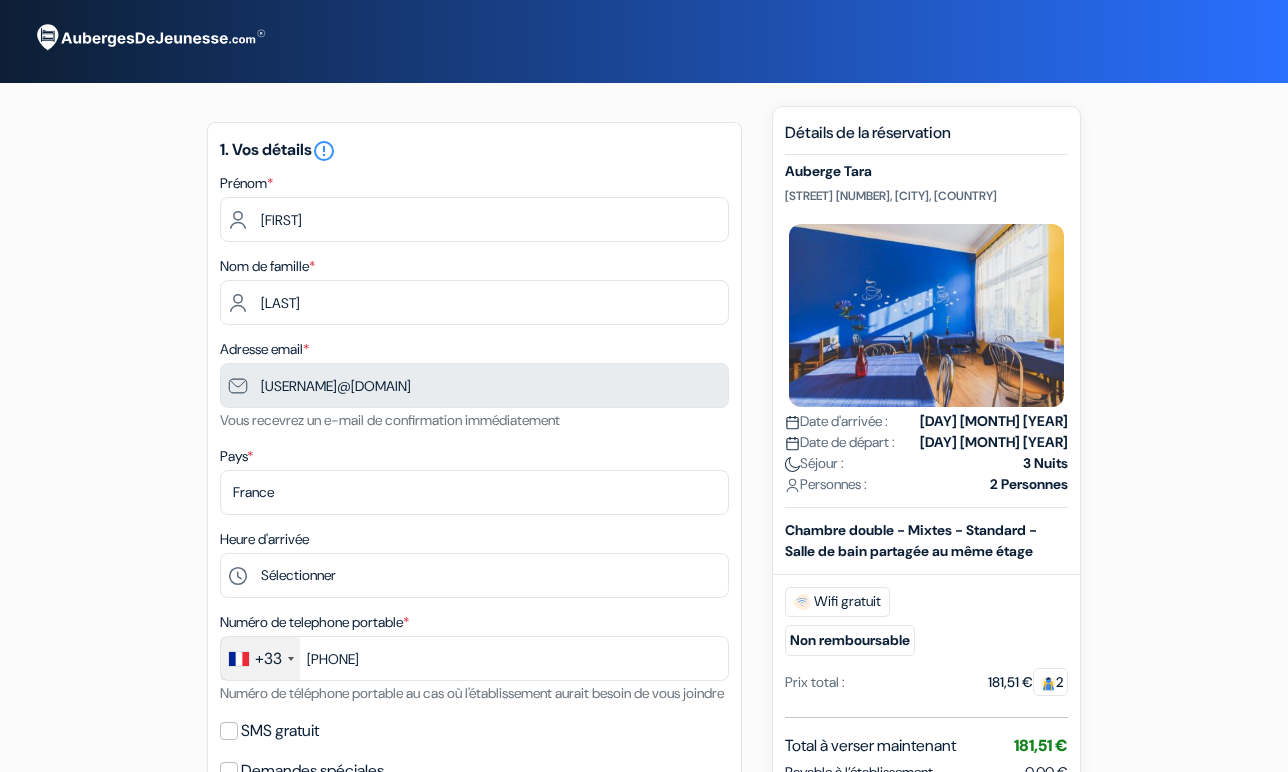 scroll, scrollTop: 0, scrollLeft: 0, axis: both 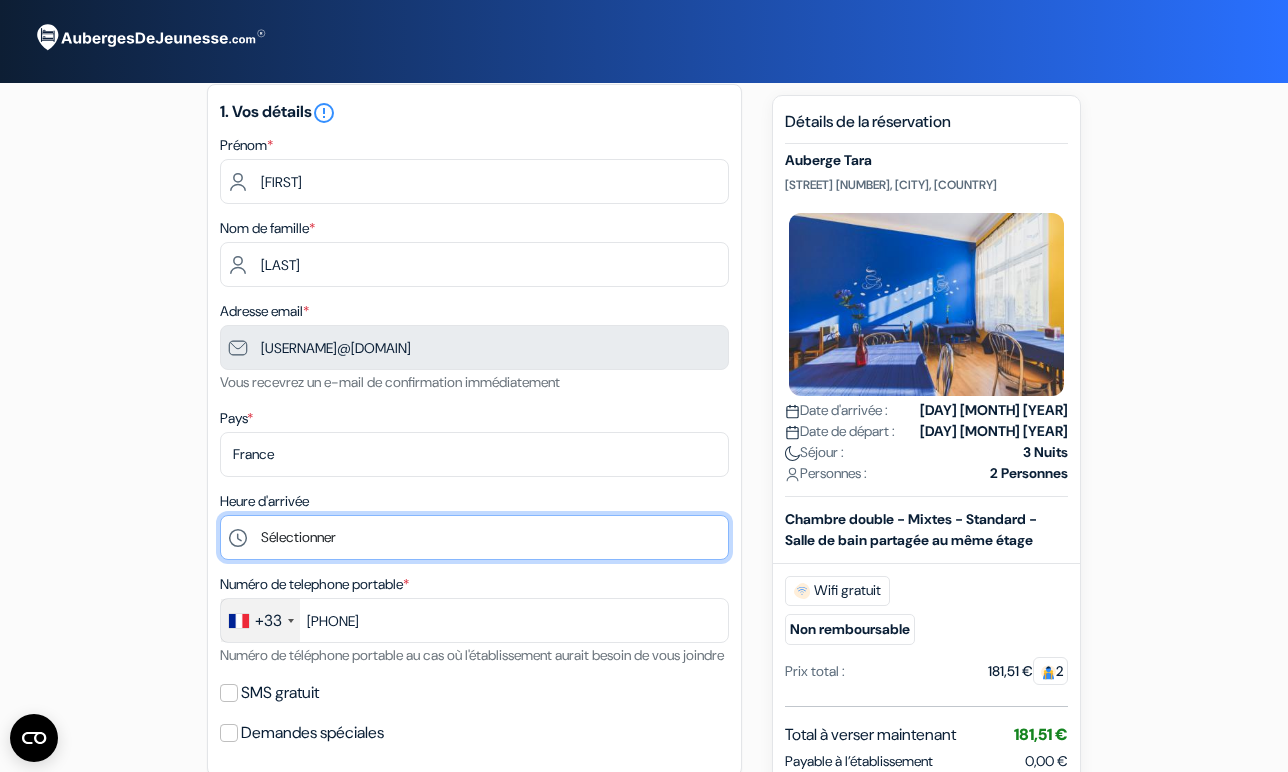 click on "Sélectionner
1:00
2:00
3:00
4:00
5:00
6:00
7:00
8:00
9:00
10:00
11:00
12:00 13:00 14:00 15:00" at bounding box center [474, 537] 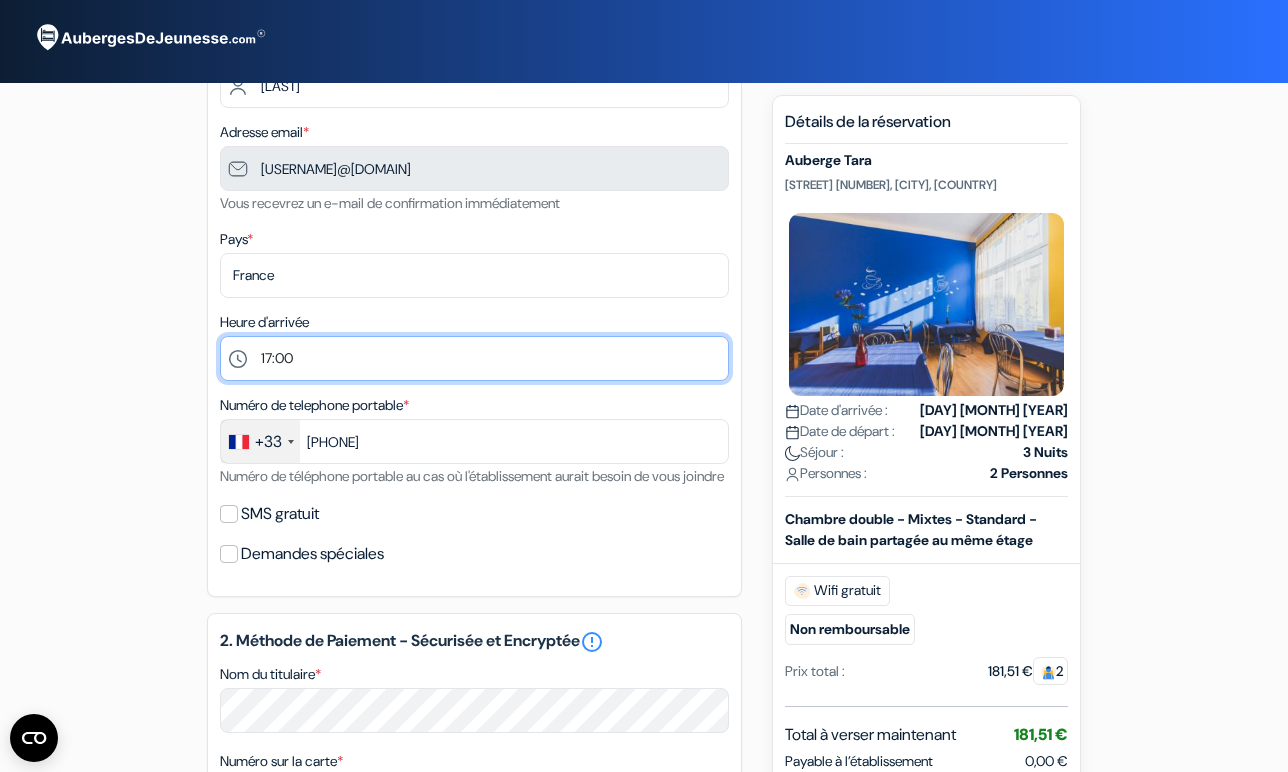 scroll, scrollTop: 232, scrollLeft: 0, axis: vertical 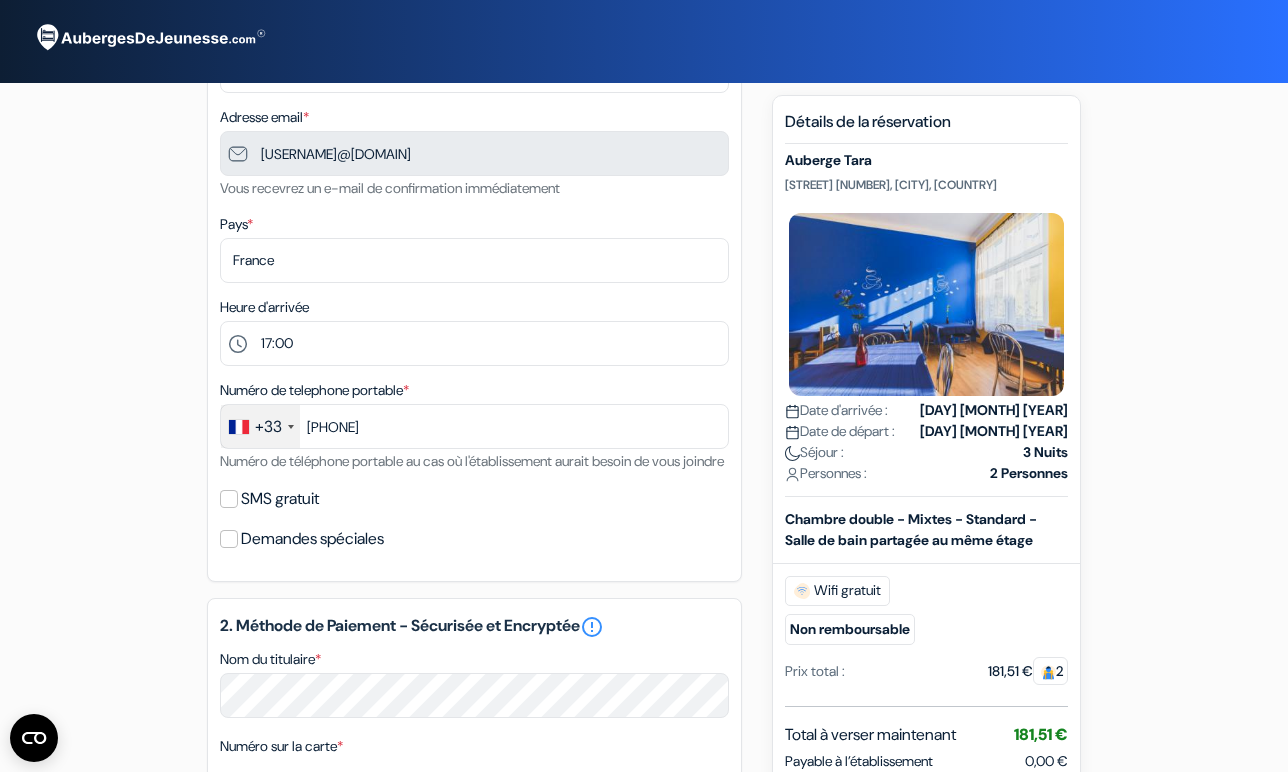 click on "SMS gratuit" at bounding box center (229, 499) 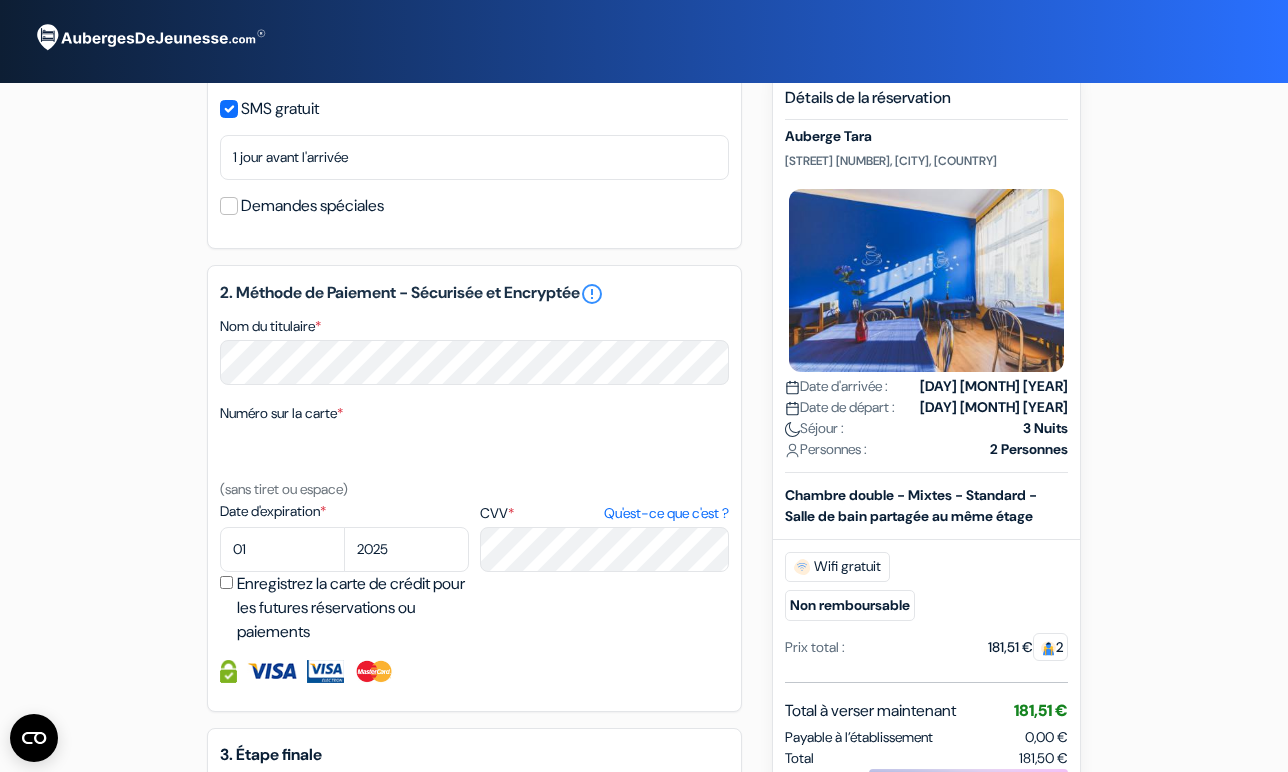 scroll, scrollTop: 626, scrollLeft: 0, axis: vertical 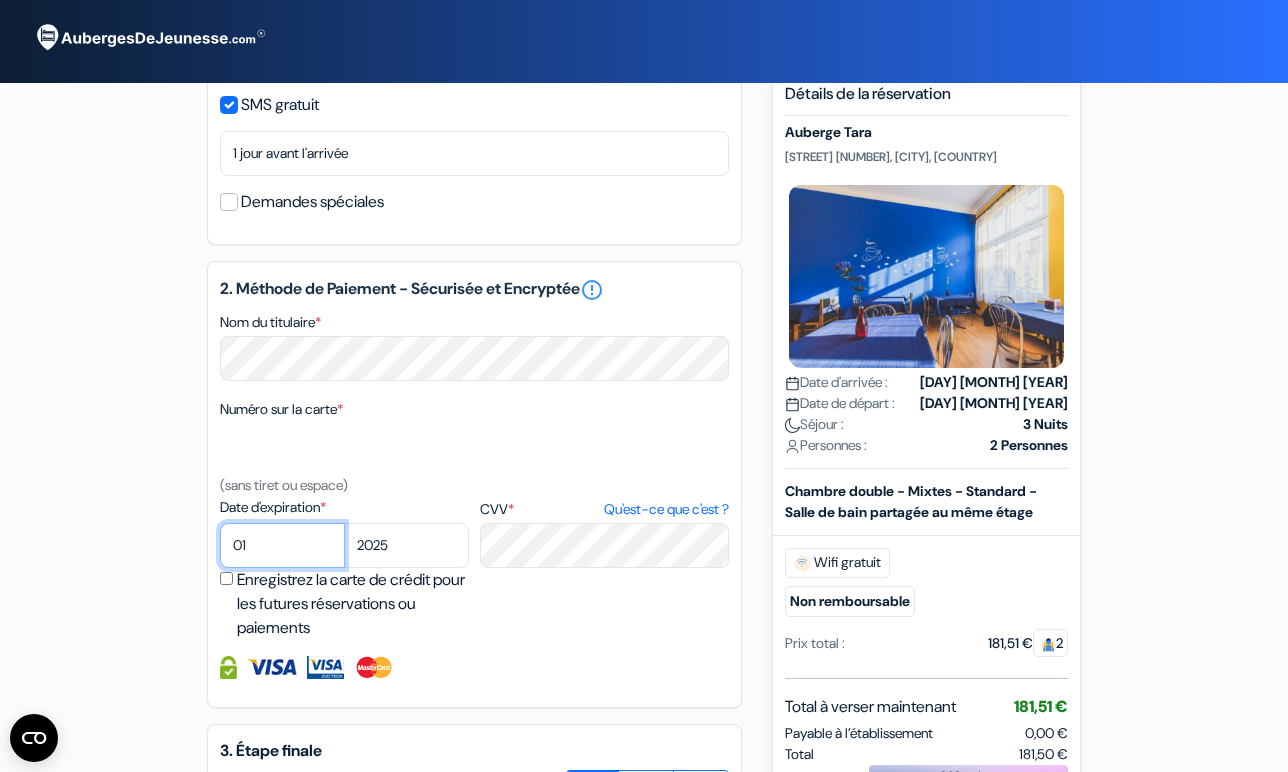 click on "01
02
03
04
05
06
07
08
09
10
11
12" at bounding box center [282, 545] 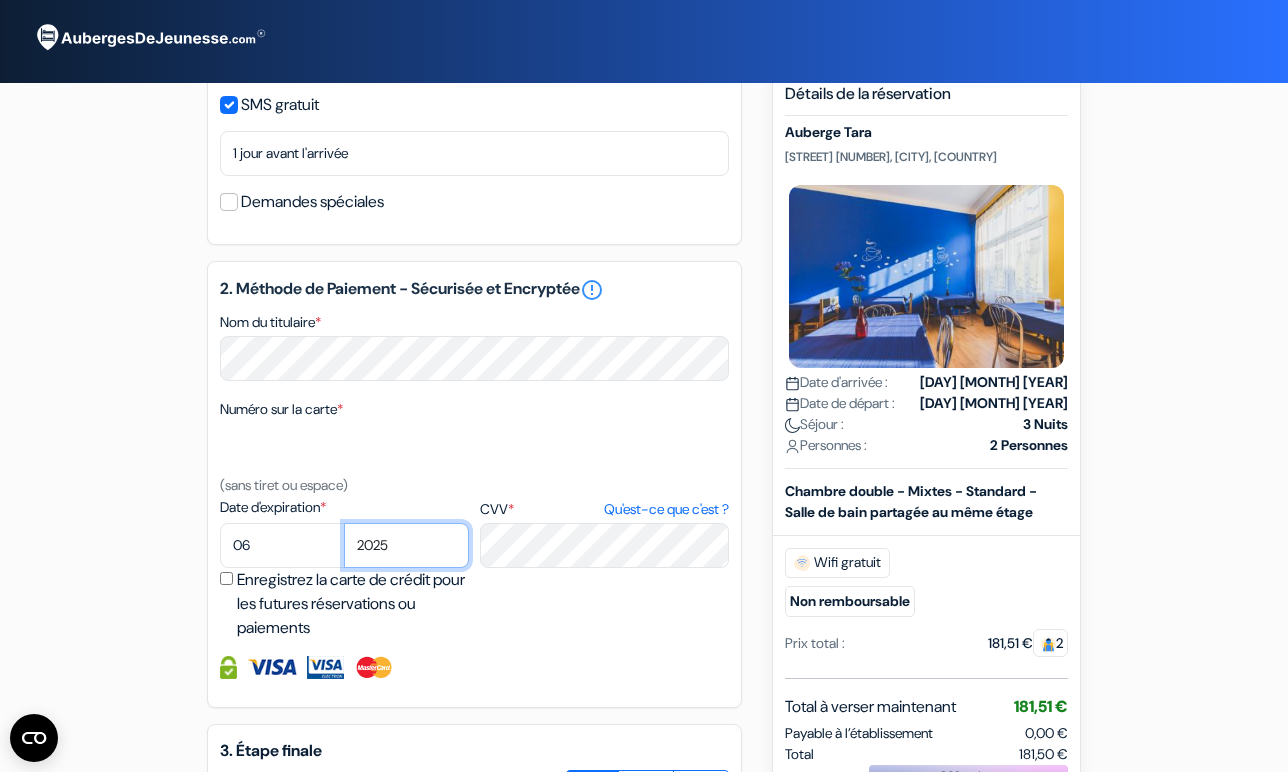 click on "2025
2026
2027
2028
2029
2030
2031
2032
2033 2034 2035 2036 2037 2038 2039 2040 2041 2042 2043" at bounding box center (406, 545) 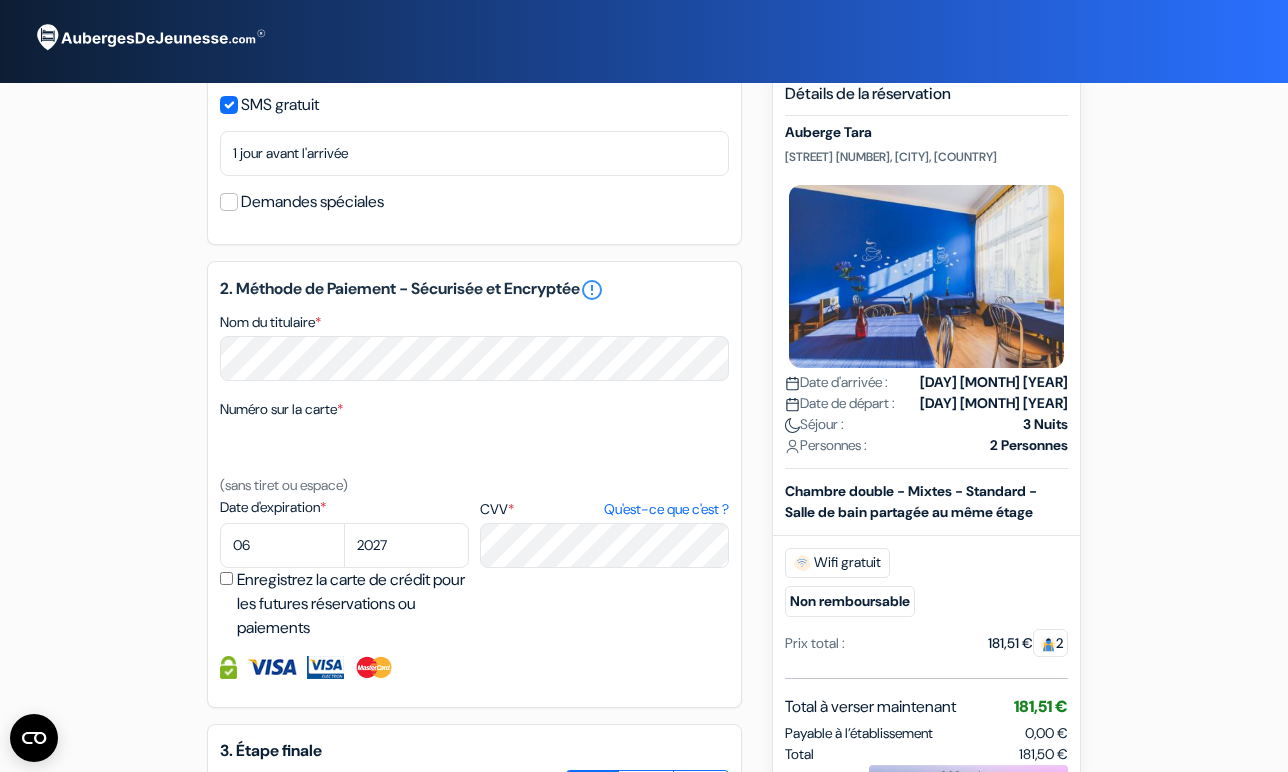 click on "Enregistrez la carte de crédit pour les futures réservations ou paiements" at bounding box center [347, 604] 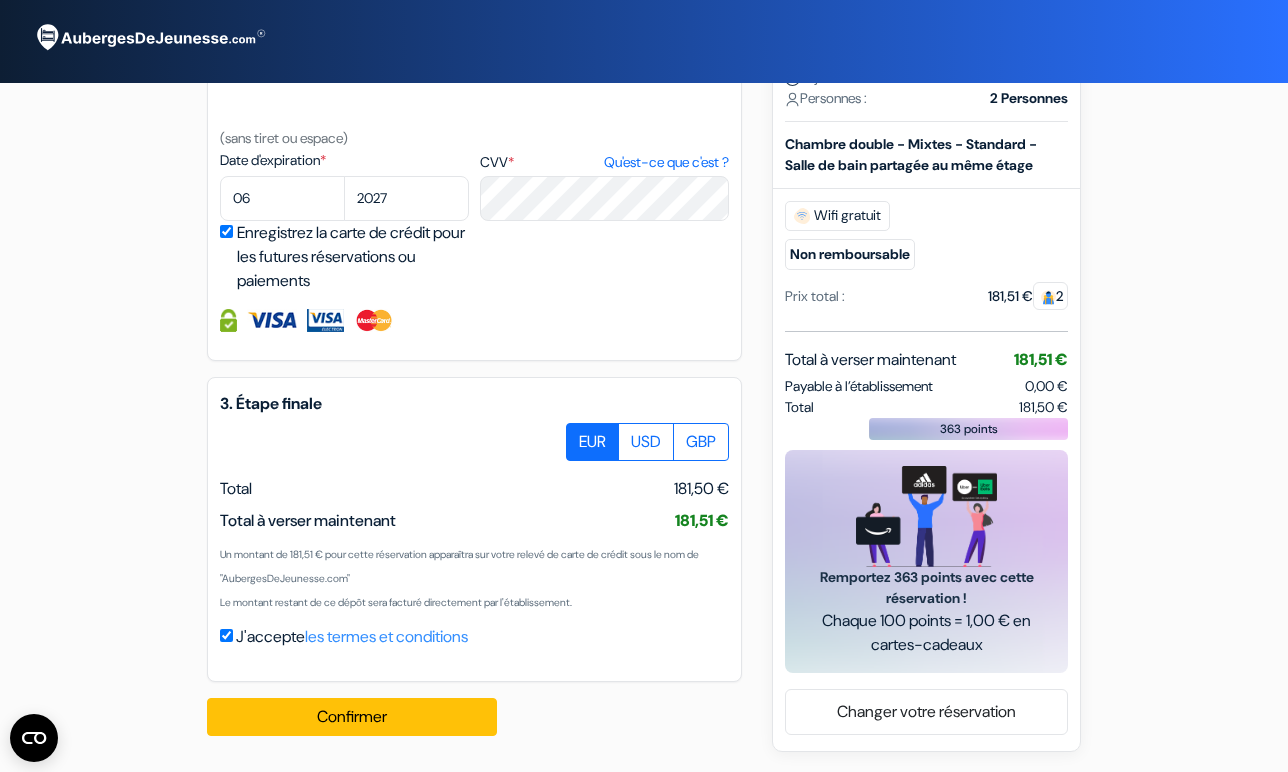 scroll, scrollTop: 997, scrollLeft: 0, axis: vertical 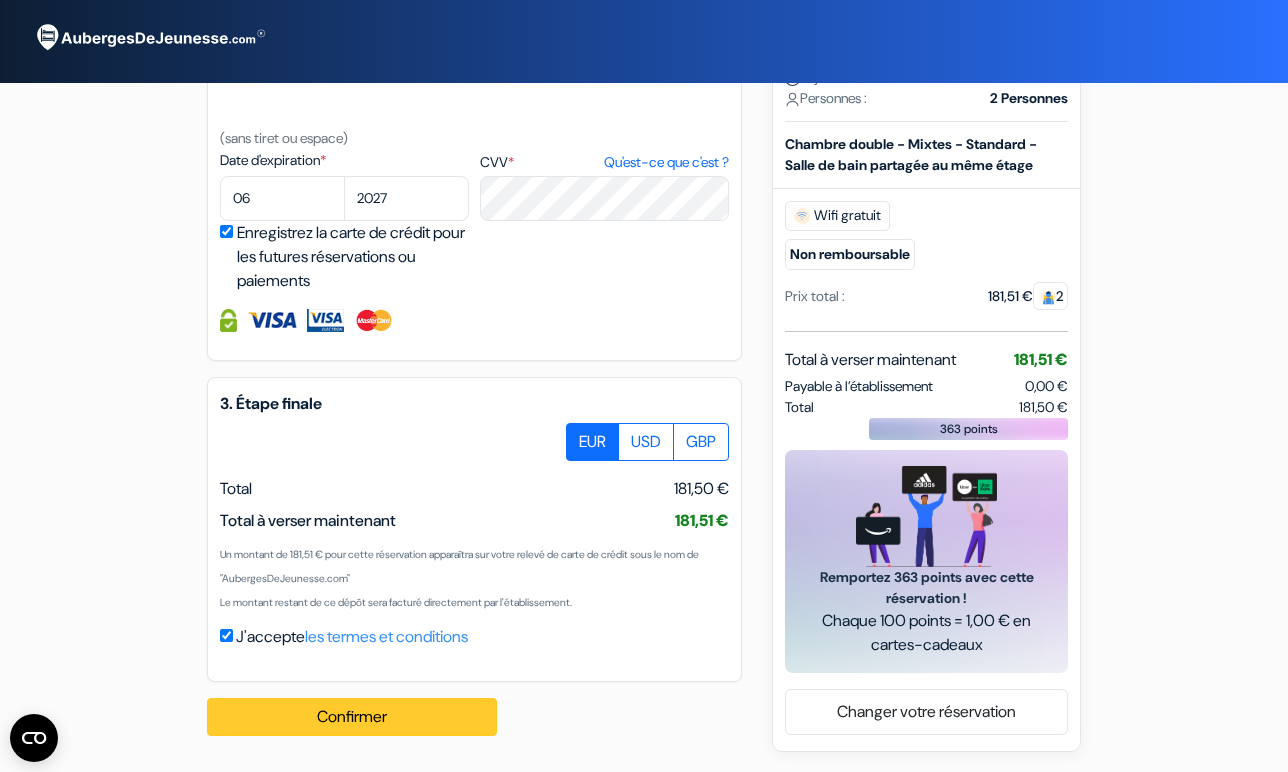 click on "Confirmer
Loading..." at bounding box center (352, 717) 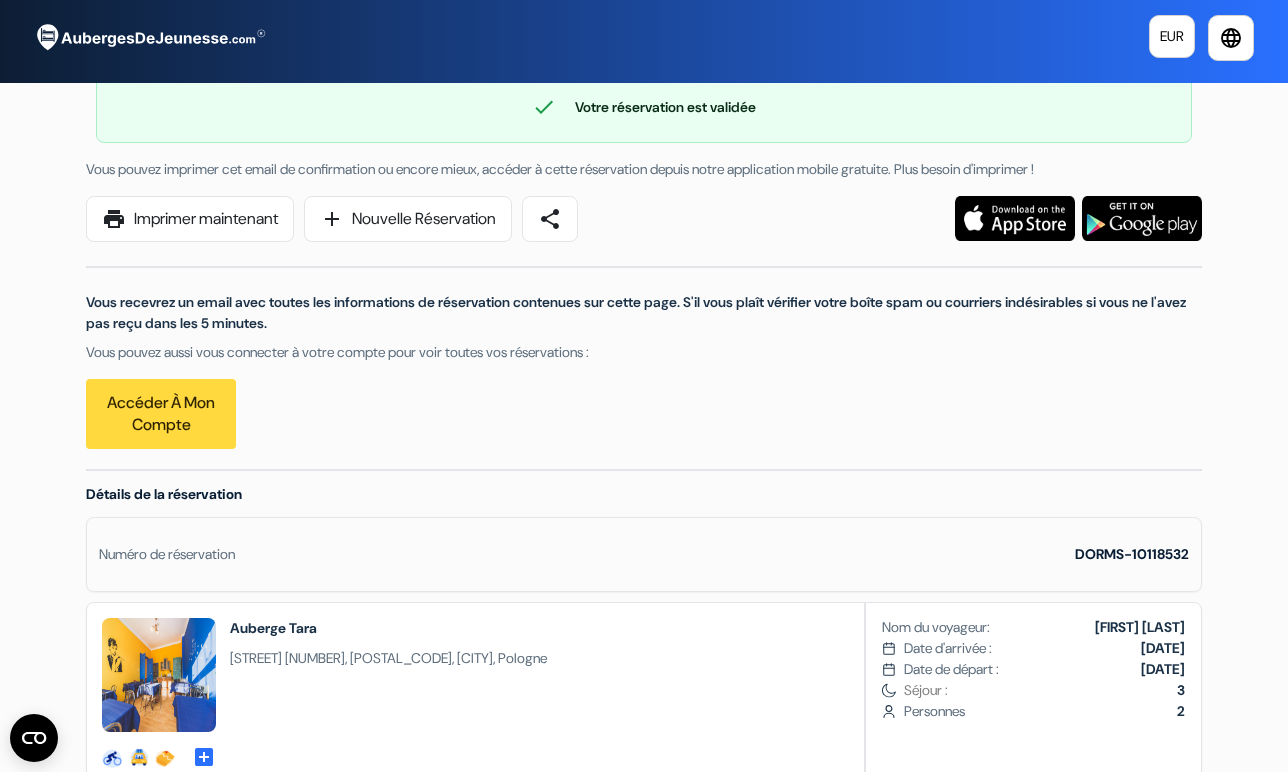 scroll, scrollTop: 77, scrollLeft: 0, axis: vertical 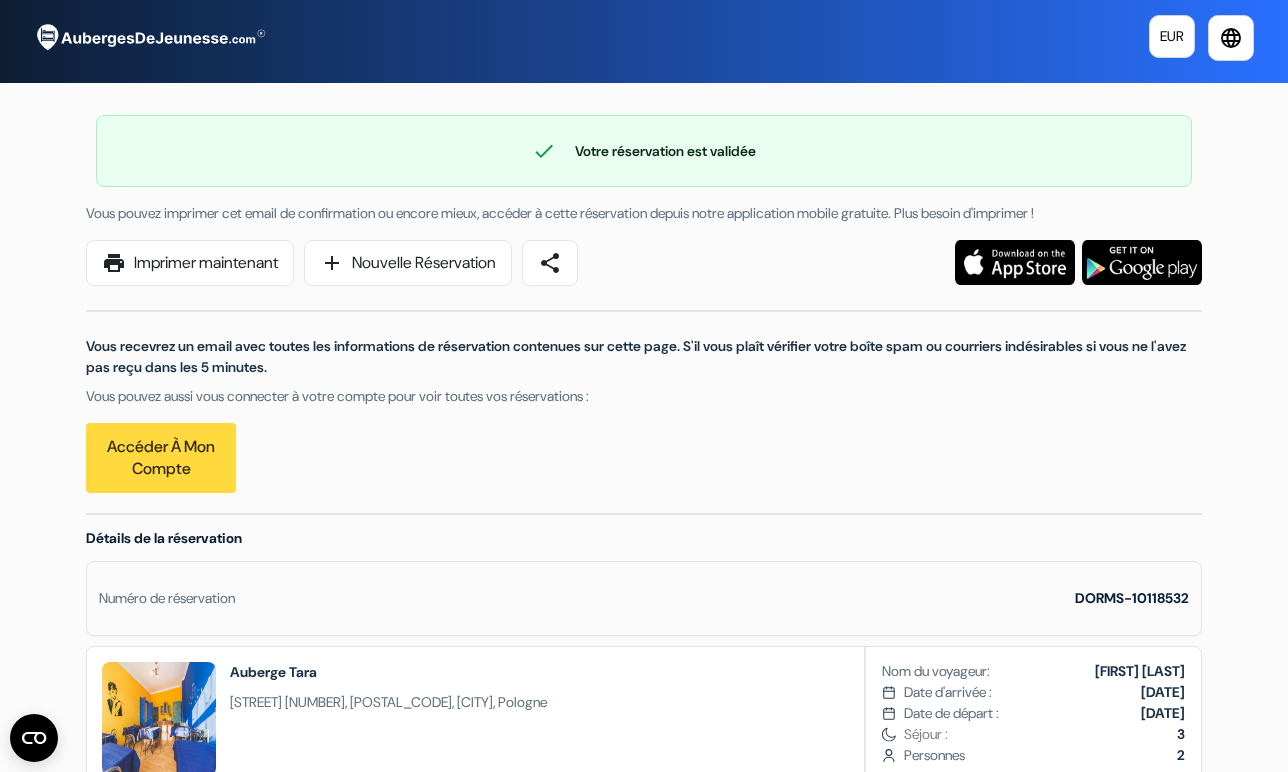 click on "Accéder à mon compte" at bounding box center [161, 458] 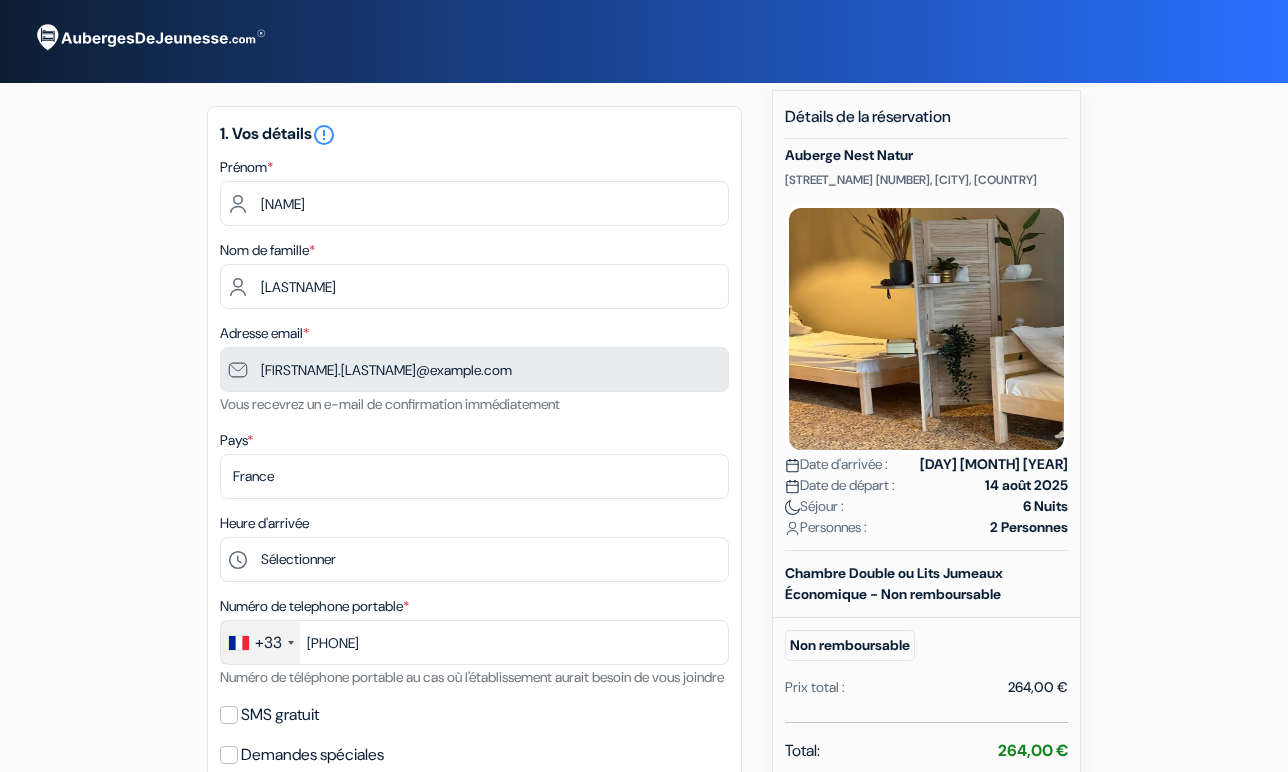 scroll, scrollTop: 16, scrollLeft: 0, axis: vertical 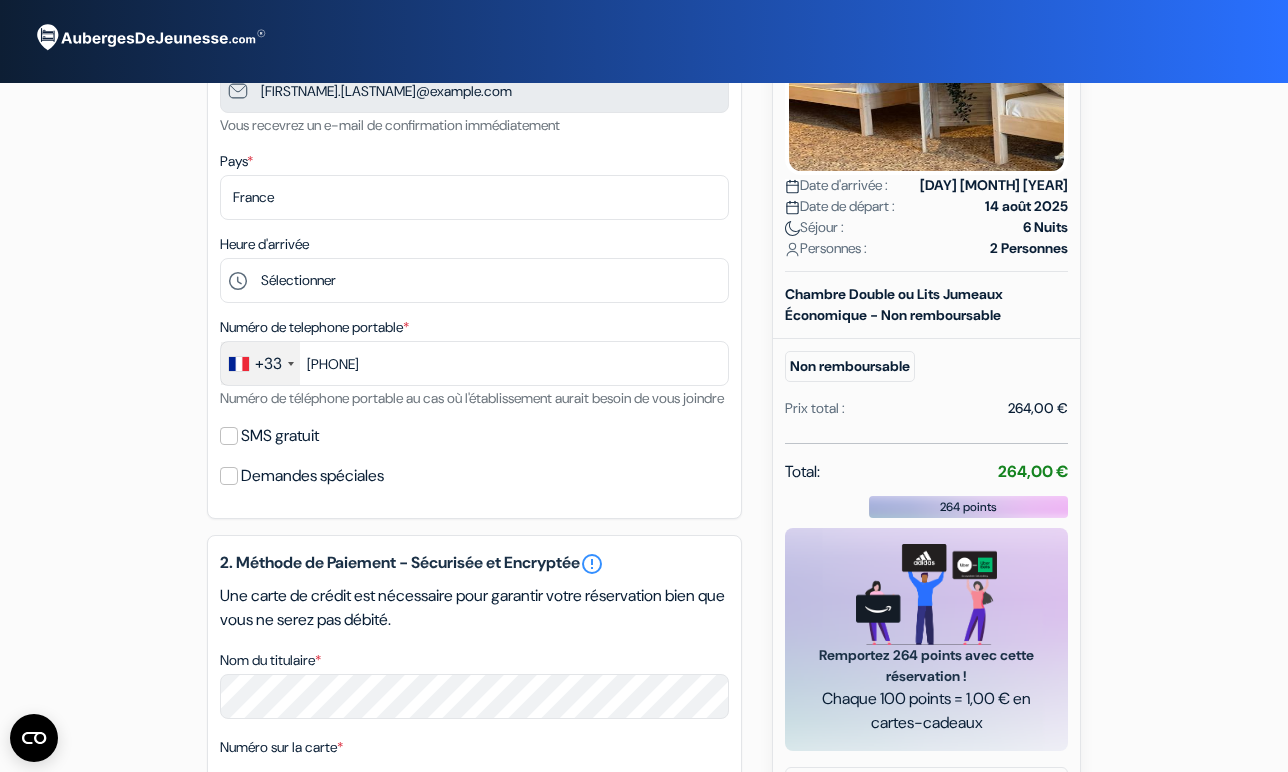 click on "SMS gratuit" at bounding box center [229, 436] 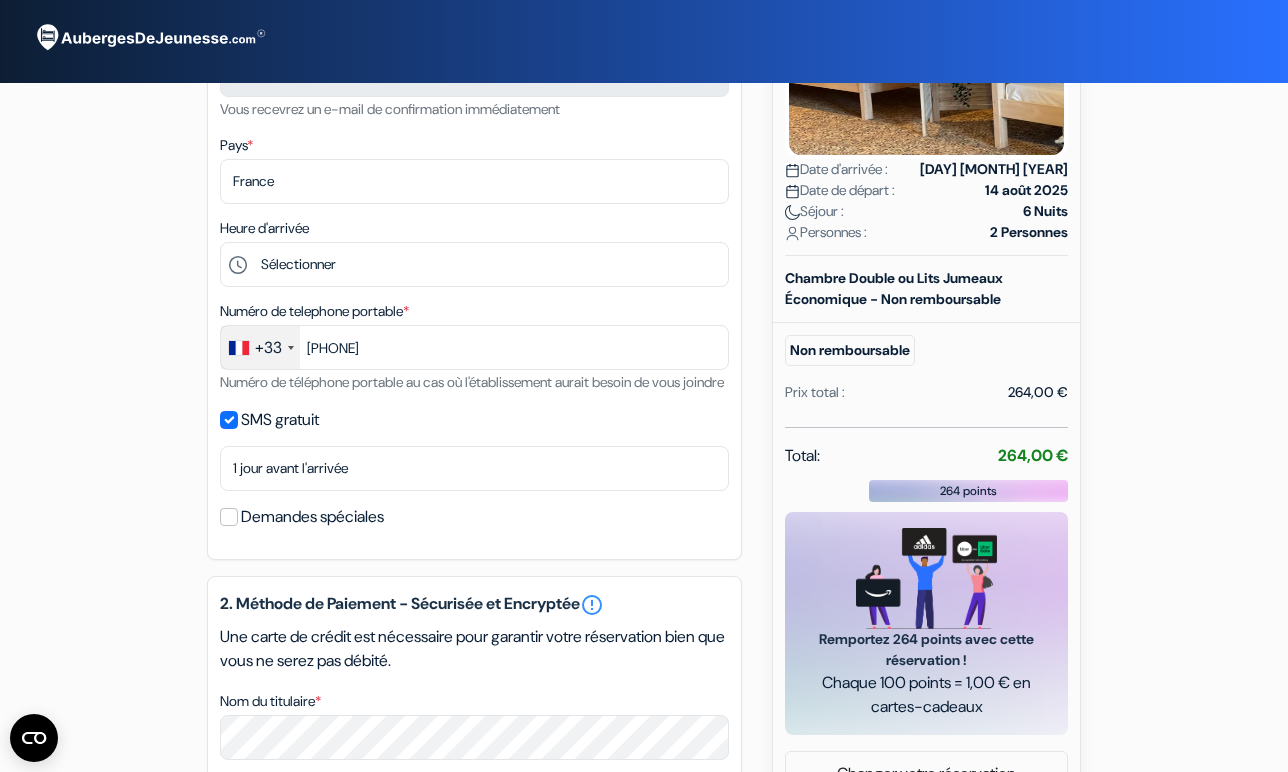 scroll, scrollTop: 275, scrollLeft: 0, axis: vertical 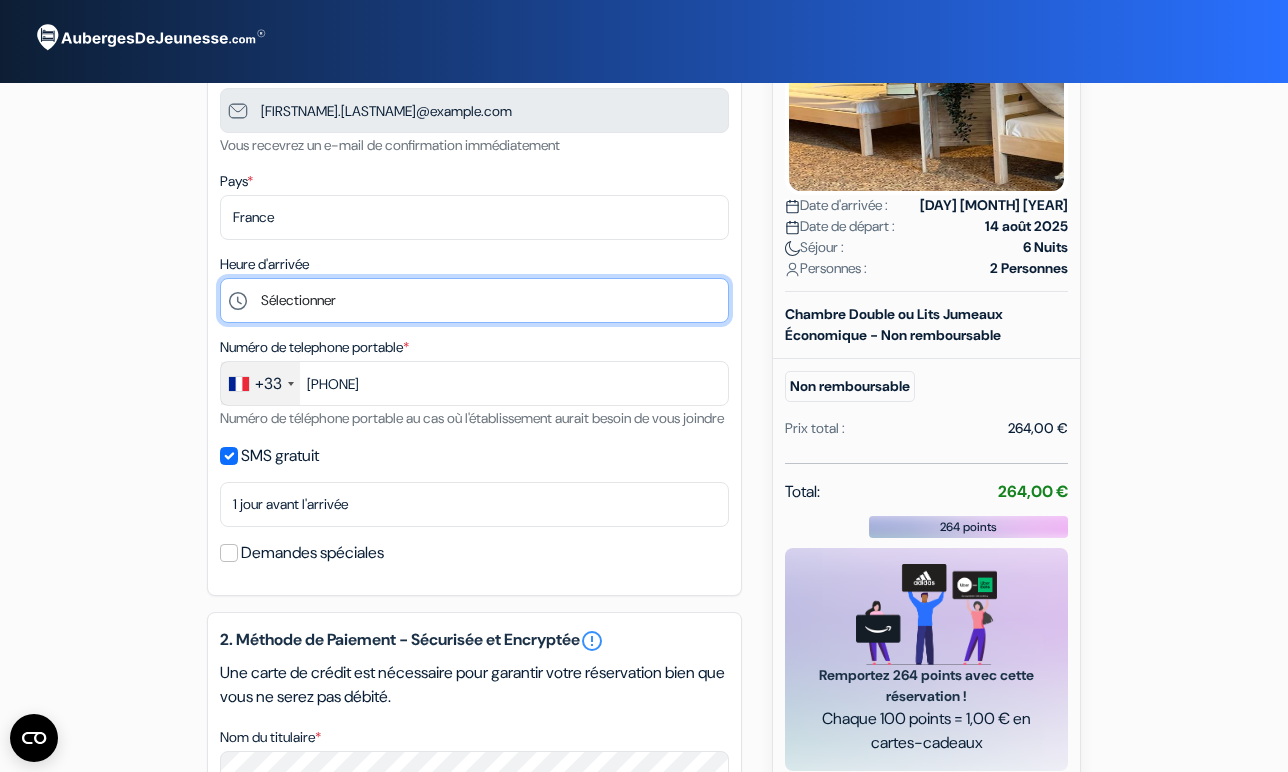 click on "Sélectionner
15:00
16:00
17:00
18:00
19:00
20:00" at bounding box center [474, 300] 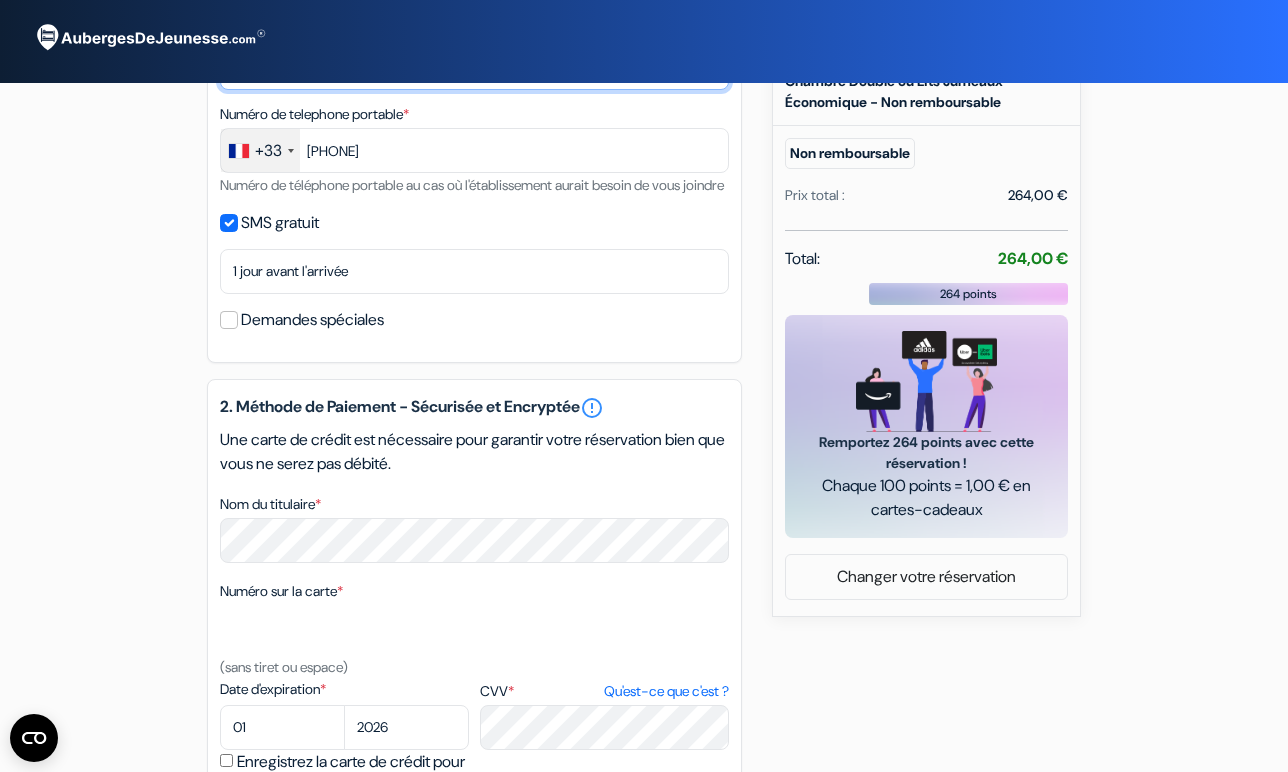 scroll, scrollTop: 511, scrollLeft: 0, axis: vertical 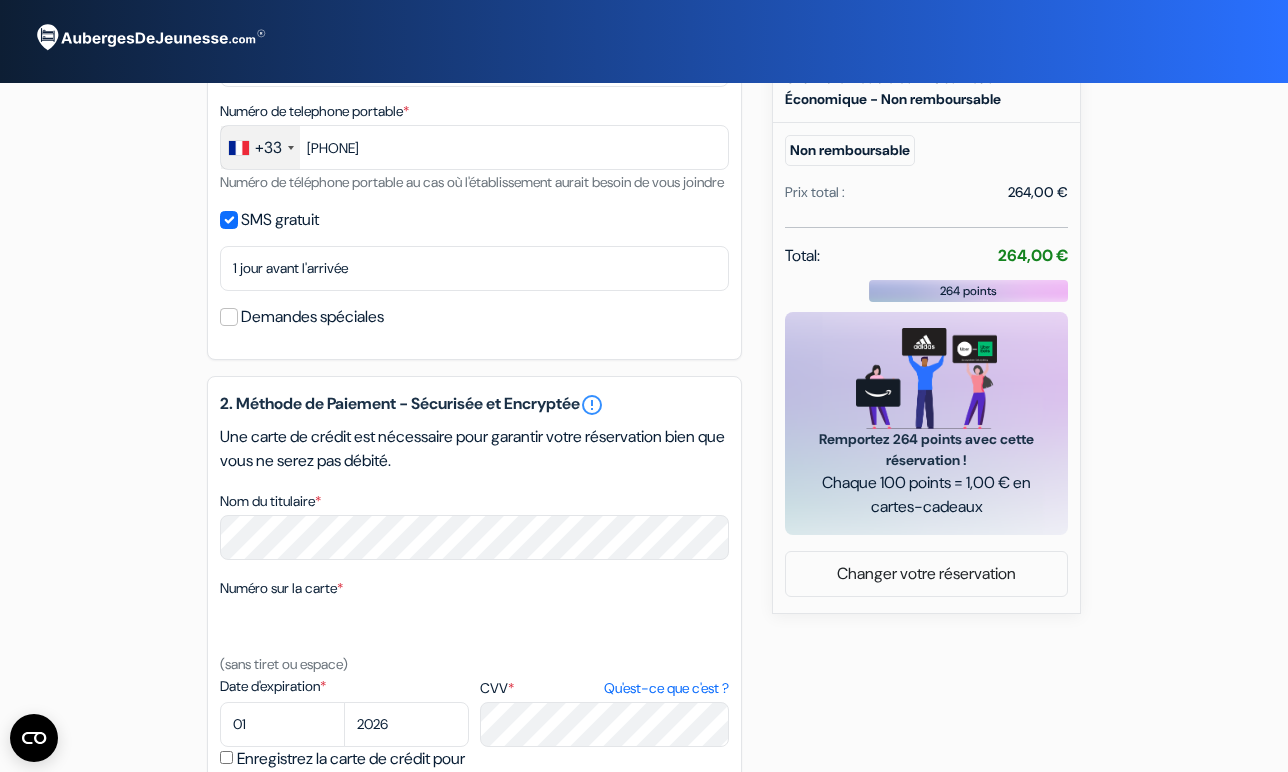 click on "Demandes spéciales" at bounding box center (229, 317) 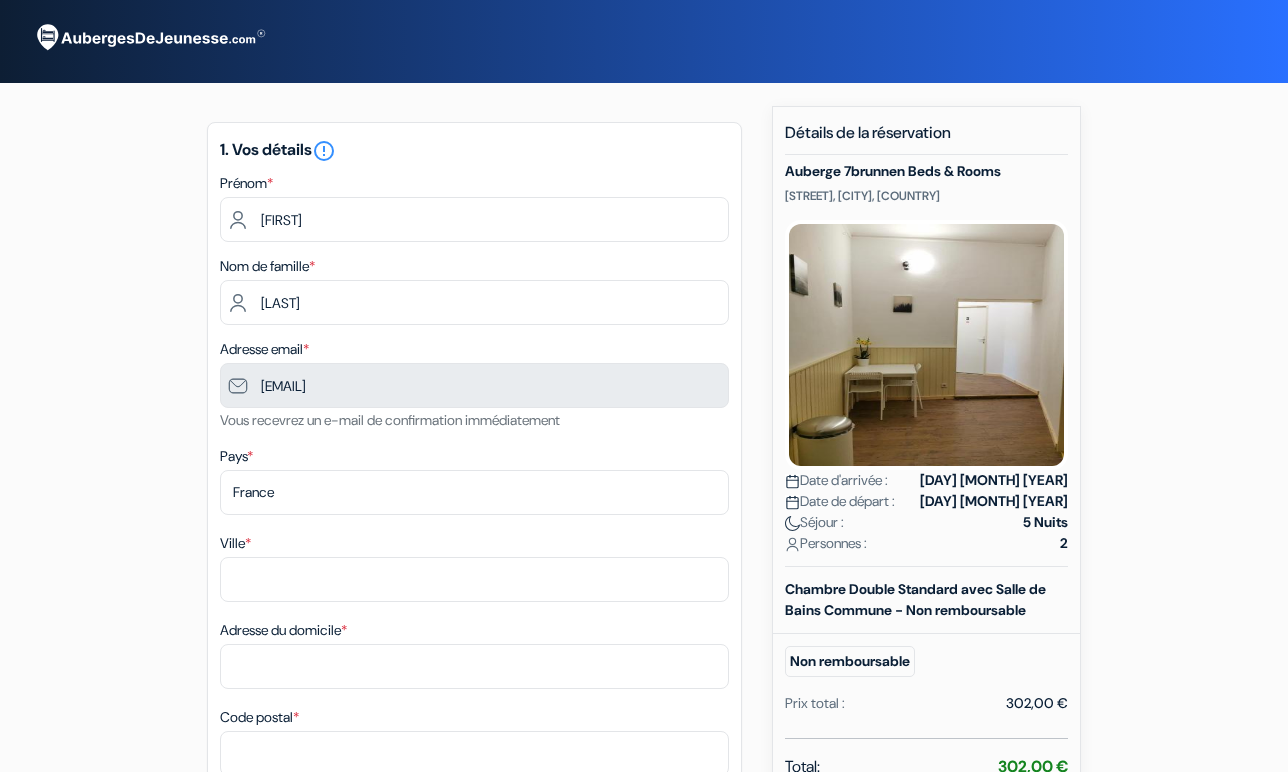 scroll, scrollTop: 0, scrollLeft: 0, axis: both 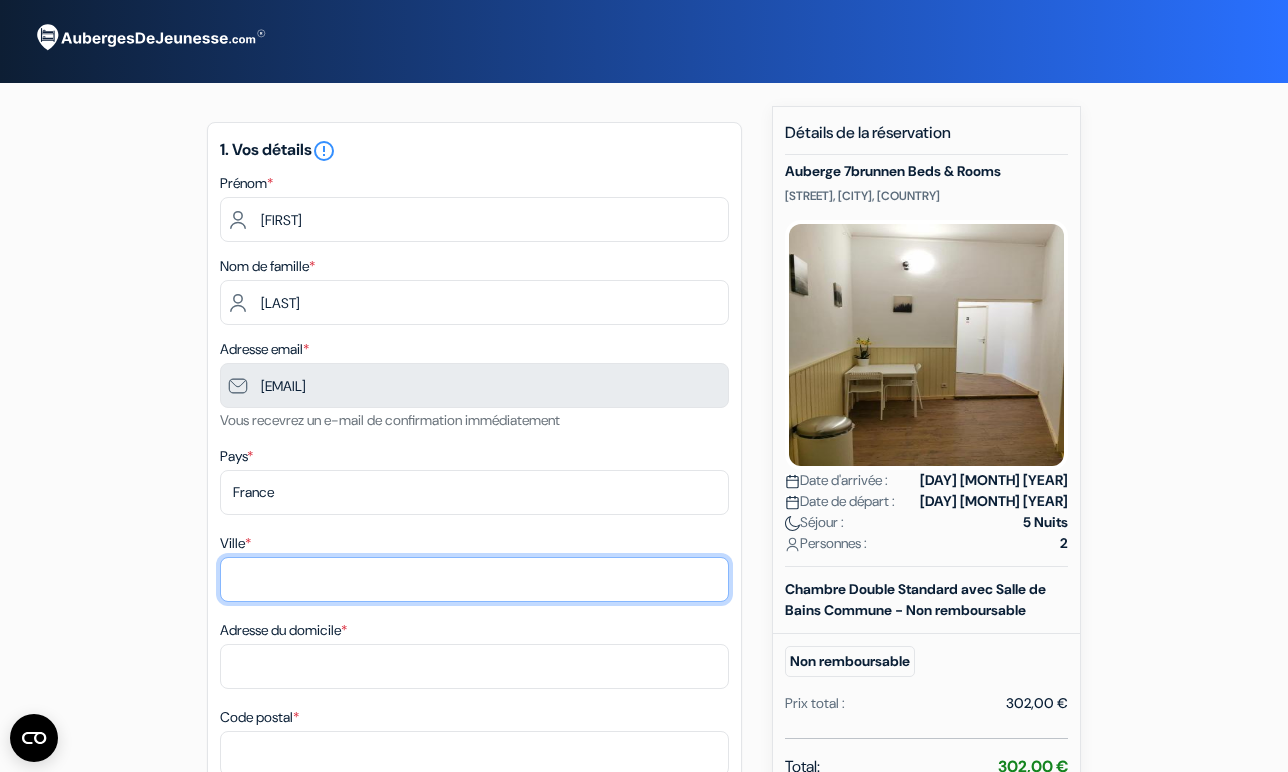 click on "Ville  *" at bounding box center [474, 579] 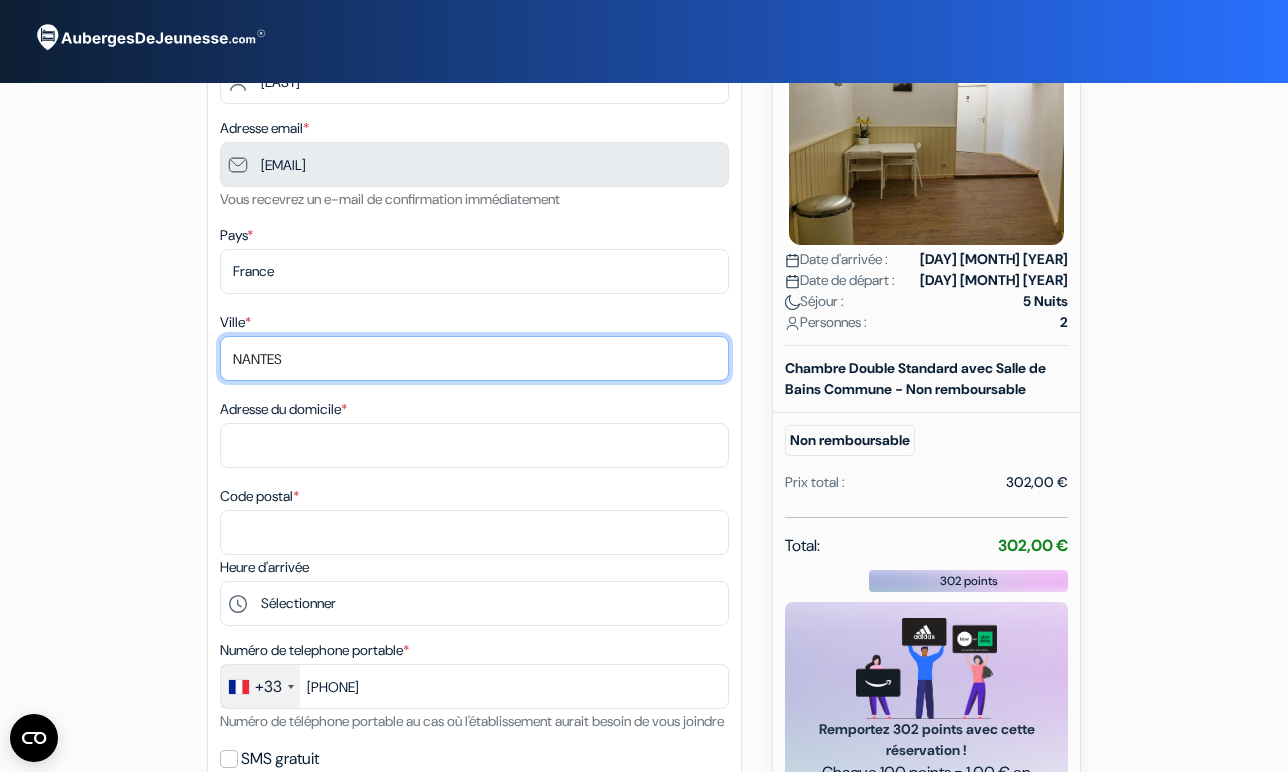 scroll, scrollTop: 226, scrollLeft: 0, axis: vertical 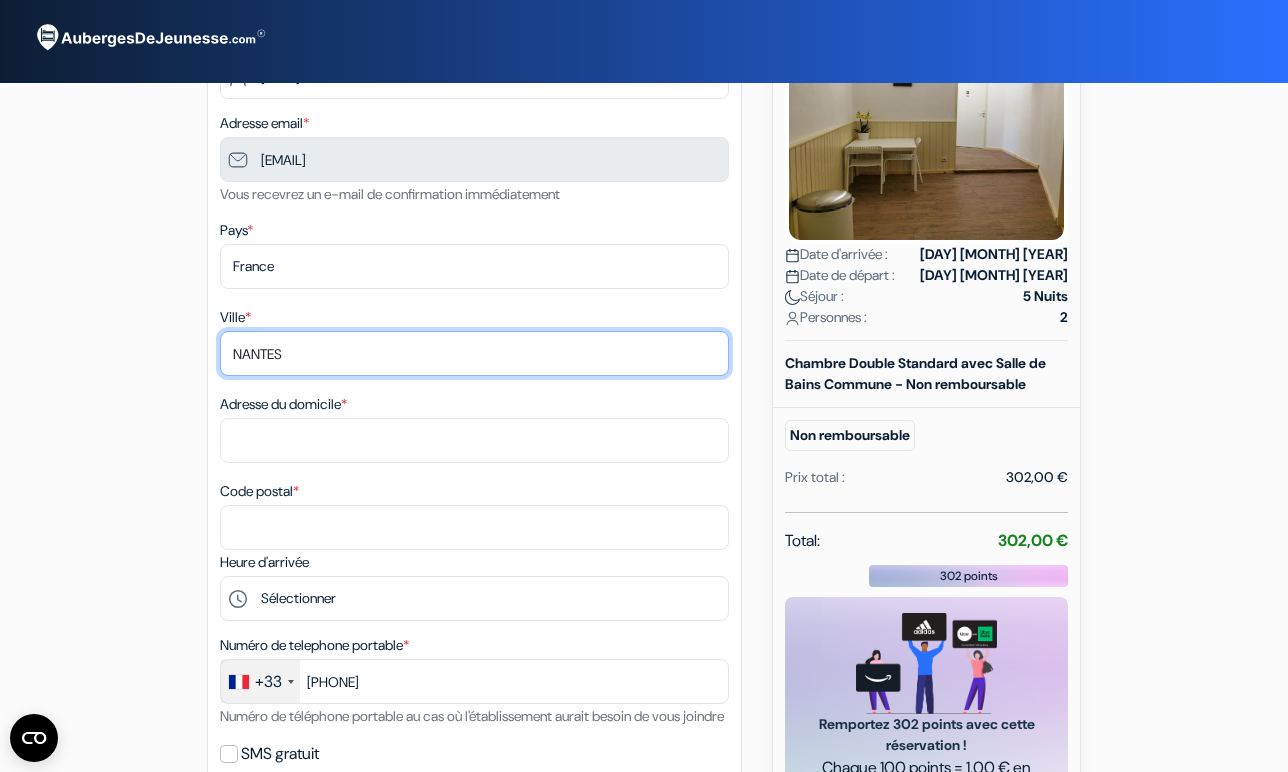 type on "NANTES" 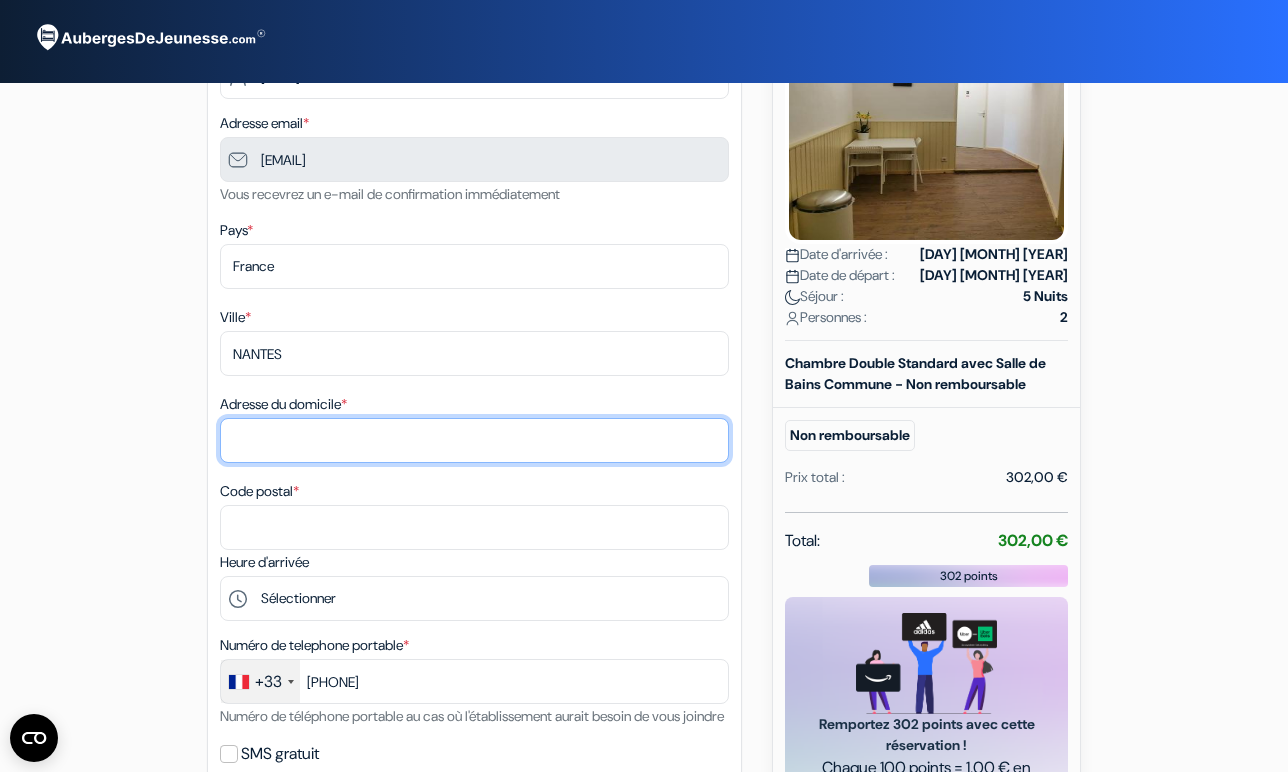 click on "Adresse du domicile  *" at bounding box center [474, 440] 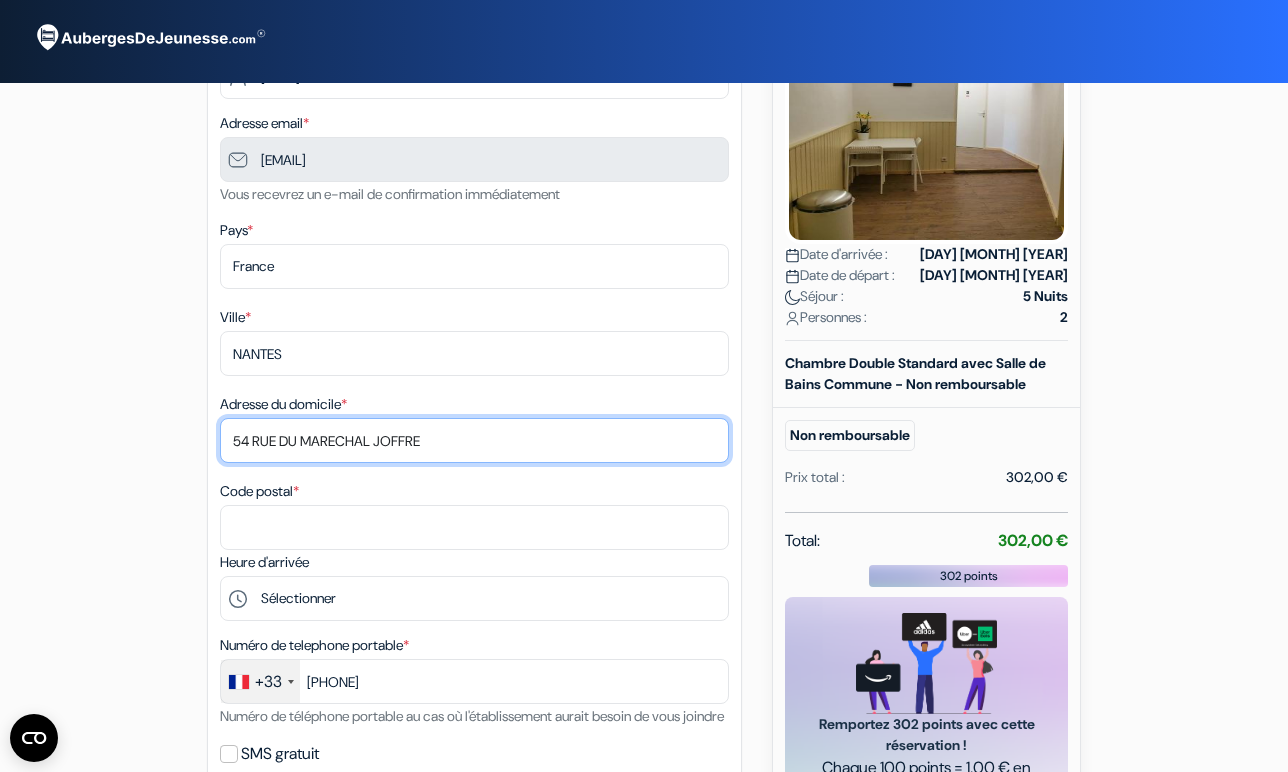 type on "54 RUE DU MARECHAL JOFFRE" 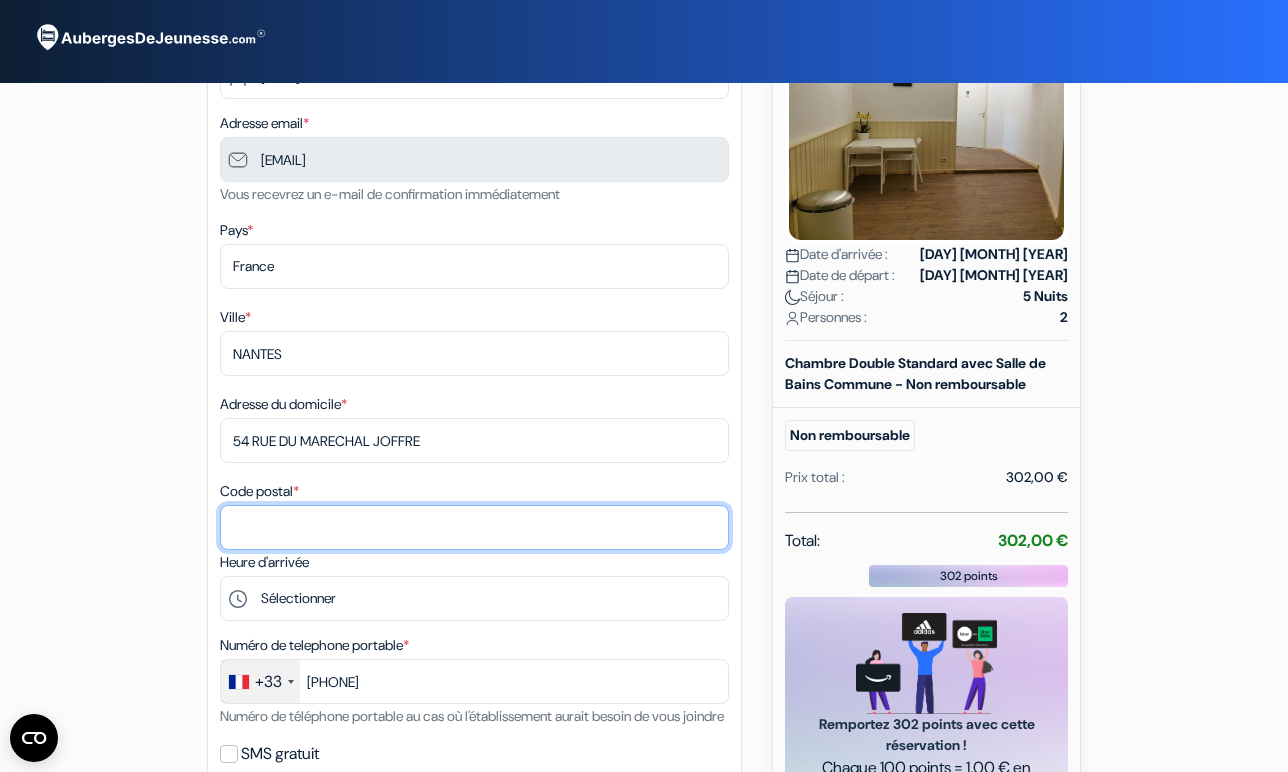 click on "Code postal  *" at bounding box center (474, 527) 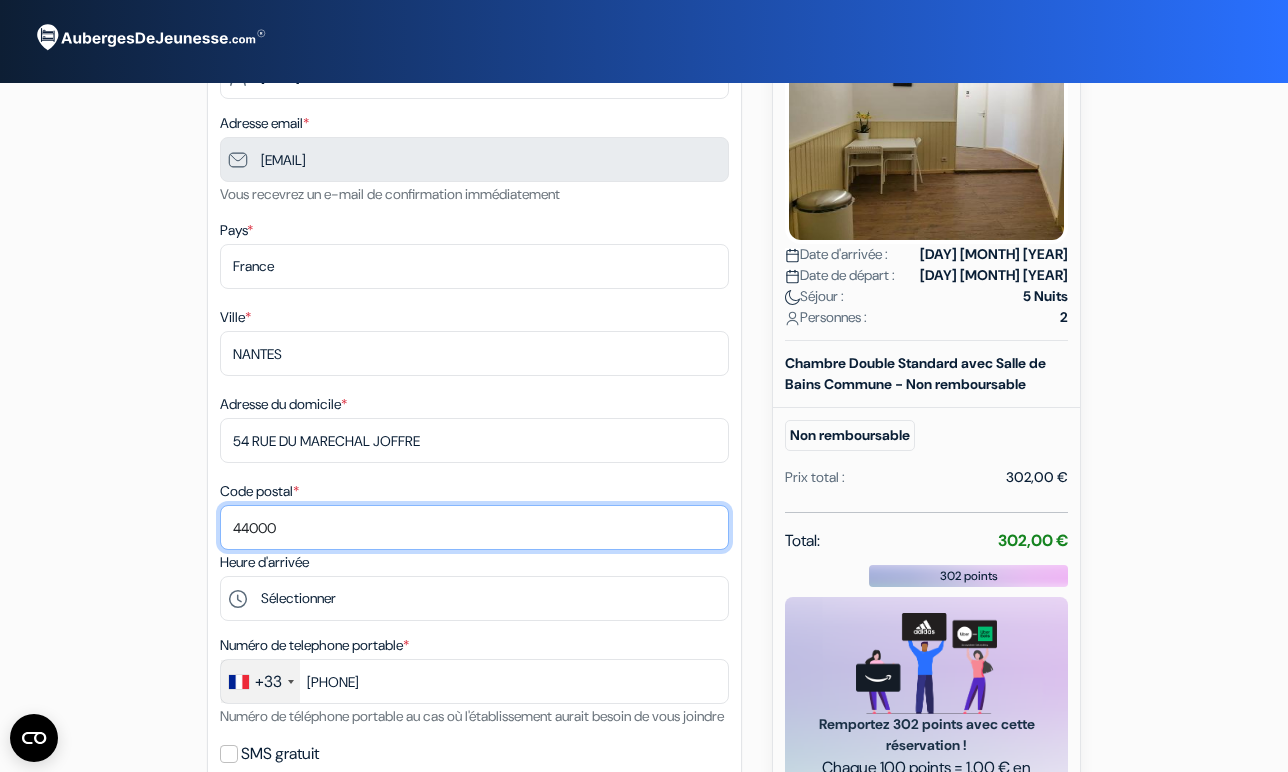 type on "44000" 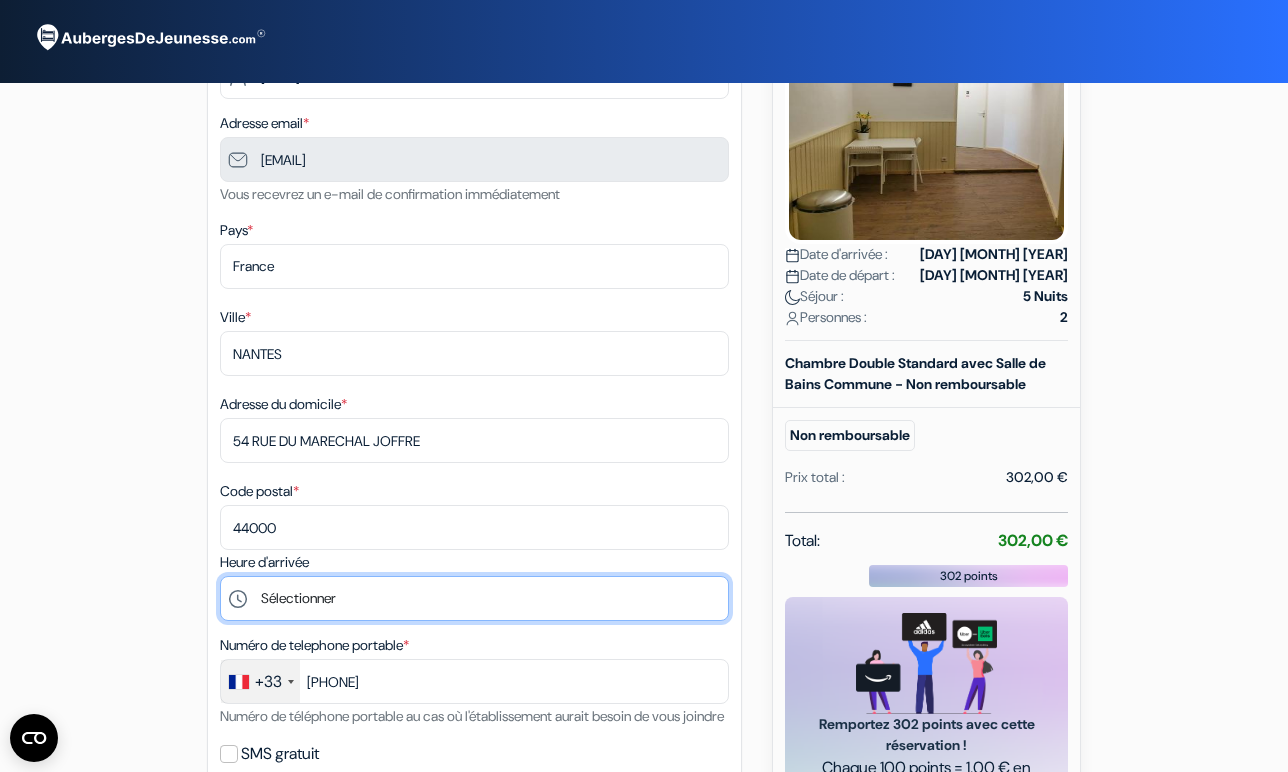 click on "Sélectionner
15:00
16:00
17:00
18:00
19:00
20:00
21:00
22:00
23:00" at bounding box center [474, 598] 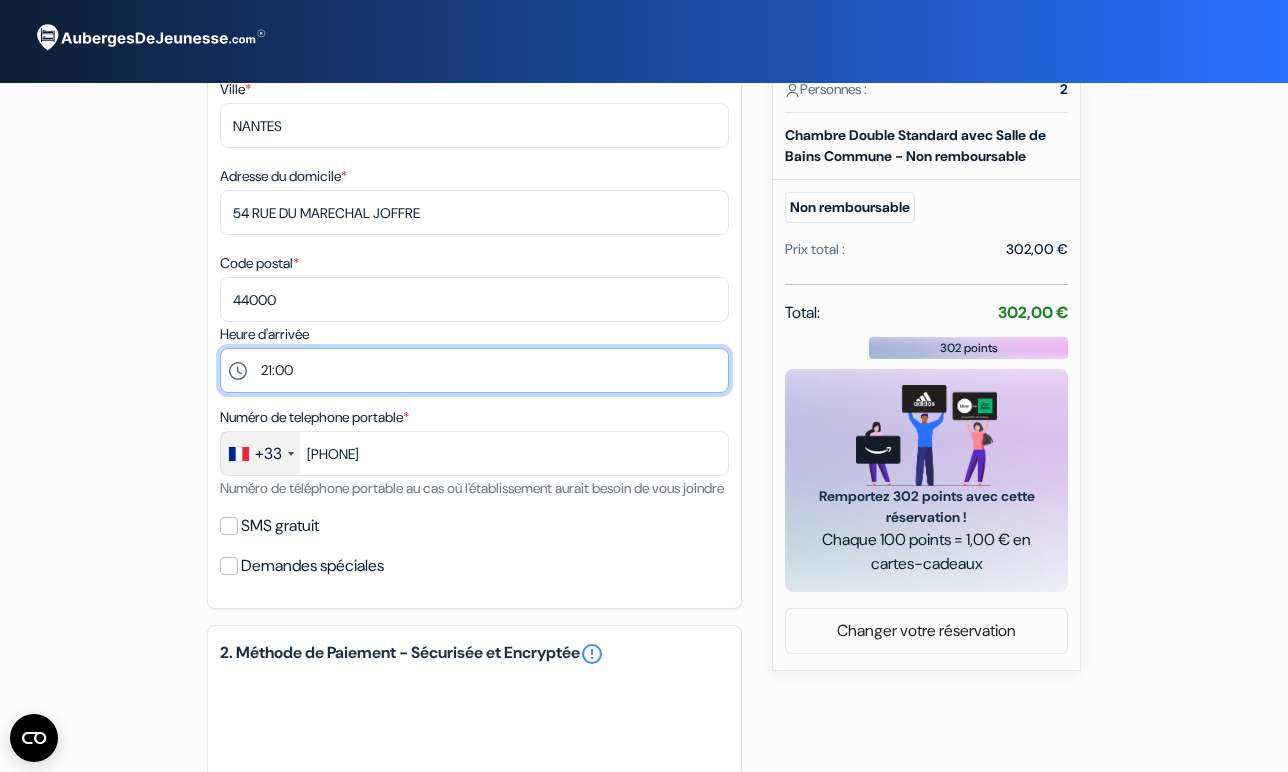 scroll, scrollTop: 487, scrollLeft: 0, axis: vertical 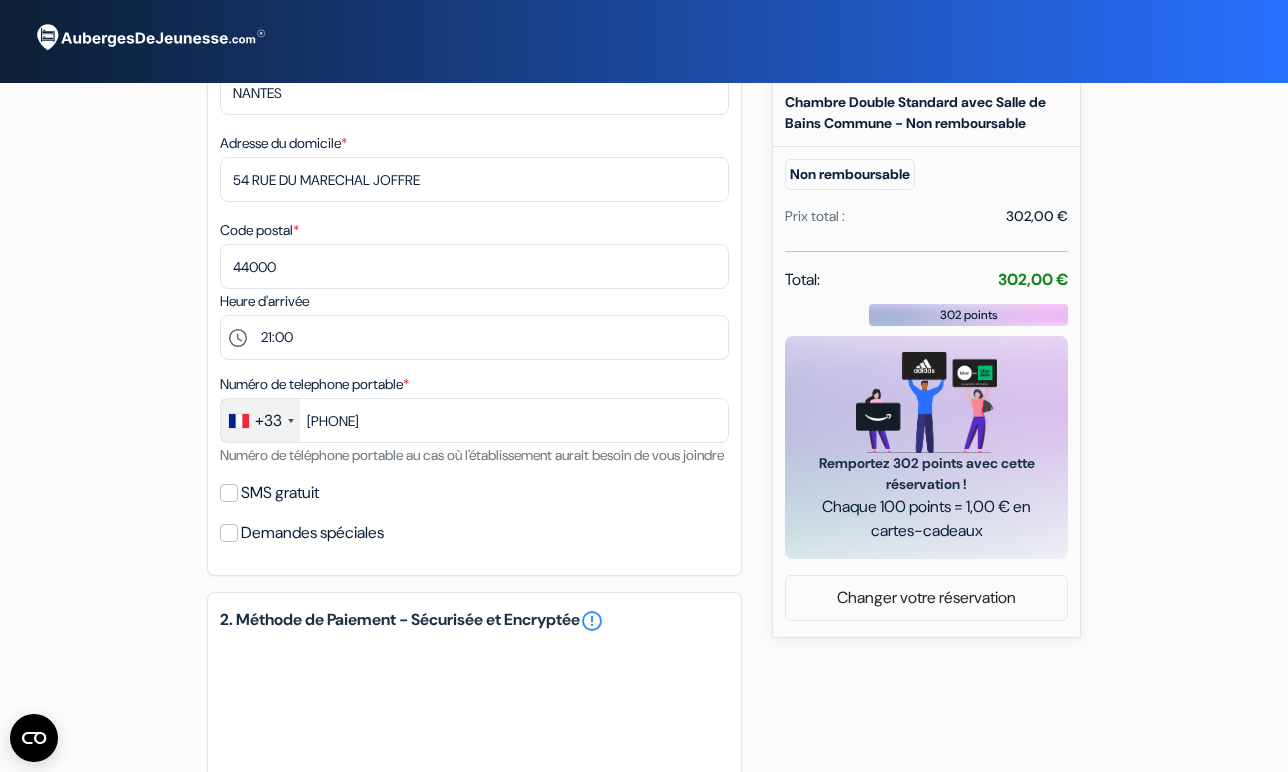 click on "SMS gratuit" at bounding box center [474, 493] 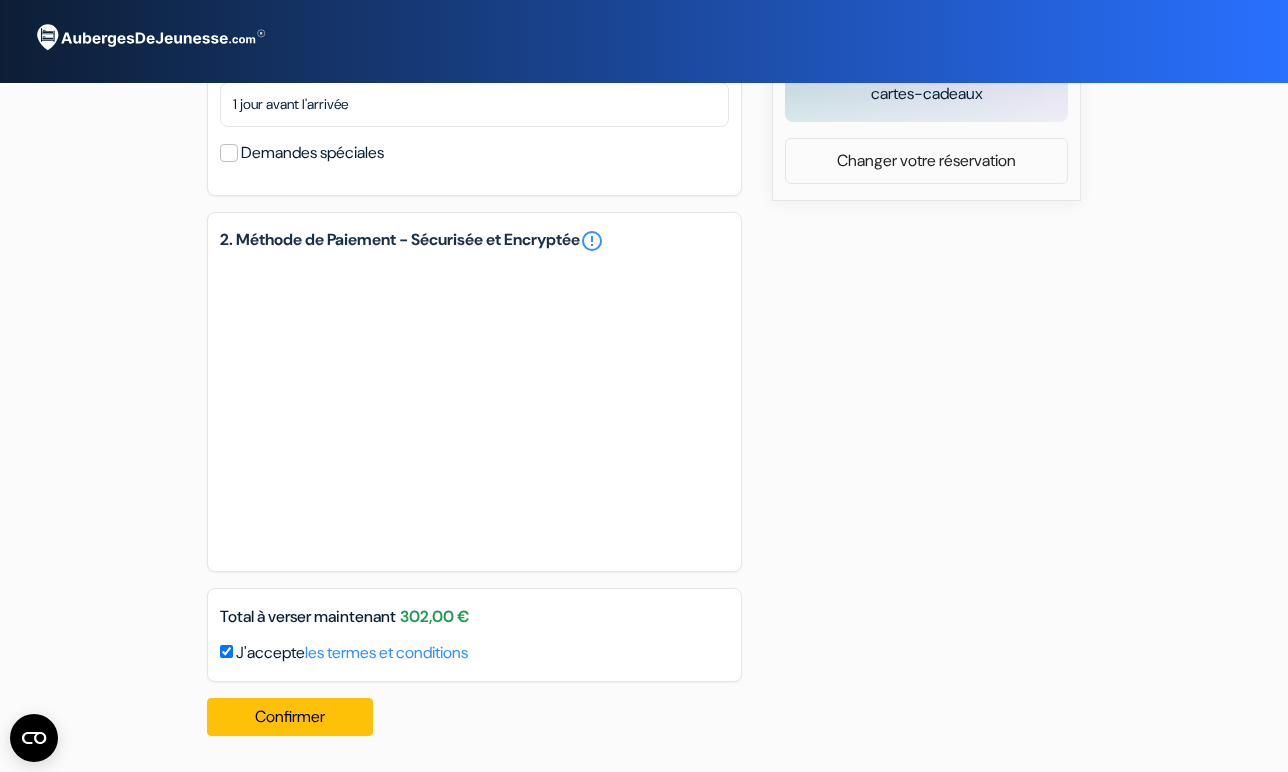 scroll, scrollTop: 948, scrollLeft: 0, axis: vertical 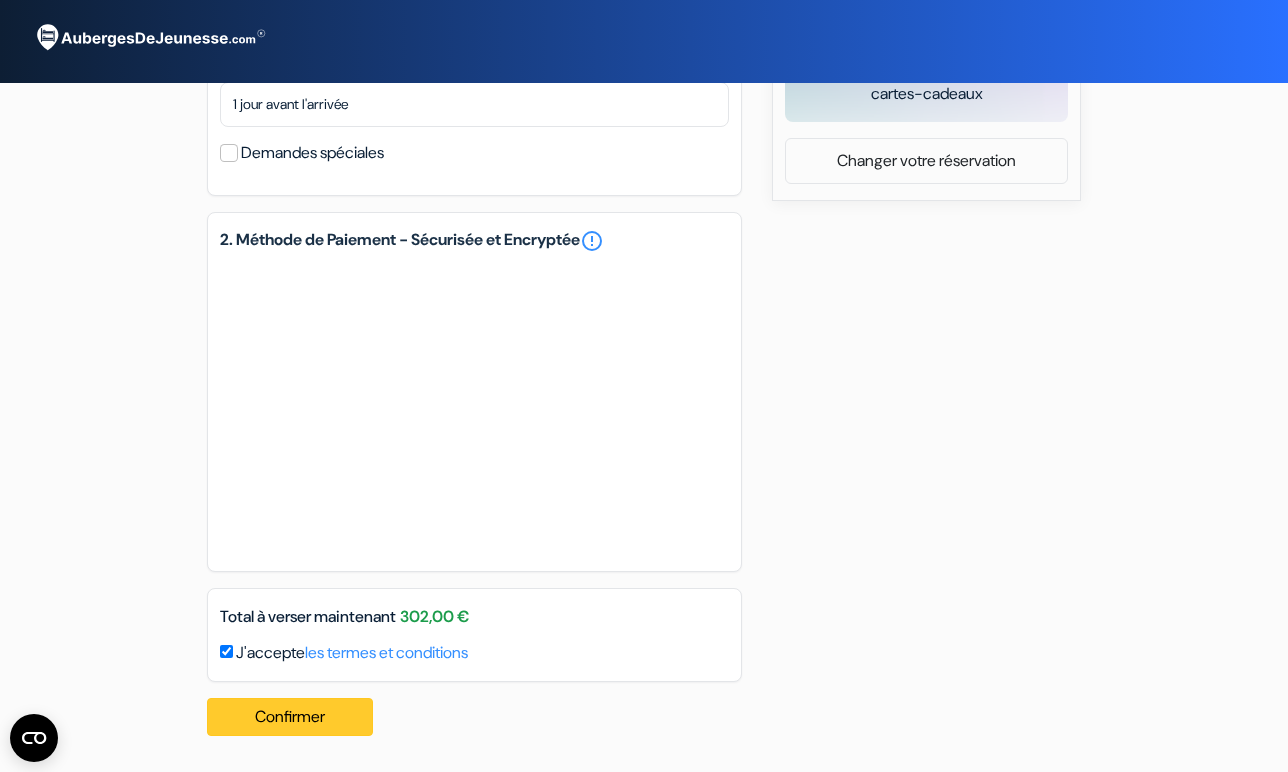 click on "Confirmer
Loading..." at bounding box center (290, 717) 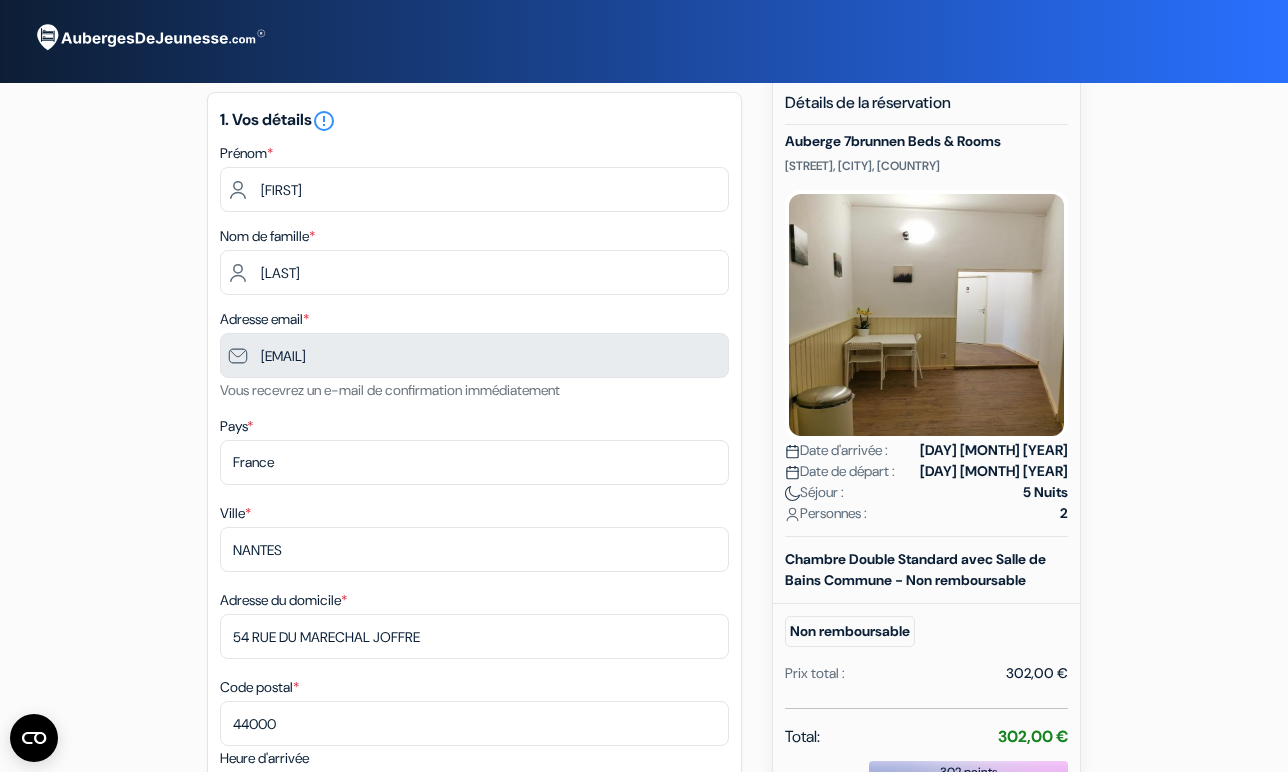 scroll, scrollTop: 30, scrollLeft: 0, axis: vertical 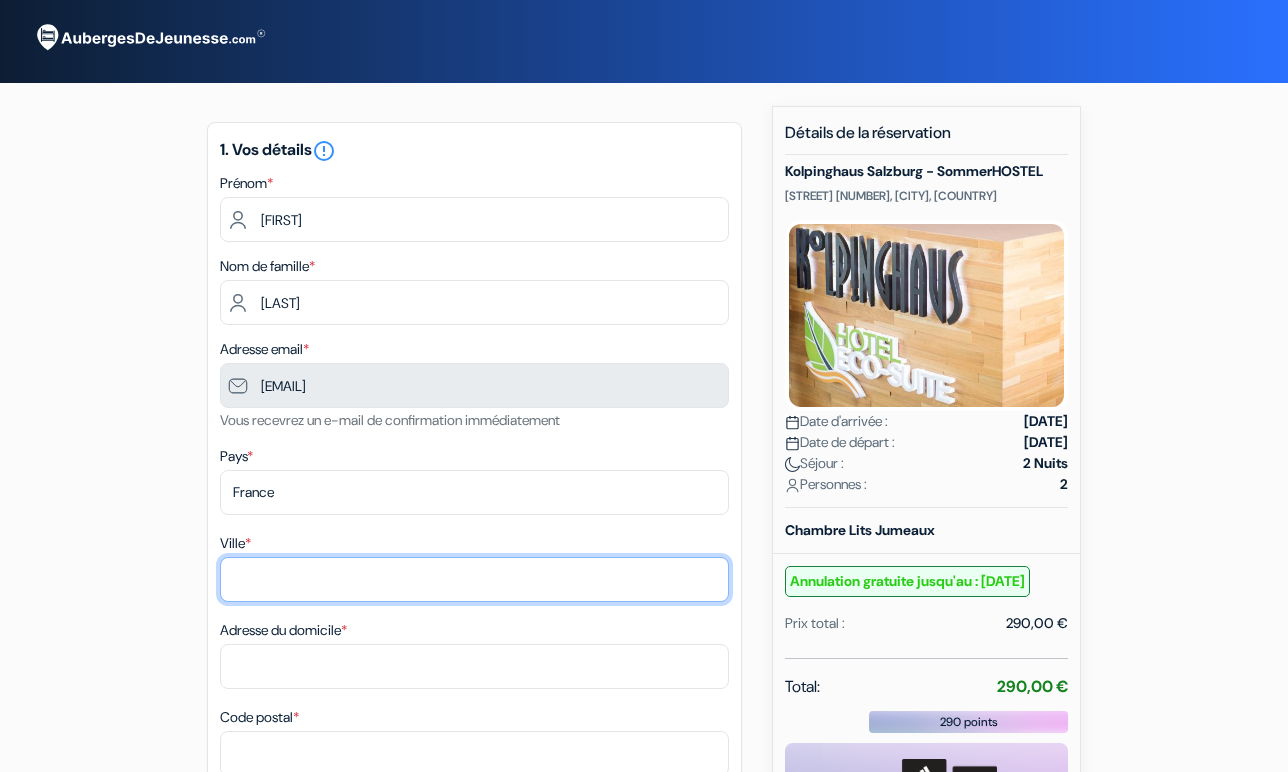 click on "Ville  *" at bounding box center (474, 579) 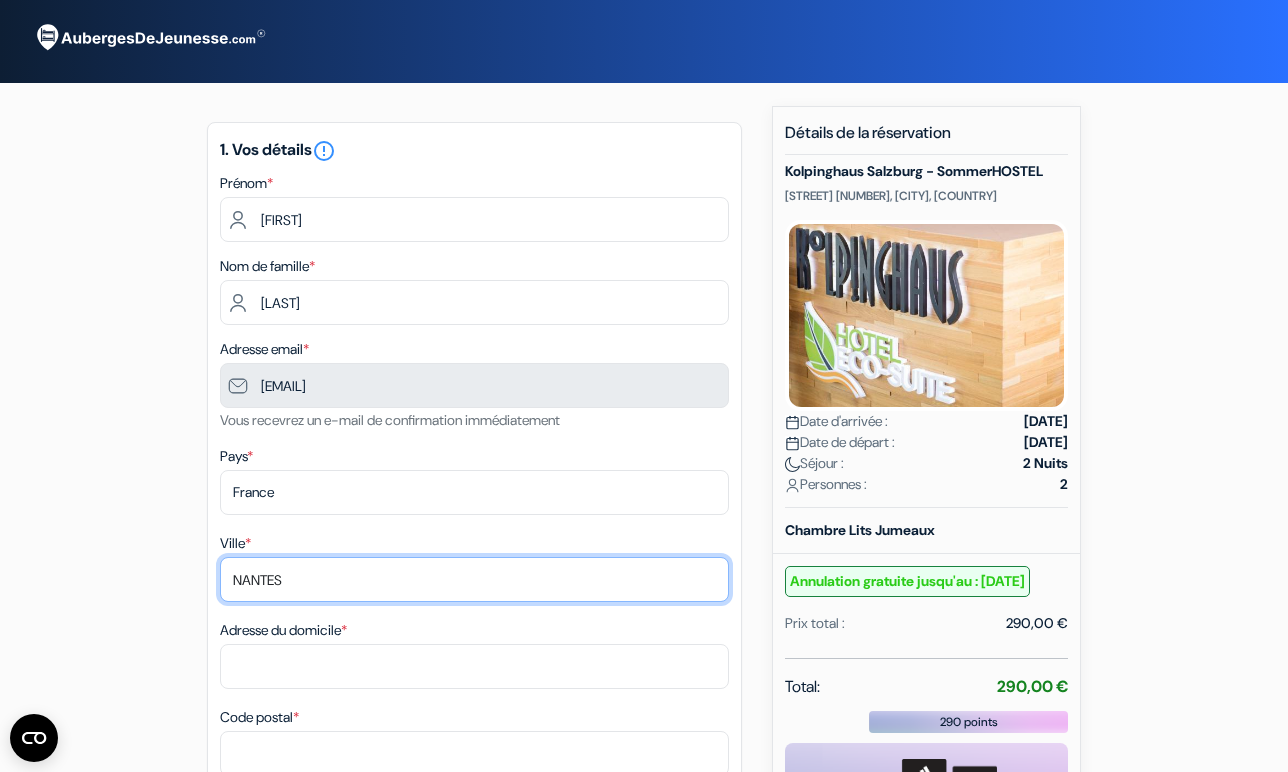 type on "NANTES" 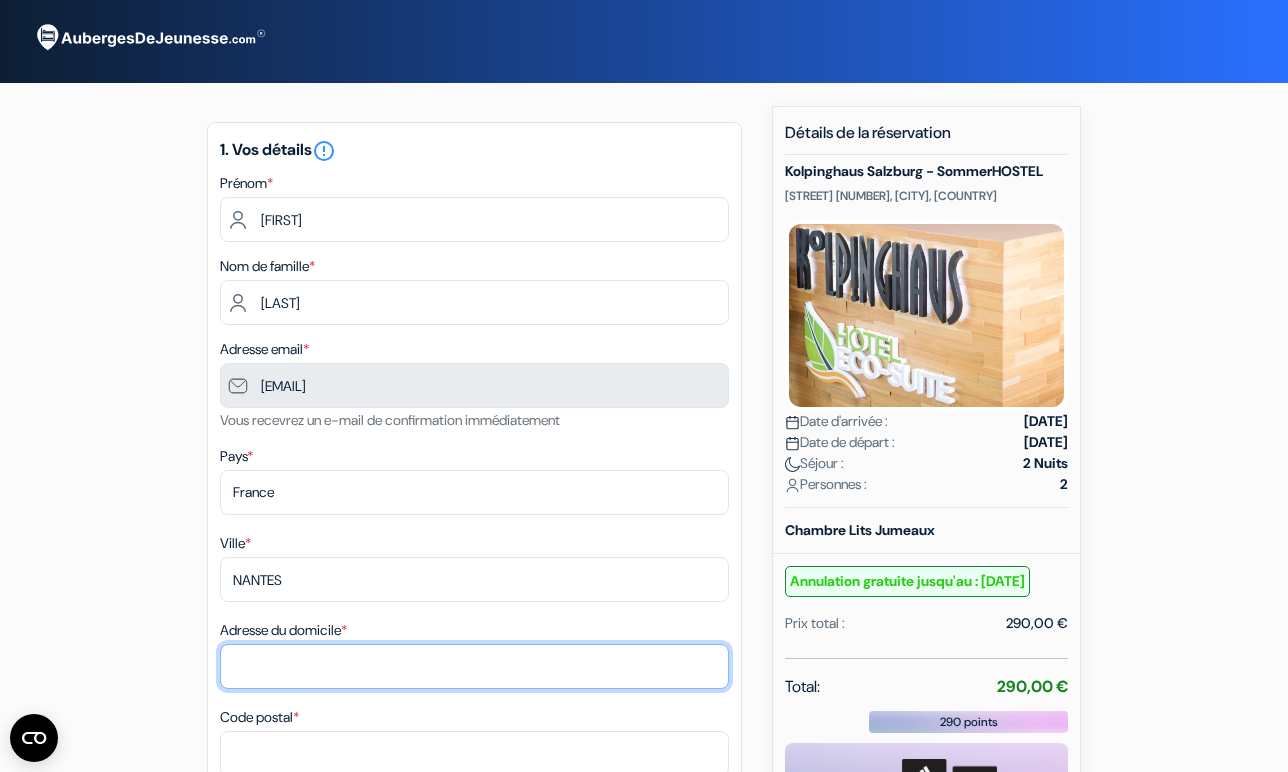 click on "Adresse du domicile  *" at bounding box center [474, 666] 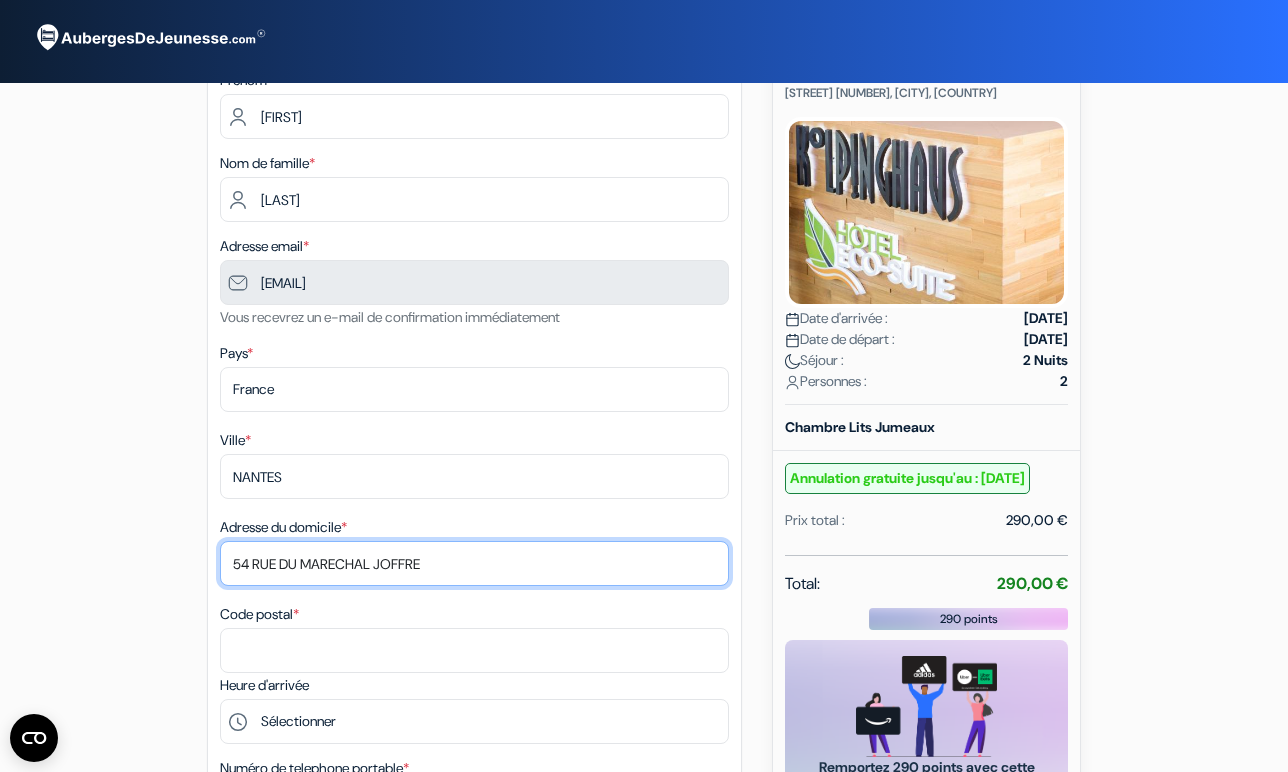 scroll, scrollTop: 178, scrollLeft: 0, axis: vertical 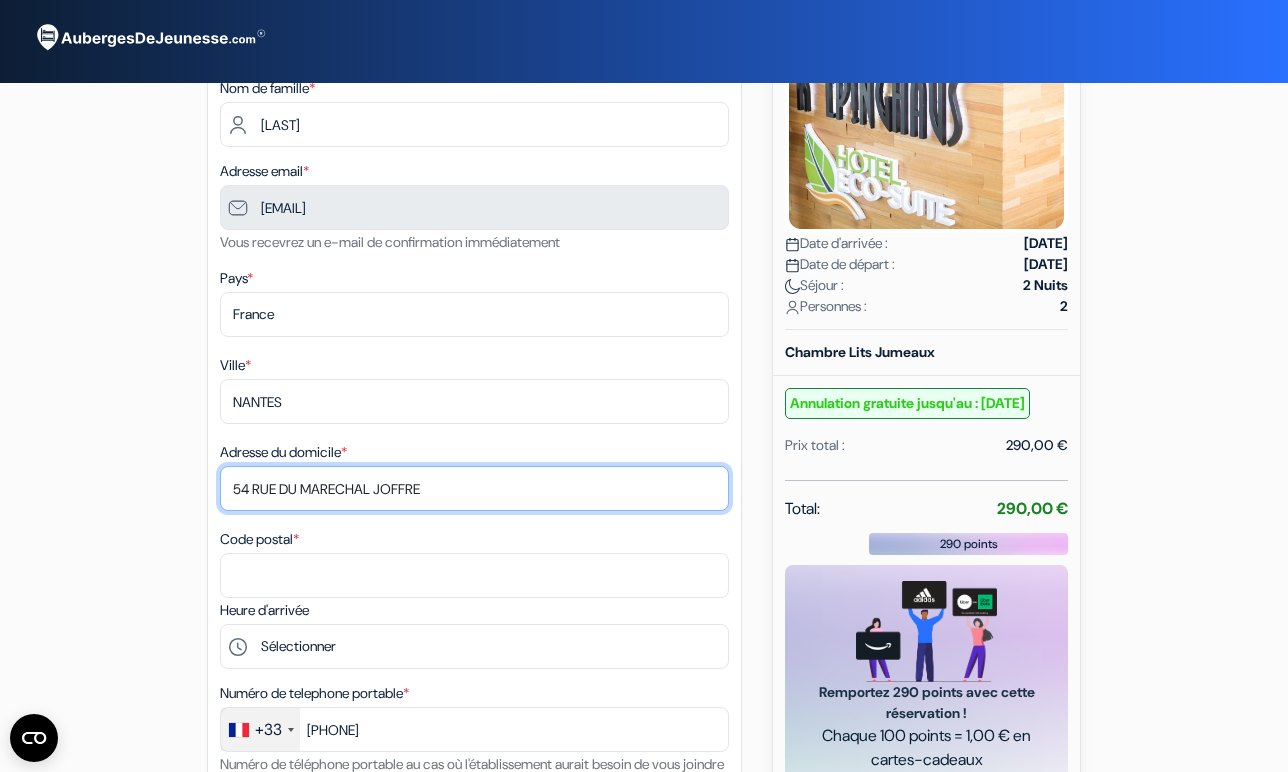 type on "54 RUE DU MARECHAL JOFFRE" 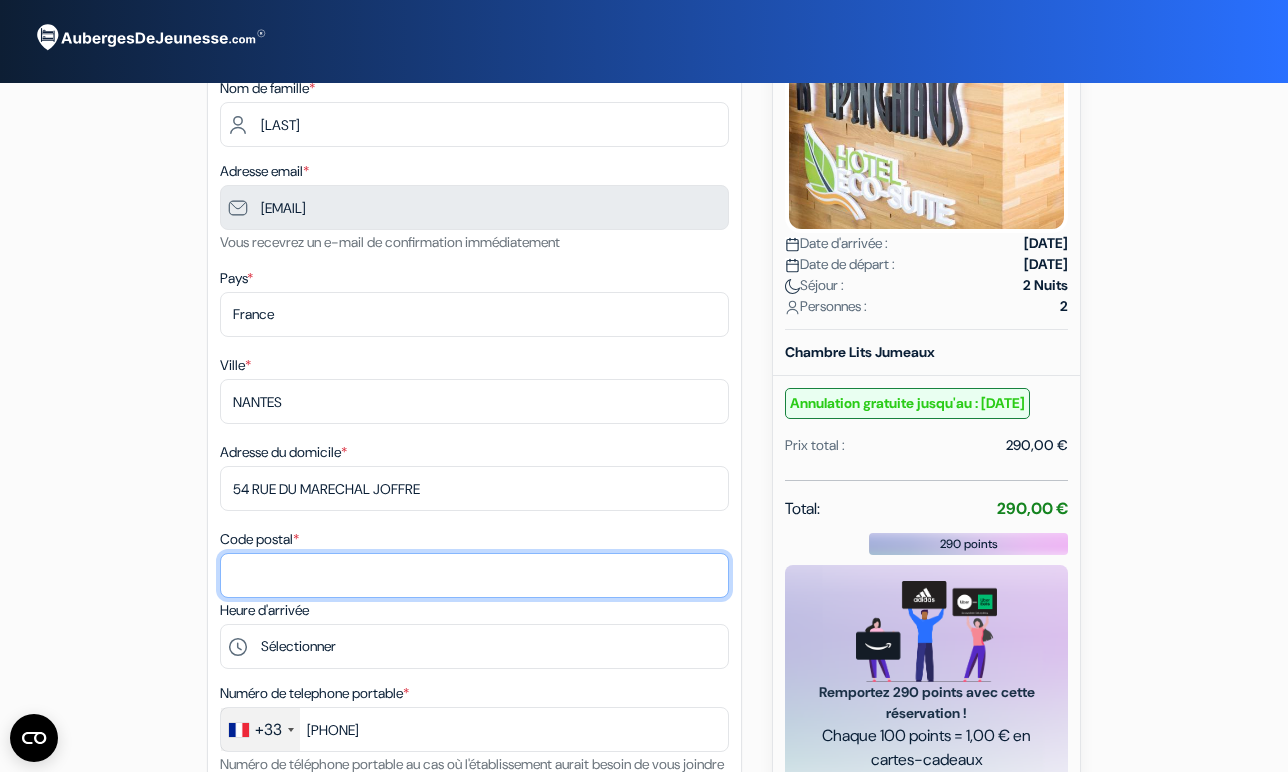 click on "Code postal  *" at bounding box center (474, 575) 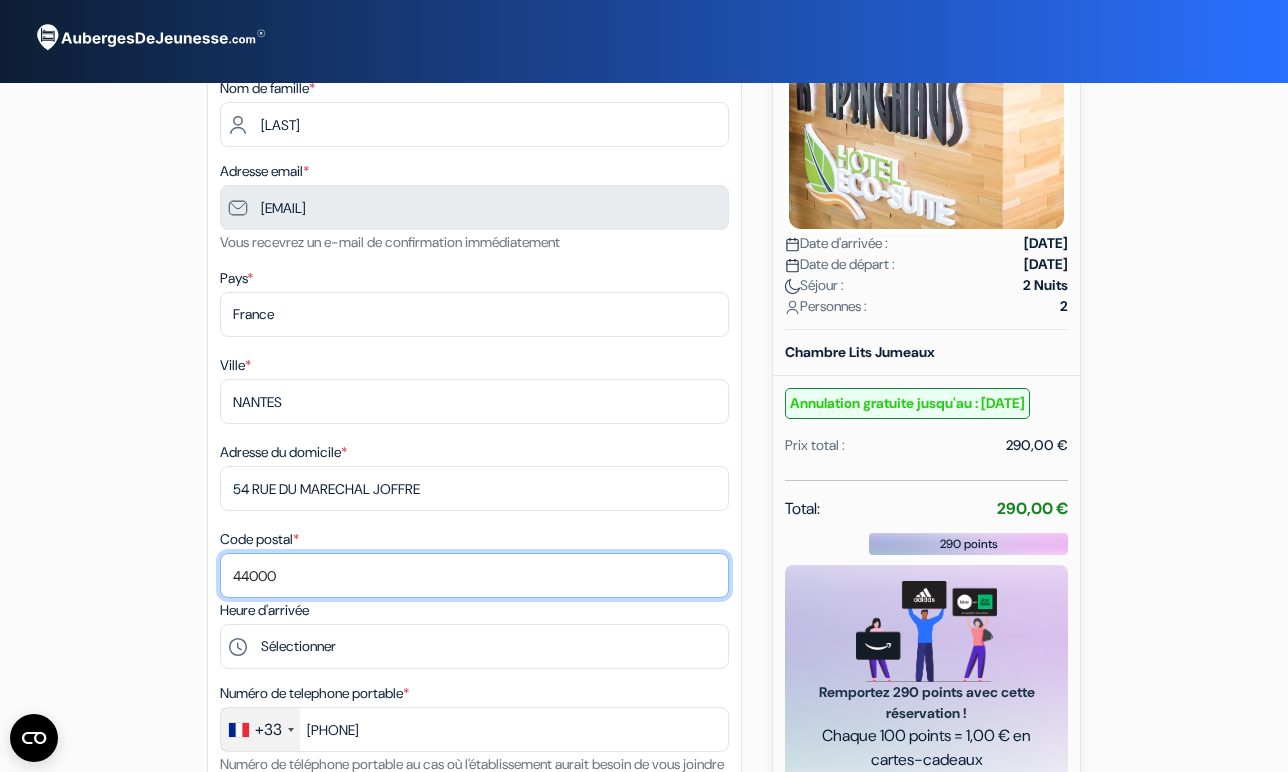 type on "44000" 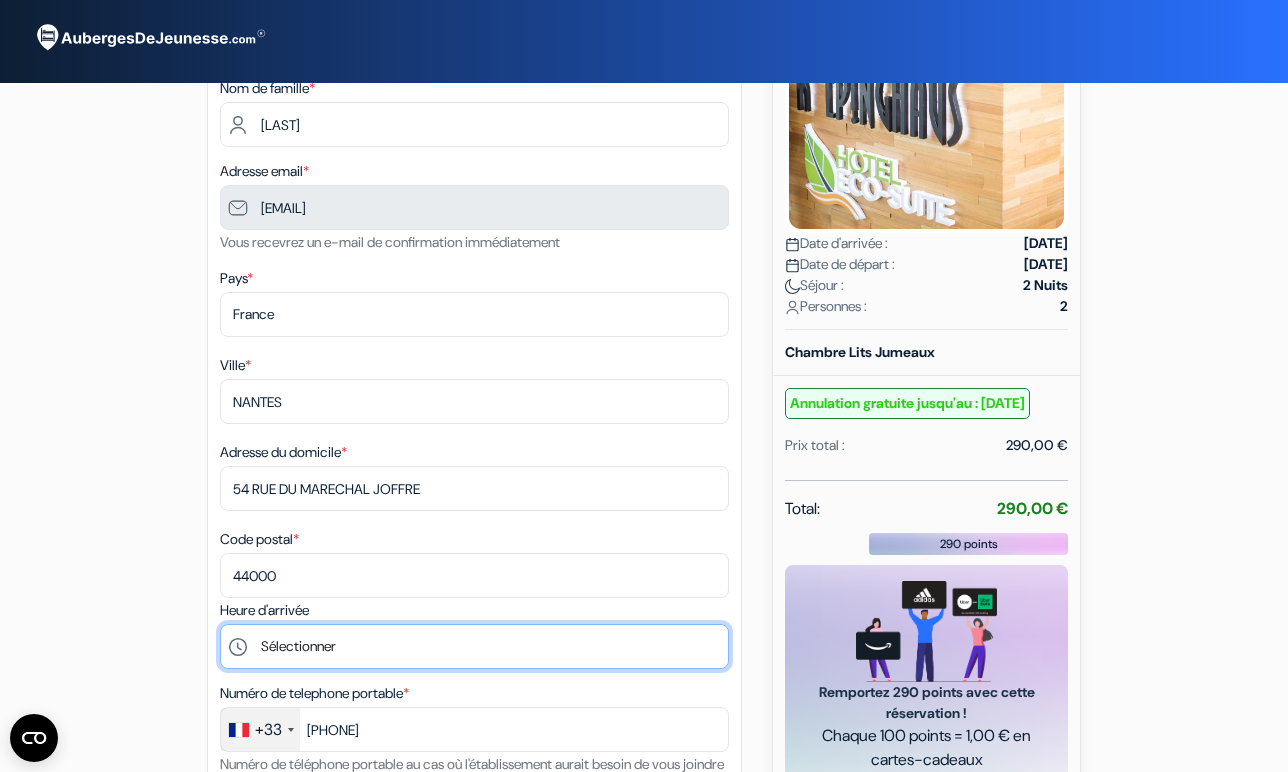 click on "Sélectionner
15:00
16:00
17:00
18:00" at bounding box center (474, 646) 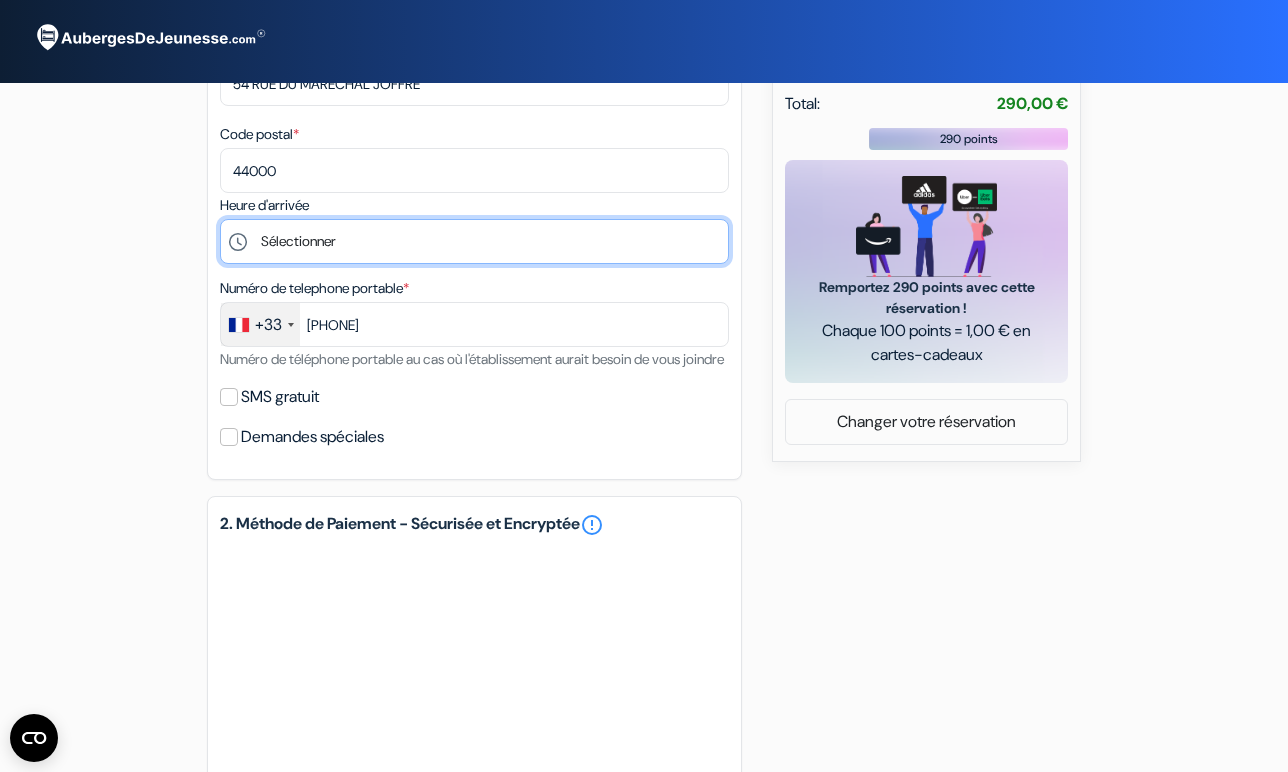 scroll, scrollTop: 495, scrollLeft: 0, axis: vertical 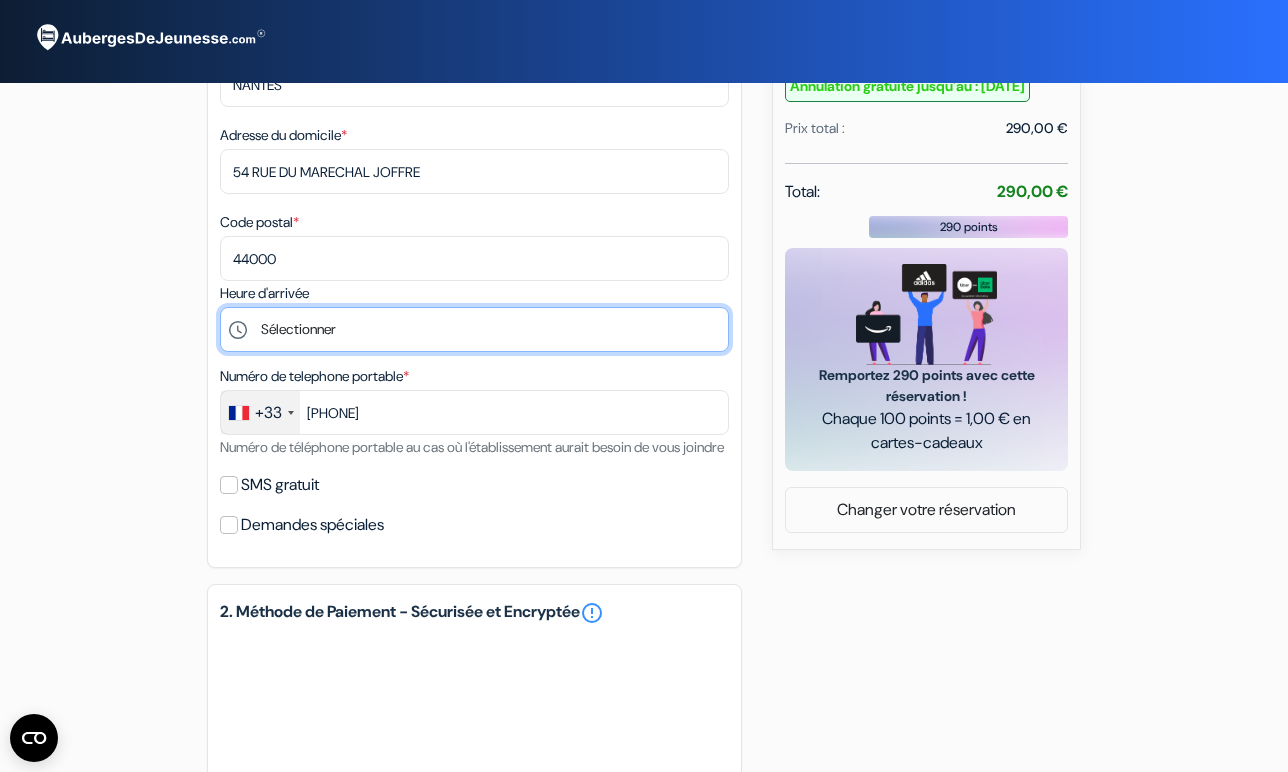 click on "Sélectionner
15:00
16:00
17:00
18:00" at bounding box center (474, 329) 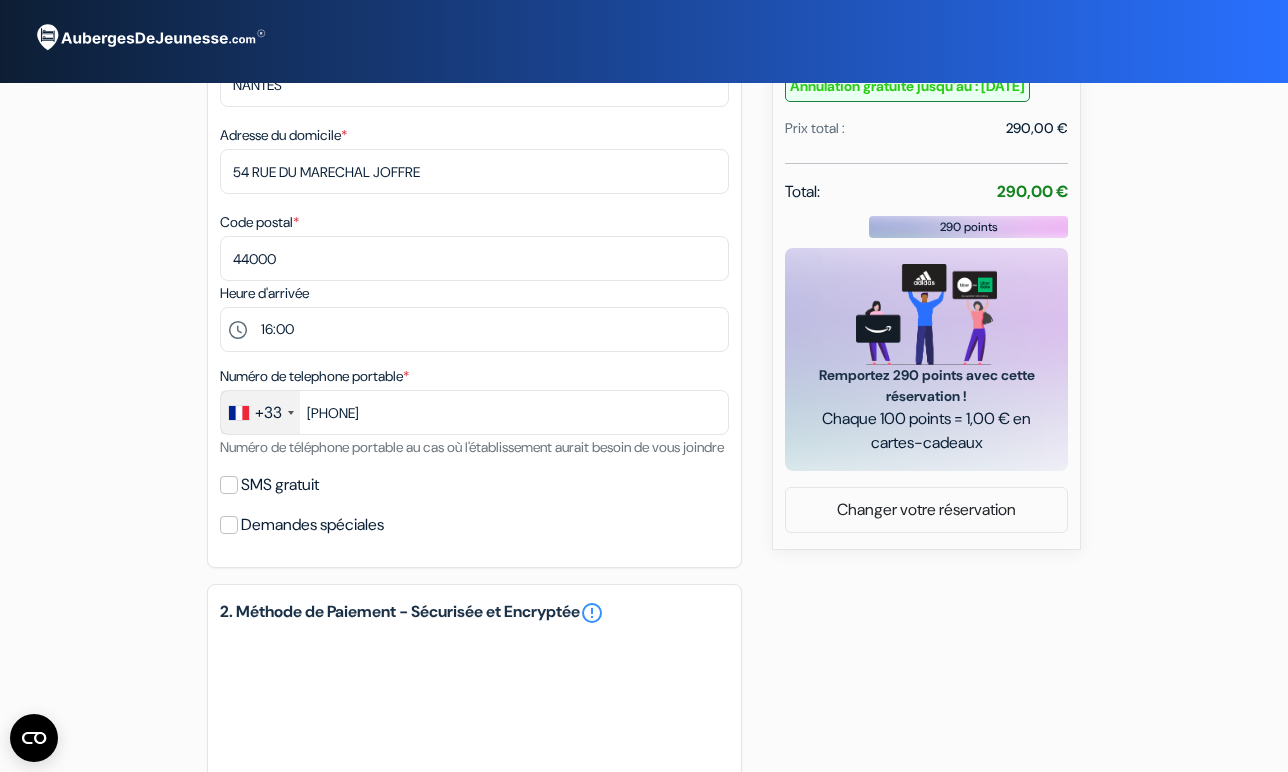 click on "SMS gratuit" at bounding box center [474, 485] 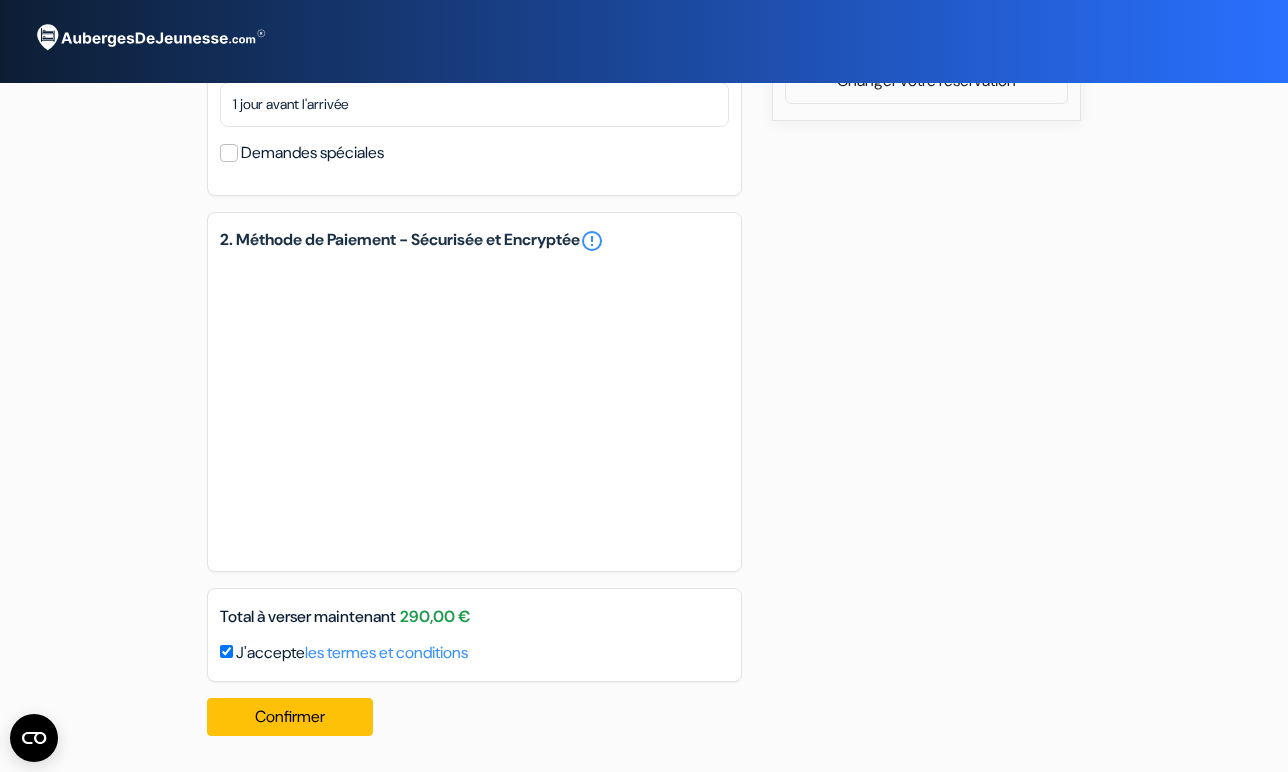 scroll, scrollTop: 948, scrollLeft: 0, axis: vertical 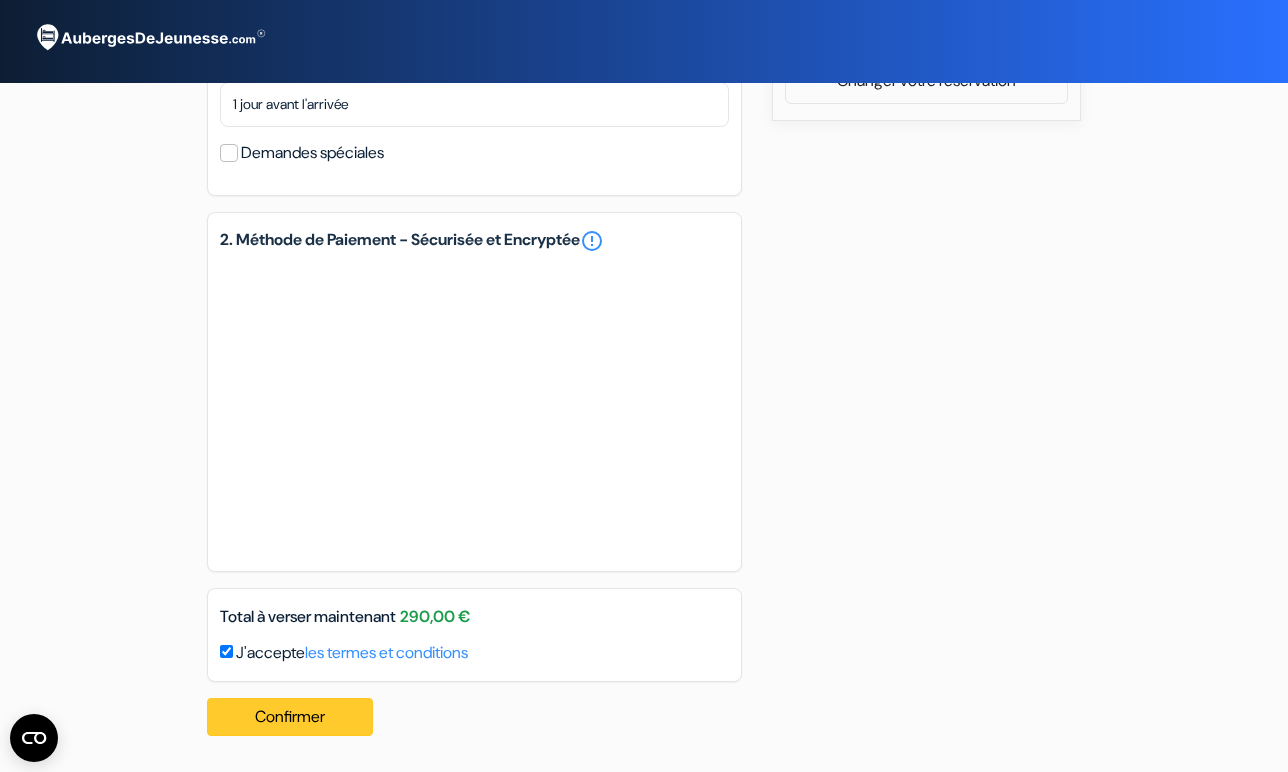 click on "Confirmer
Loading..." 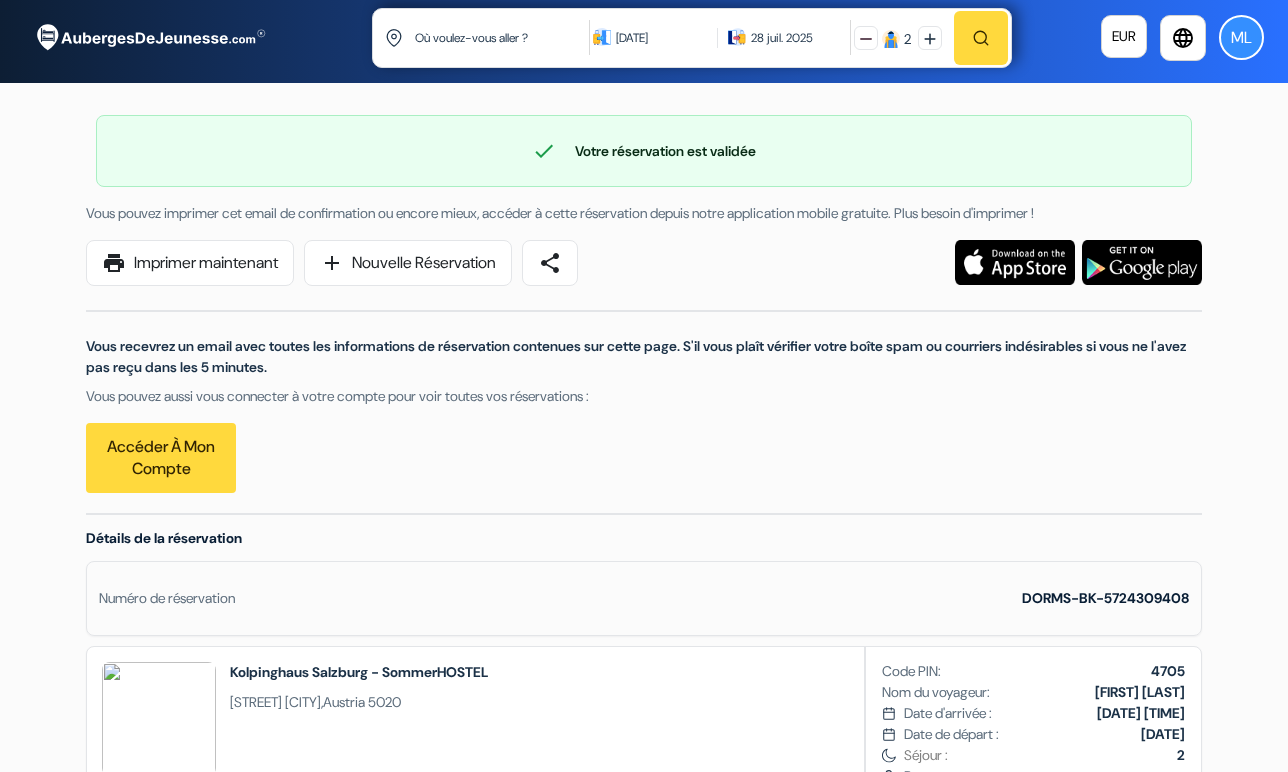 scroll, scrollTop: 0, scrollLeft: 0, axis: both 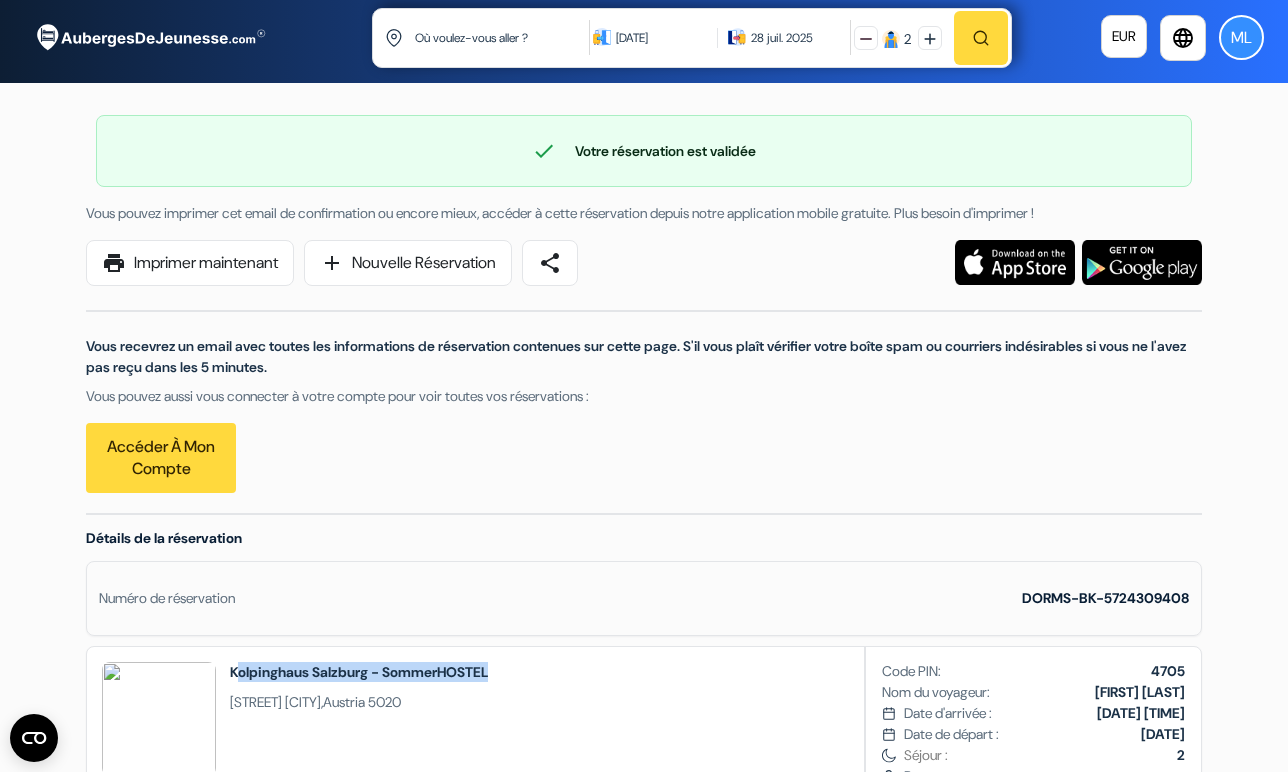 drag, startPoint x: 235, startPoint y: 671, endPoint x: 504, endPoint y: 669, distance: 269.00745 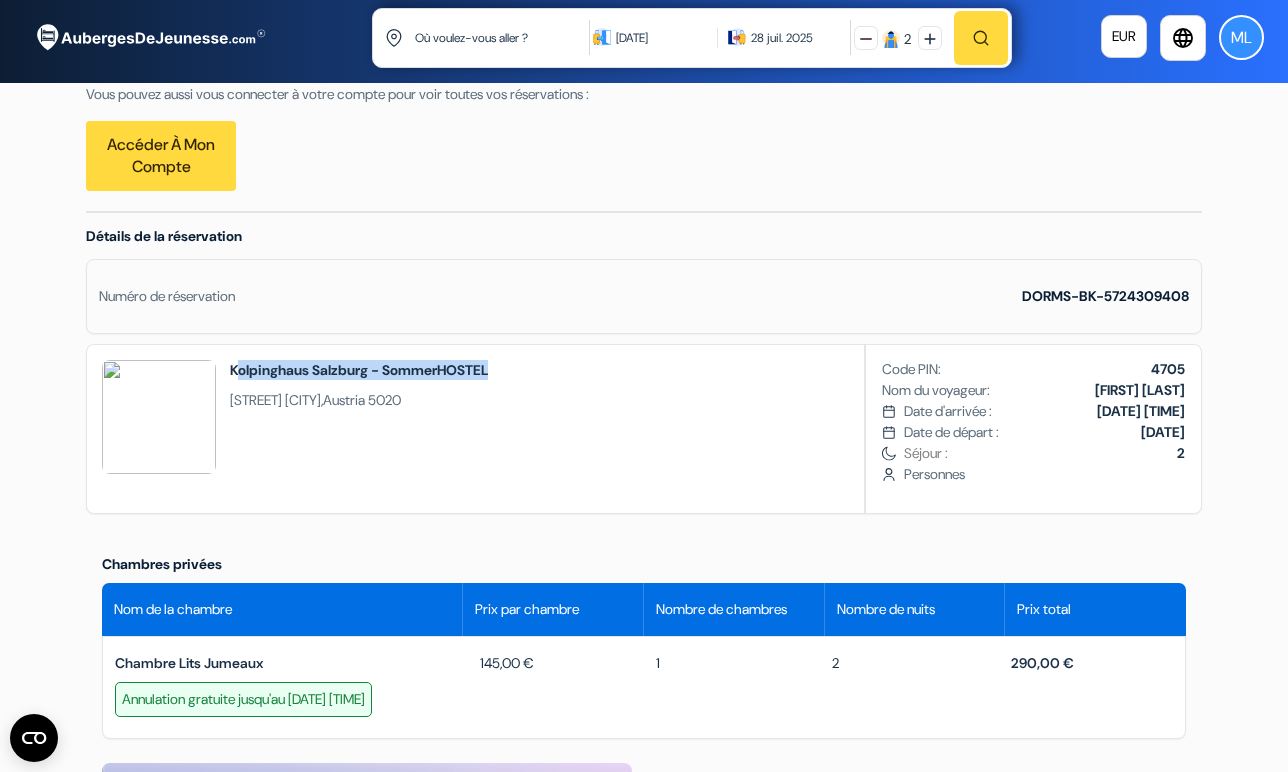 scroll, scrollTop: 308, scrollLeft: 0, axis: vertical 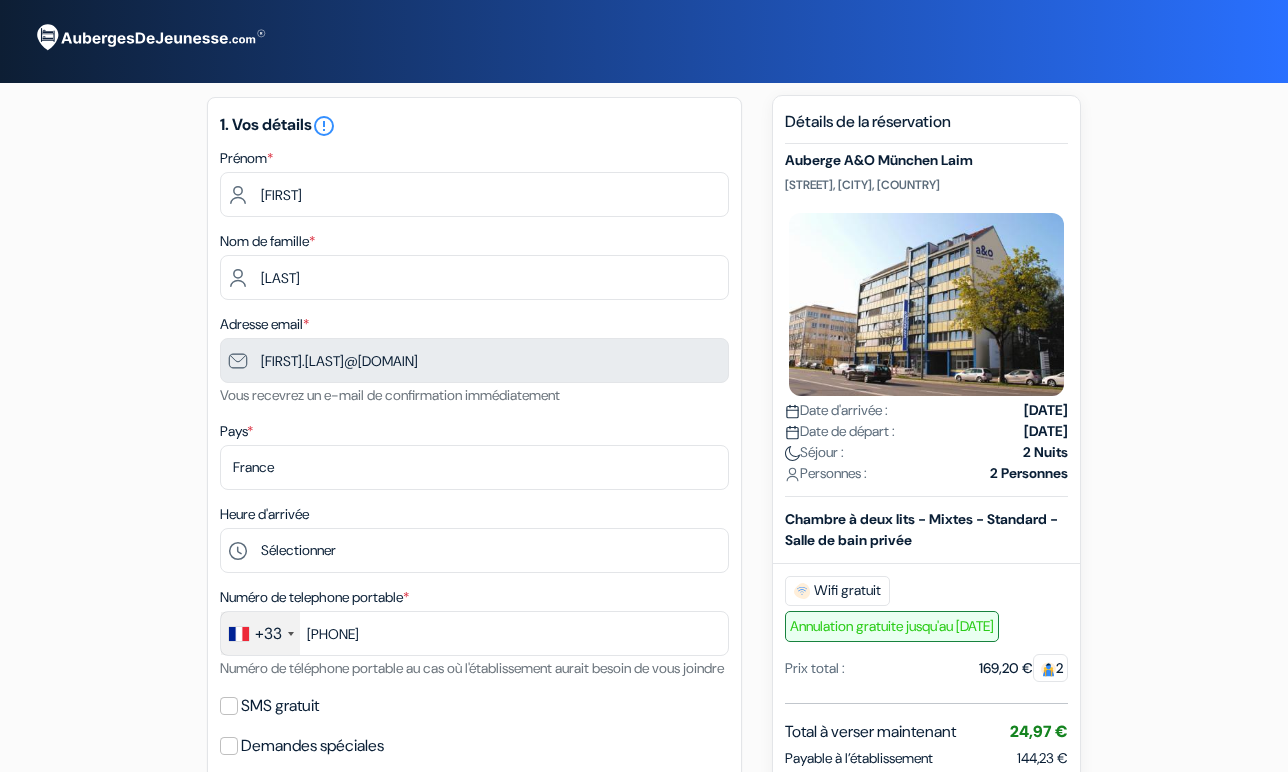 type on "[PHONE]" 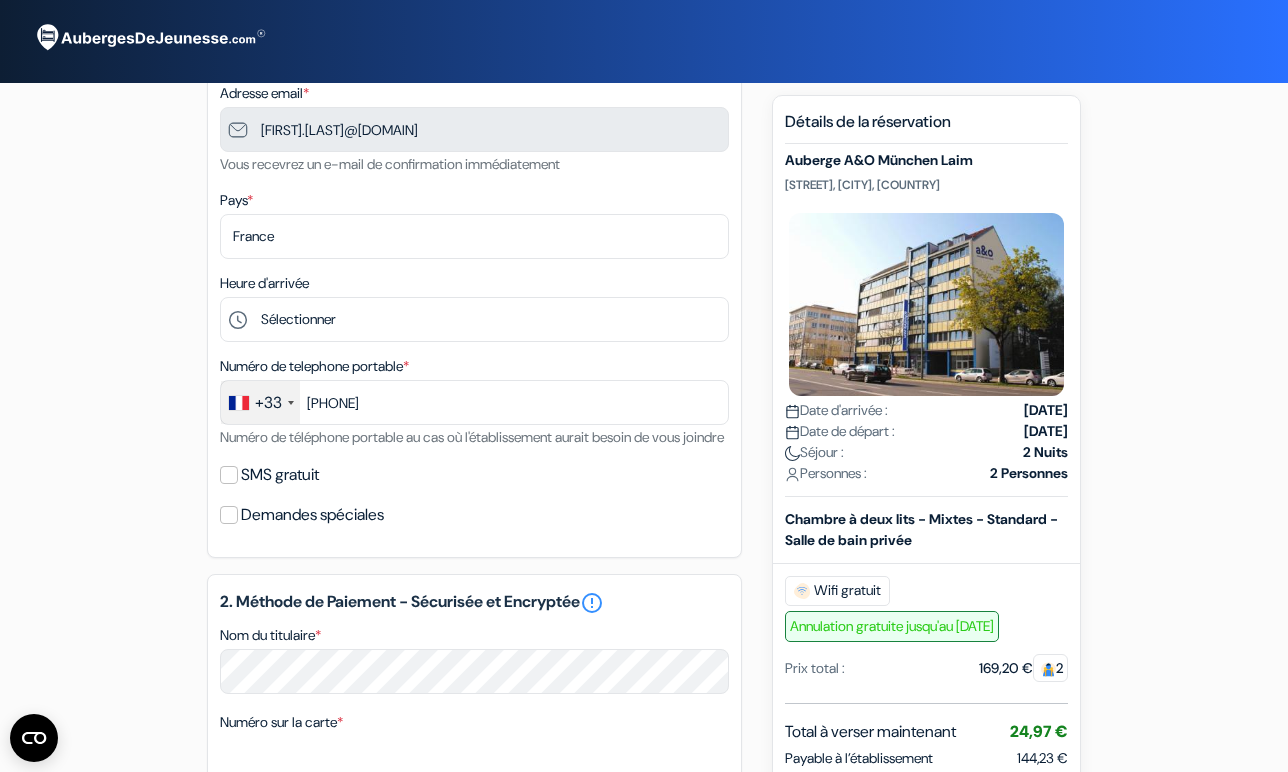 scroll, scrollTop: 260, scrollLeft: 0, axis: vertical 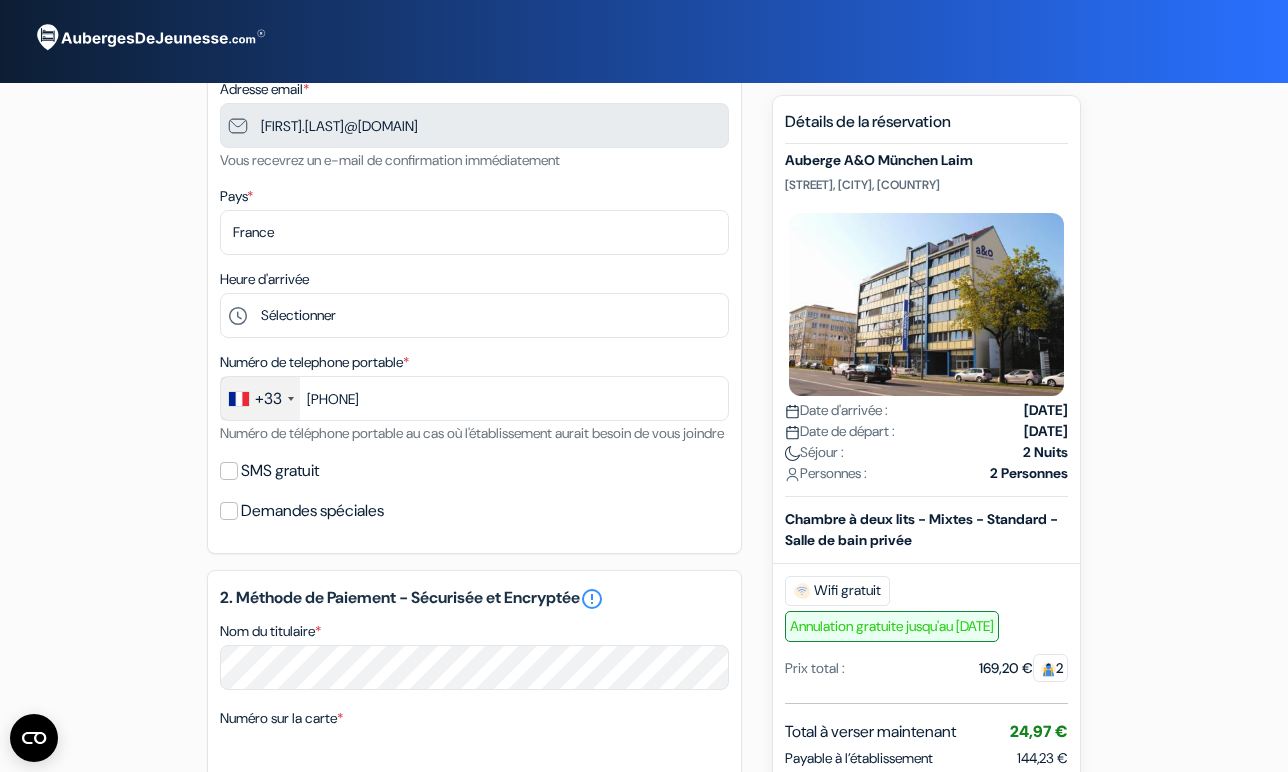 click on "SMS gratuit" at bounding box center (280, 471) 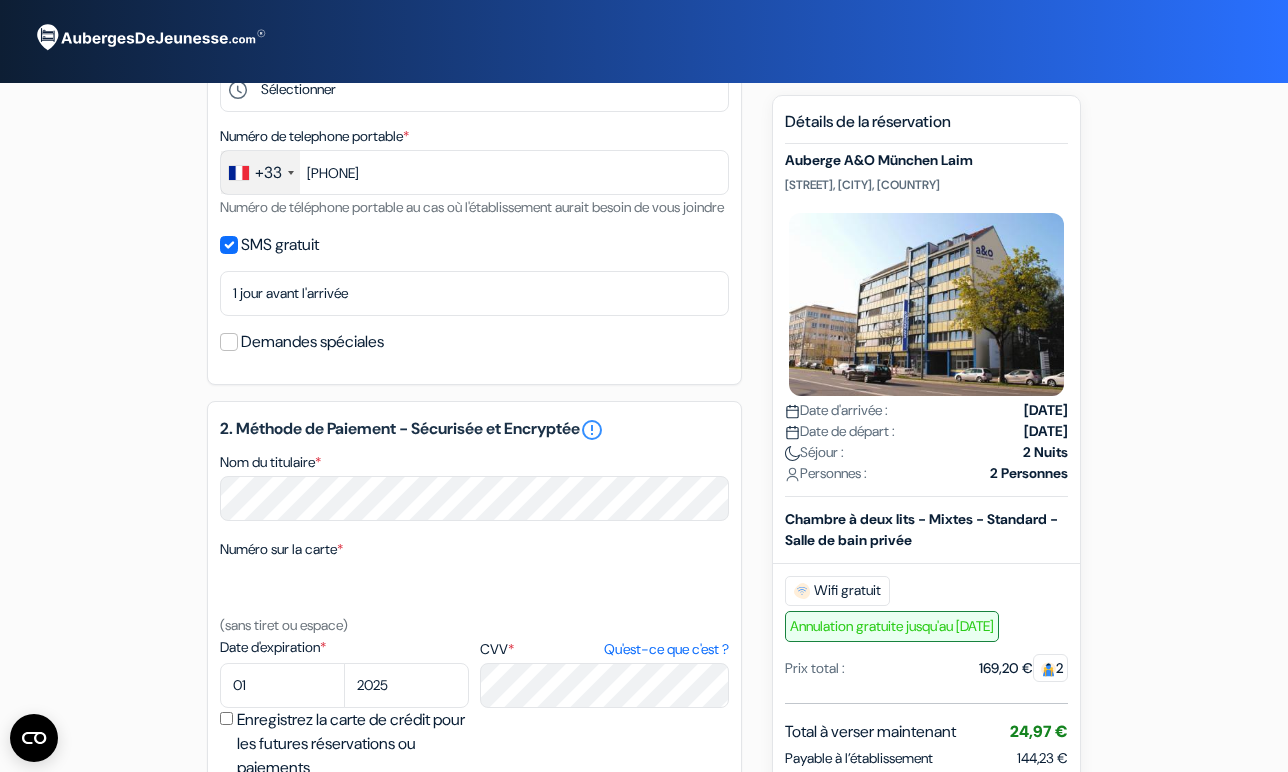 scroll, scrollTop: 491, scrollLeft: 0, axis: vertical 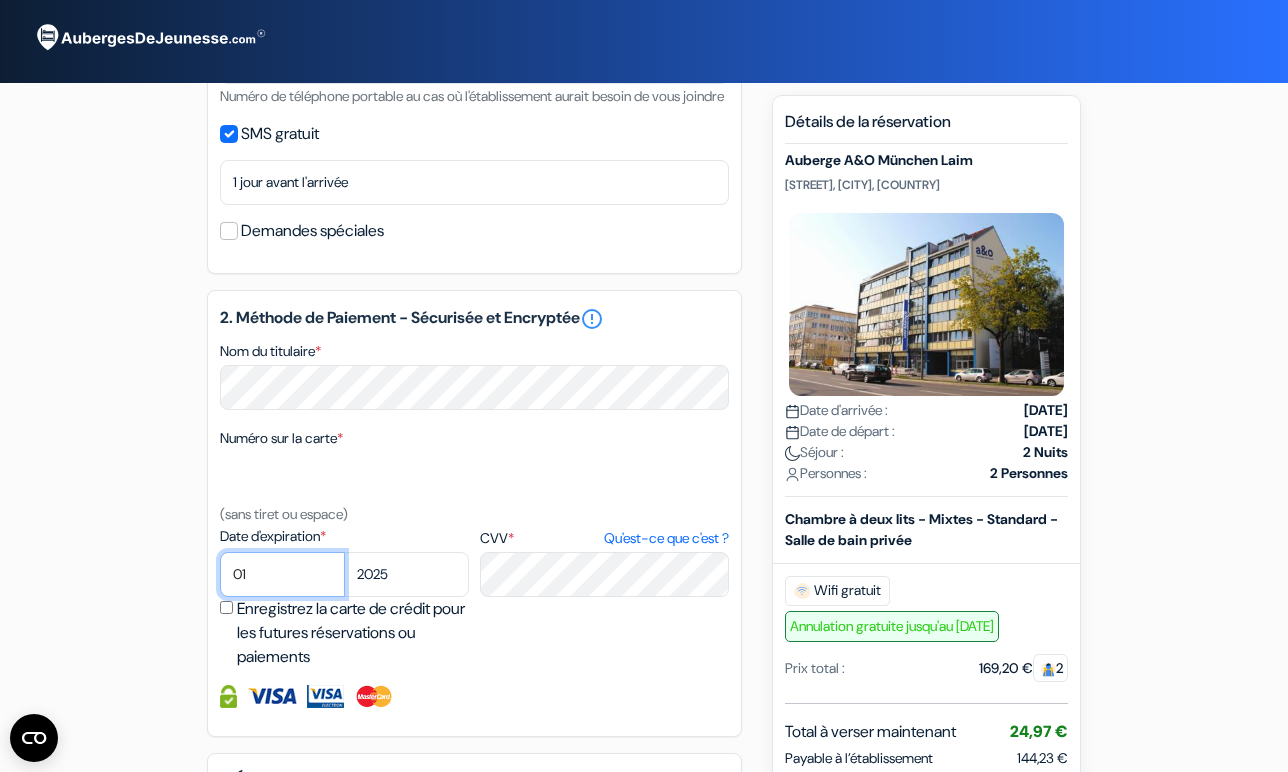 click on "01
02
03
04
05
06
07
08
09
10
11
12" at bounding box center [282, 574] 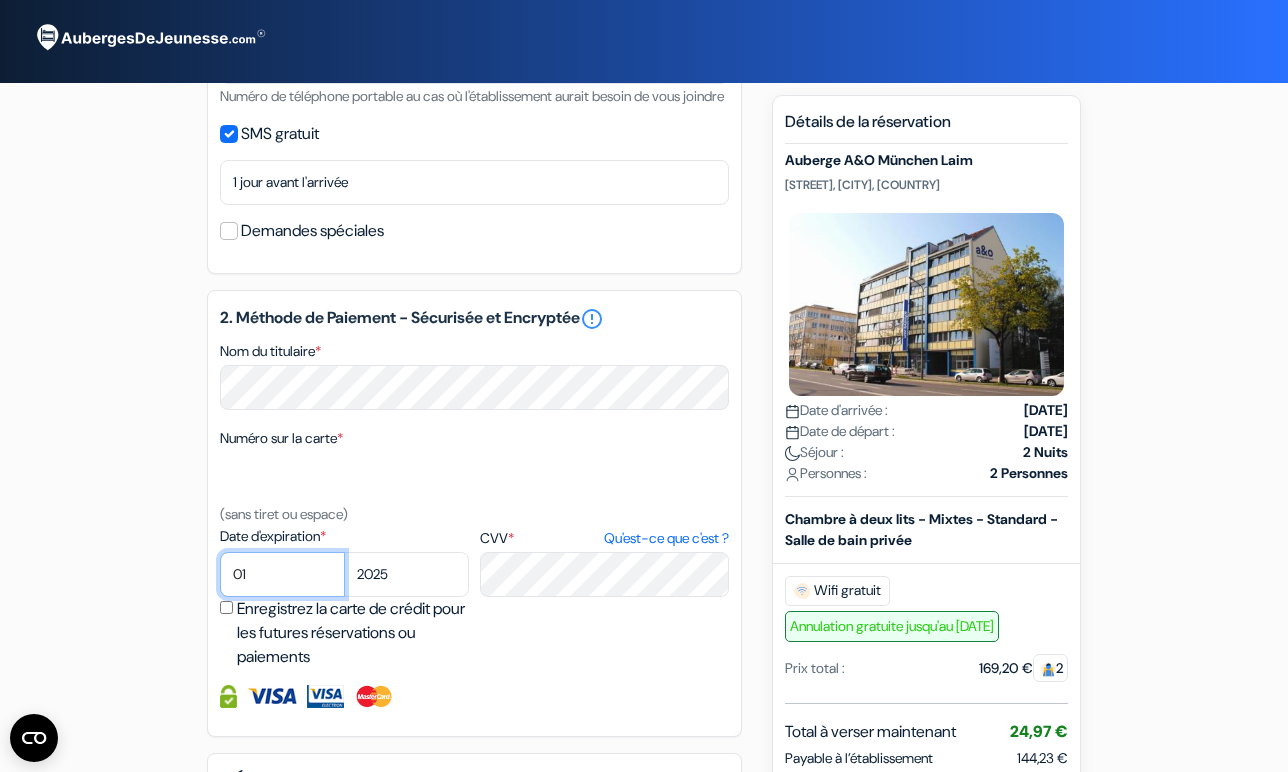 select on "06" 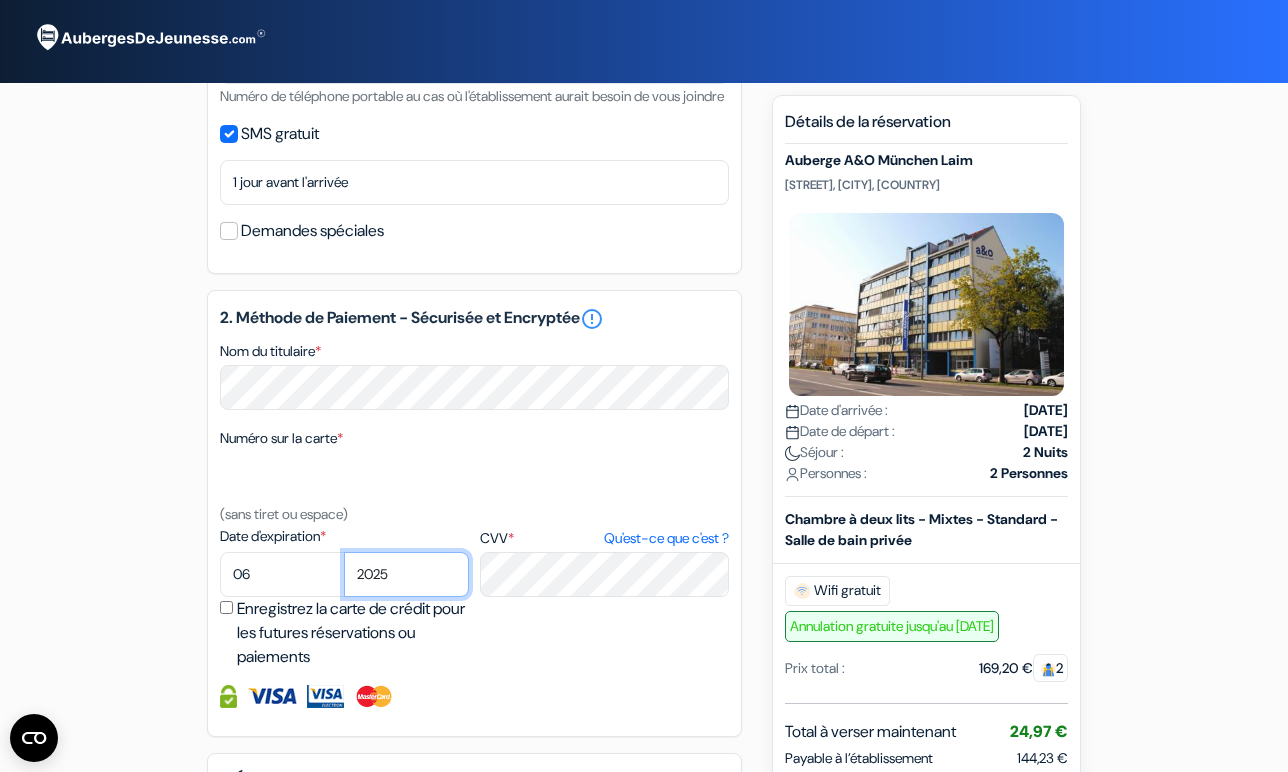 click on "2025
2026
2027
2028
2029
2030
2031
2032
2033 2034 2035 2036 2037 2038 2039 2040 2041 2042 2043" at bounding box center [406, 574] 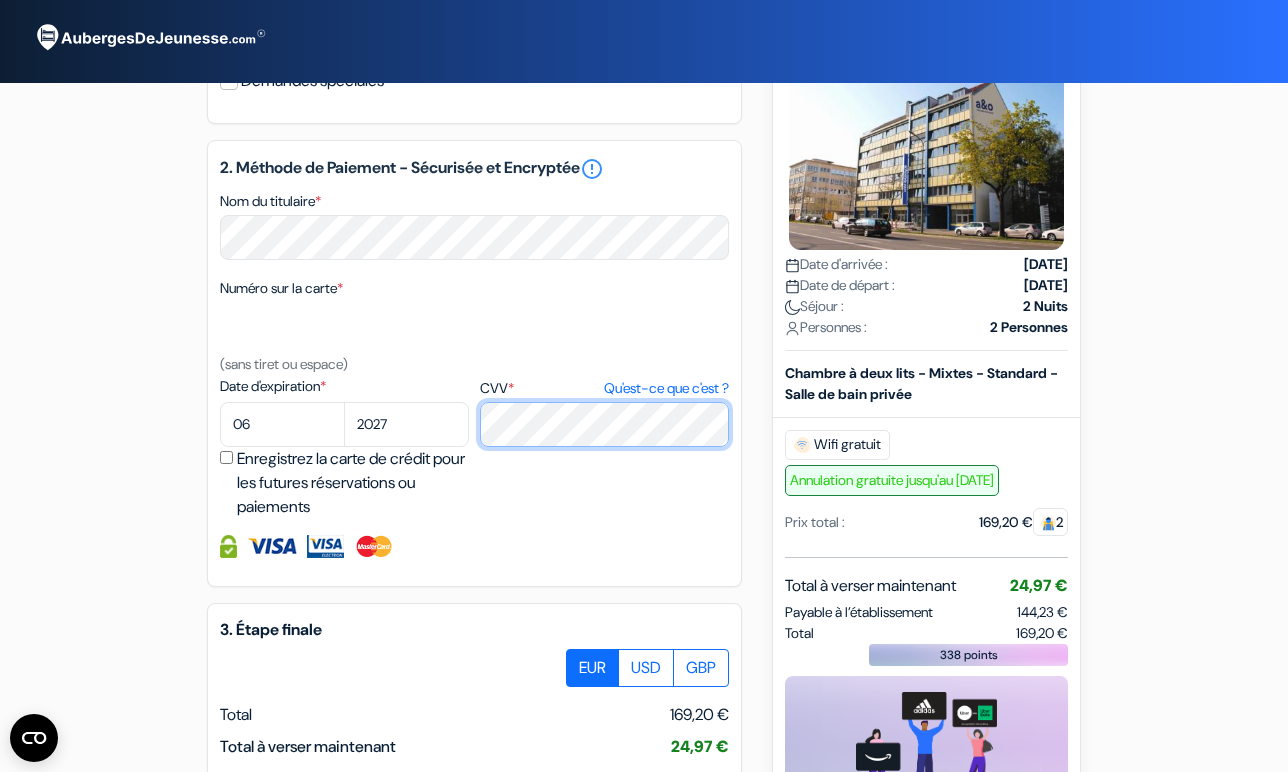scroll, scrollTop: 757, scrollLeft: 0, axis: vertical 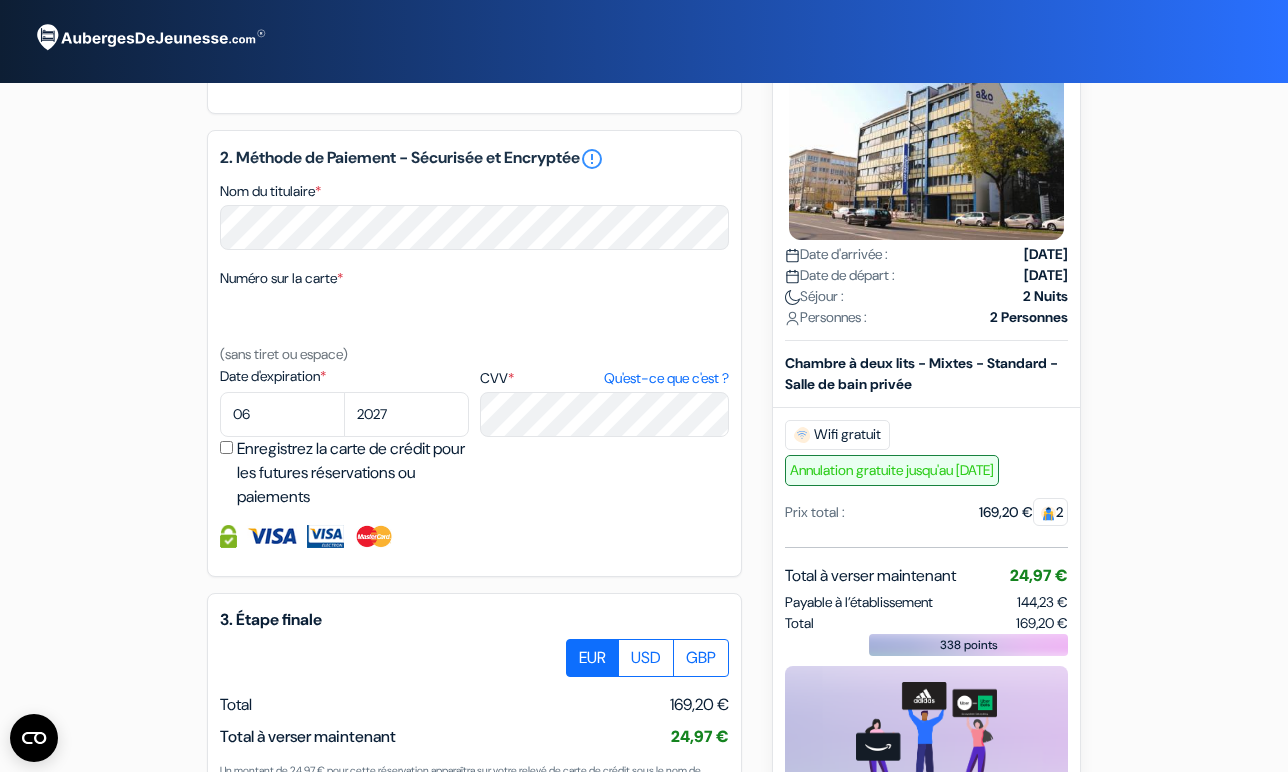 click on "Enregistrez la carte de crédit pour les futures réservations ou paiements" at bounding box center (356, 473) 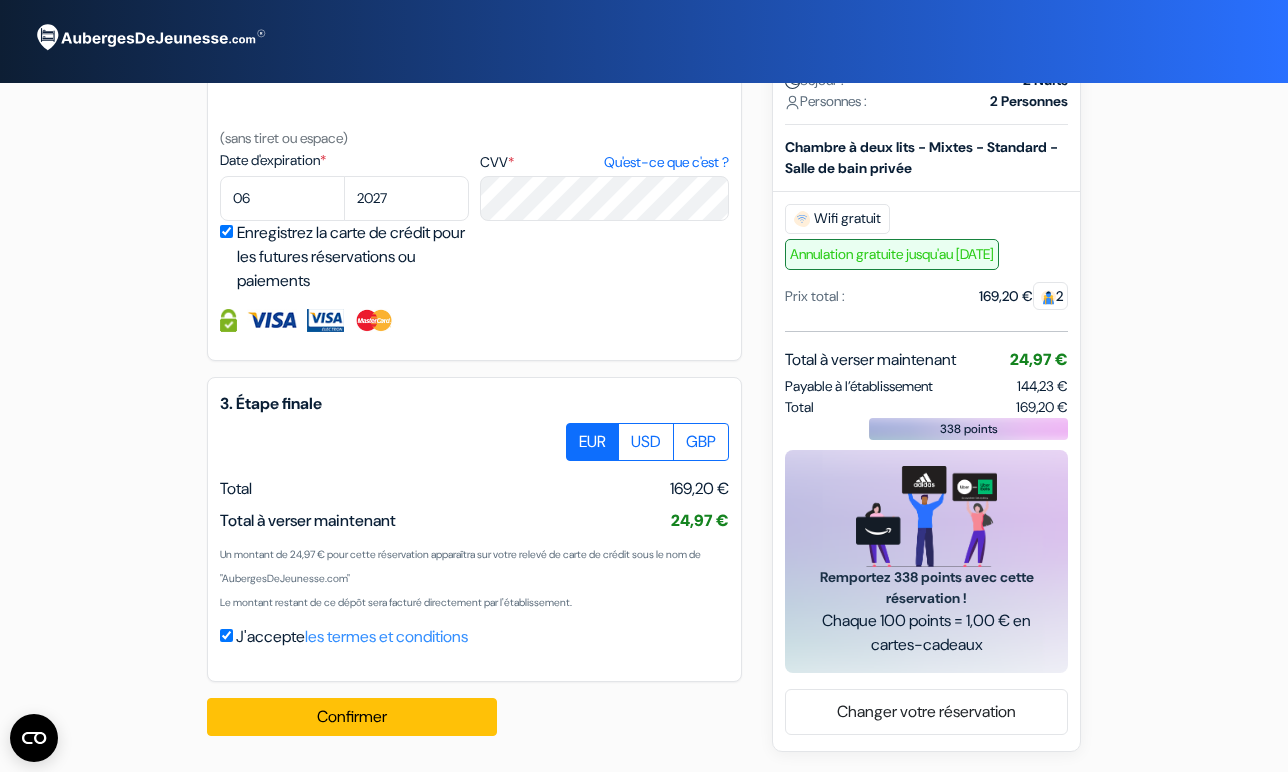 scroll, scrollTop: 997, scrollLeft: 0, axis: vertical 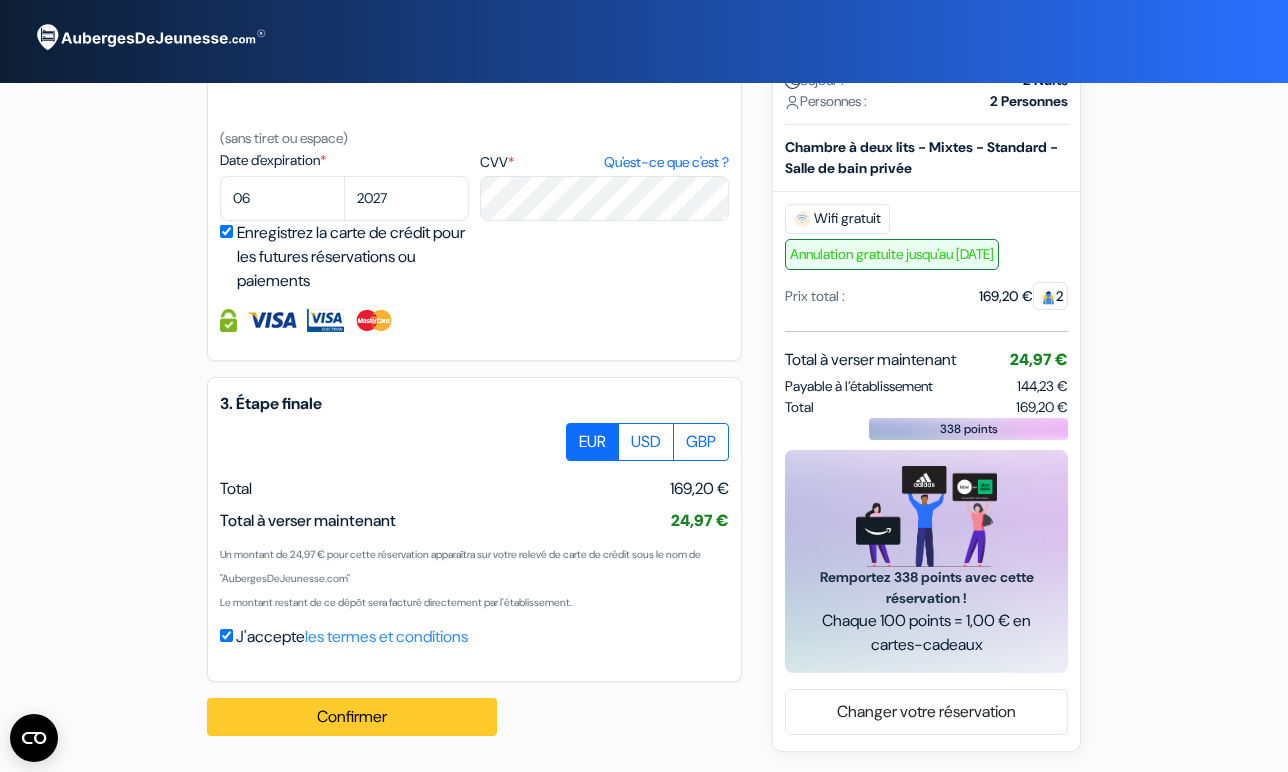 click on "Confirmer
Loading..." at bounding box center (352, 717) 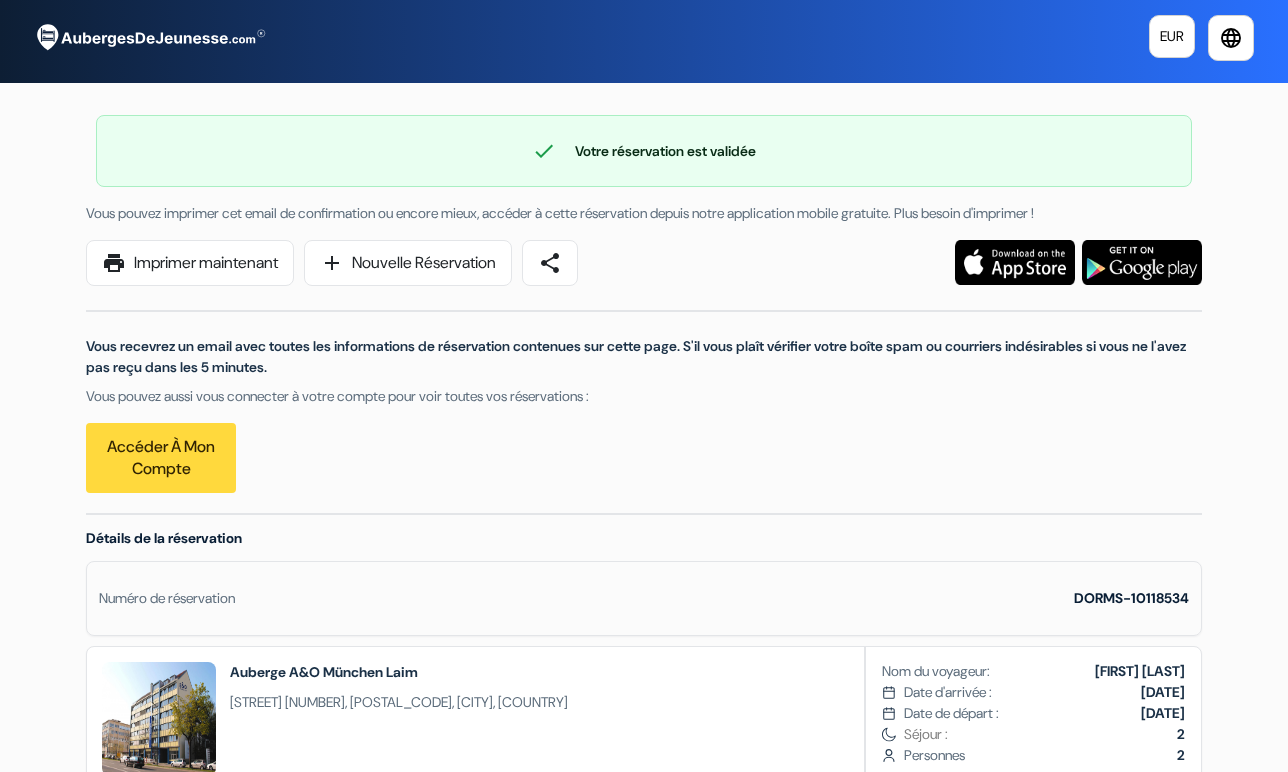 scroll, scrollTop: 0, scrollLeft: 0, axis: both 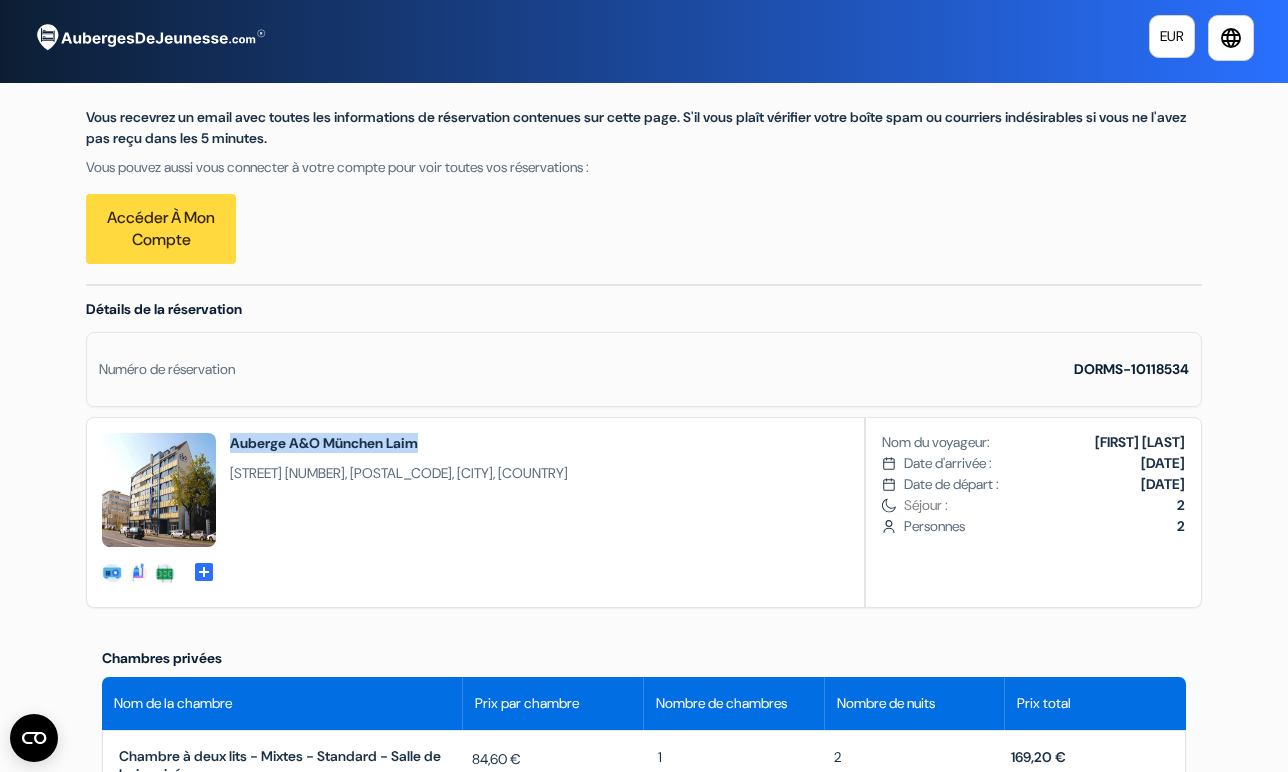 drag, startPoint x: 231, startPoint y: 443, endPoint x: 434, endPoint y: 457, distance: 203.4822 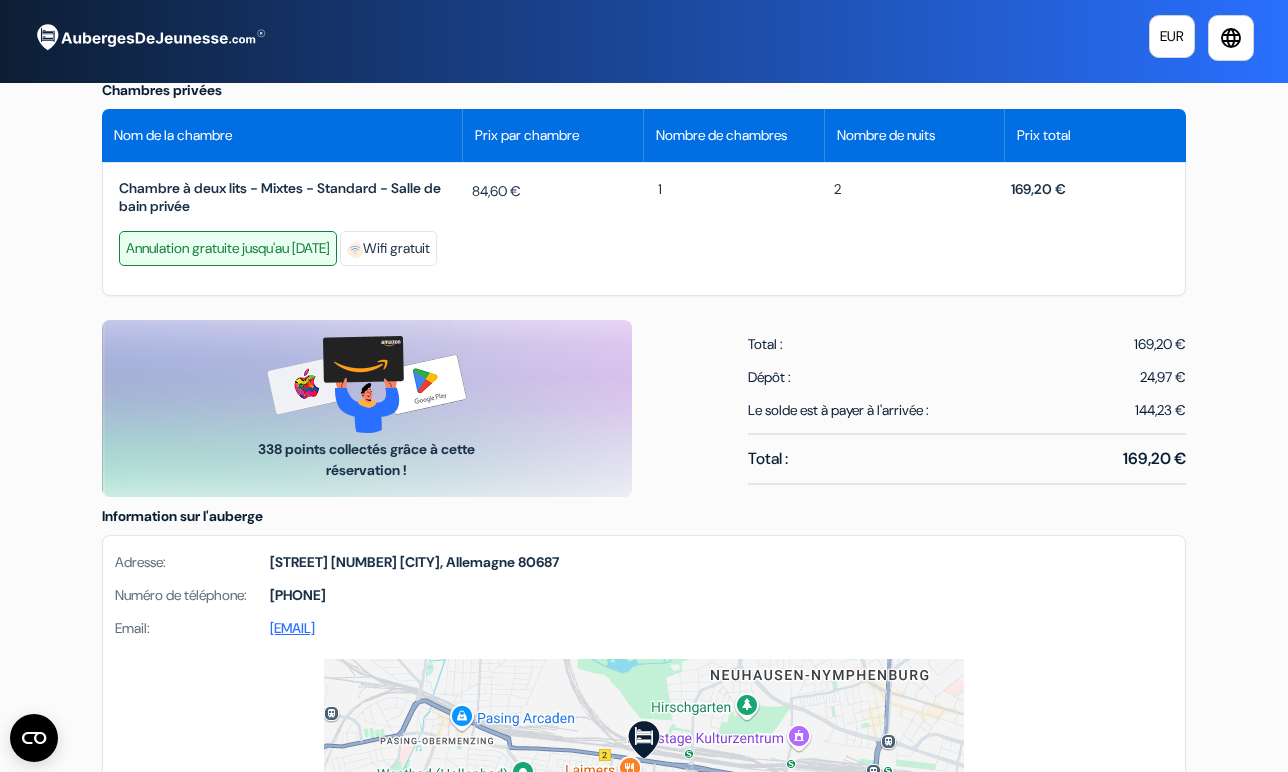 scroll, scrollTop: 242, scrollLeft: 0, axis: vertical 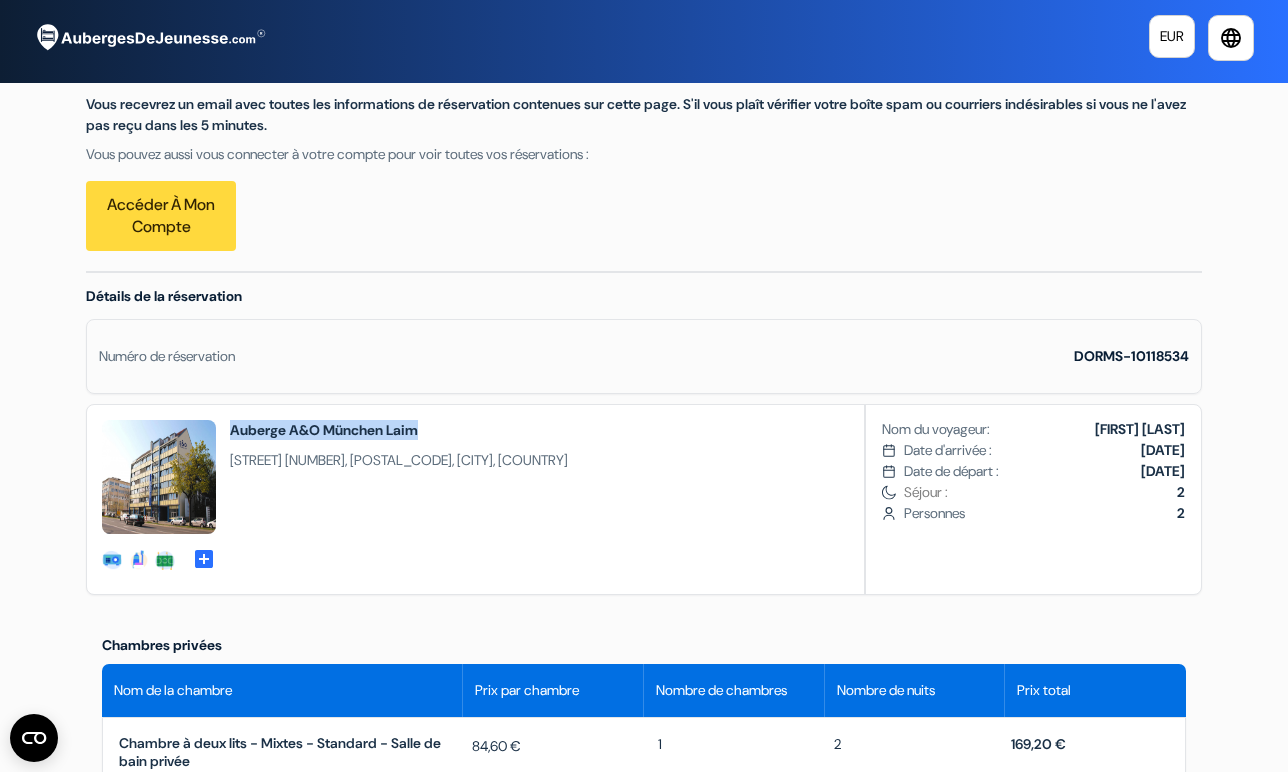 click at bounding box center (159, 477) 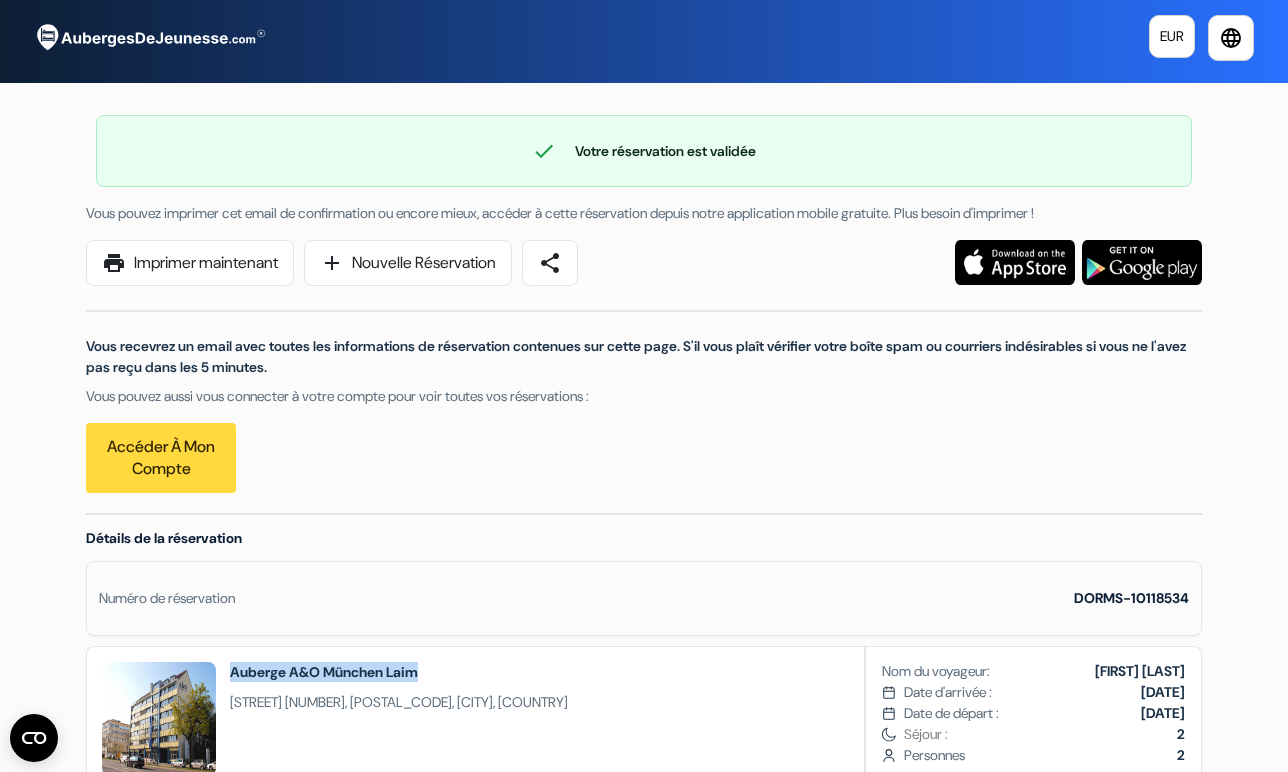scroll, scrollTop: 0, scrollLeft: 0, axis: both 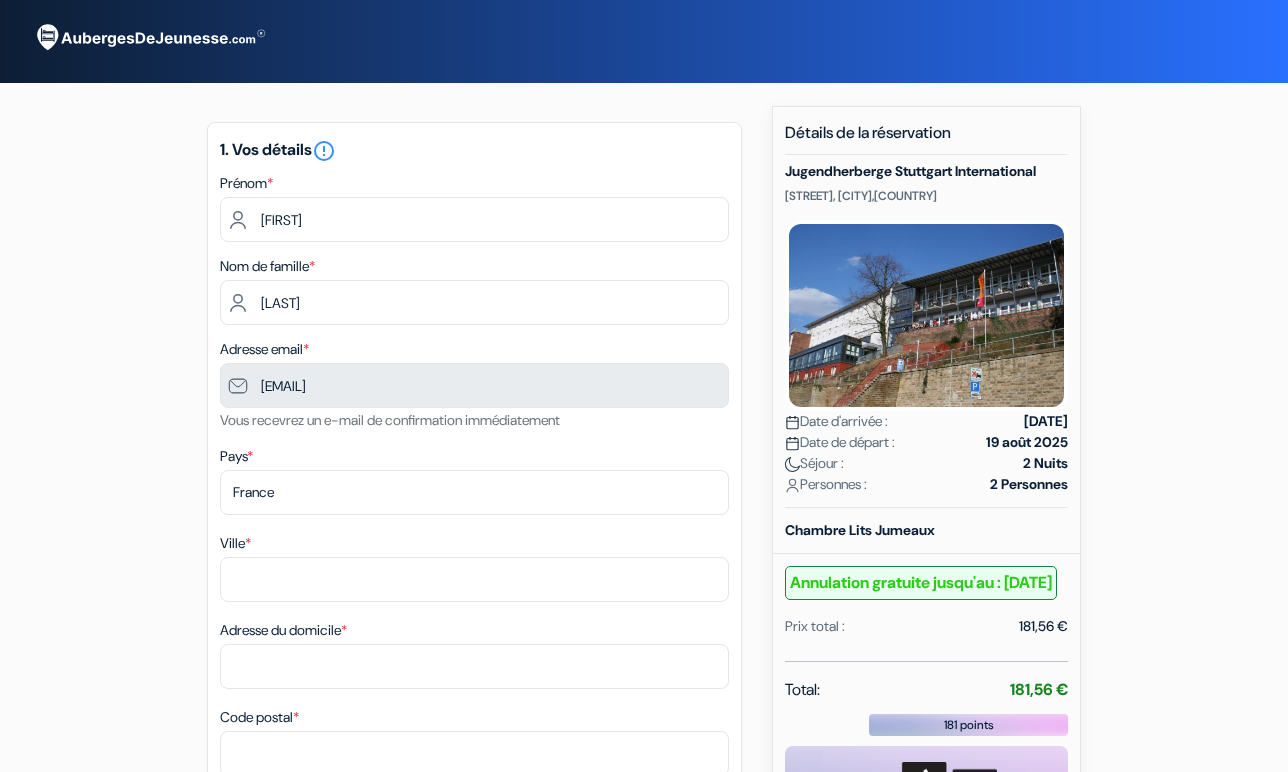 type on "[PHONE]" 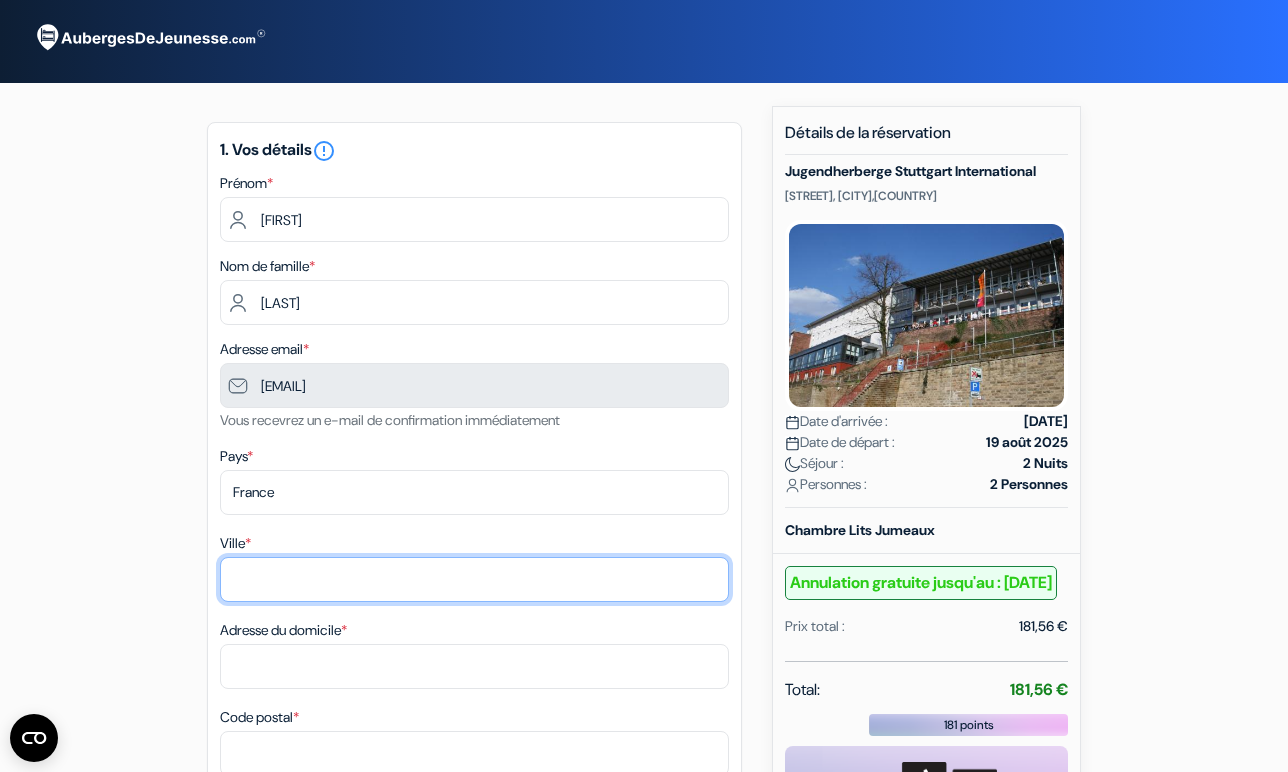 click on "Ville  *" at bounding box center [474, 579] 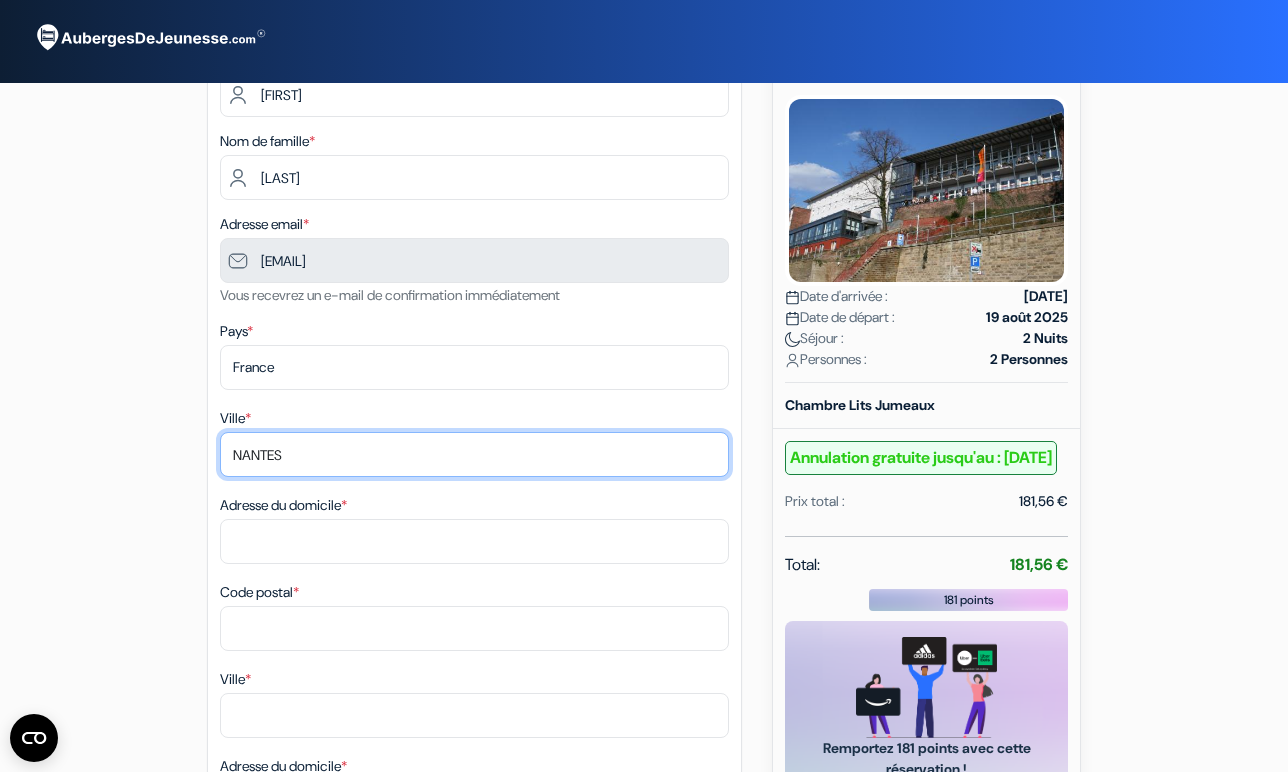 scroll, scrollTop: 186, scrollLeft: 0, axis: vertical 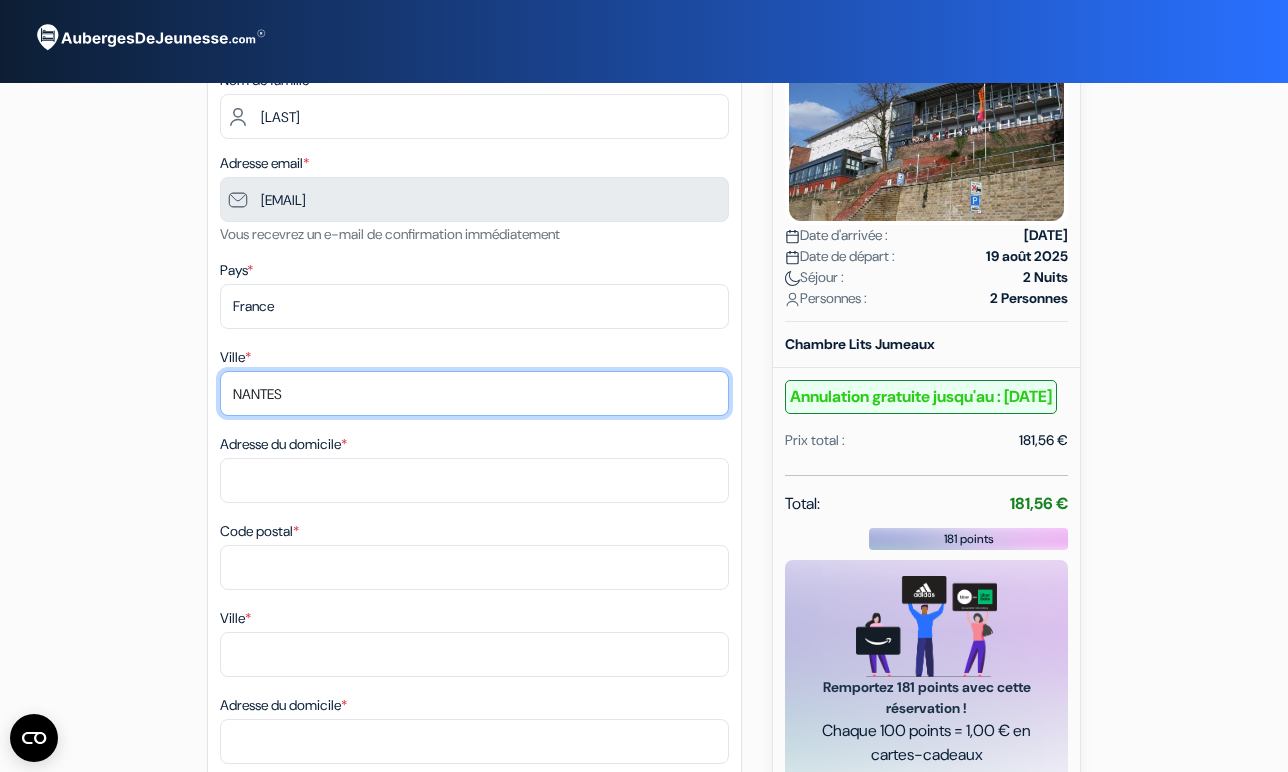 type on "NANTES" 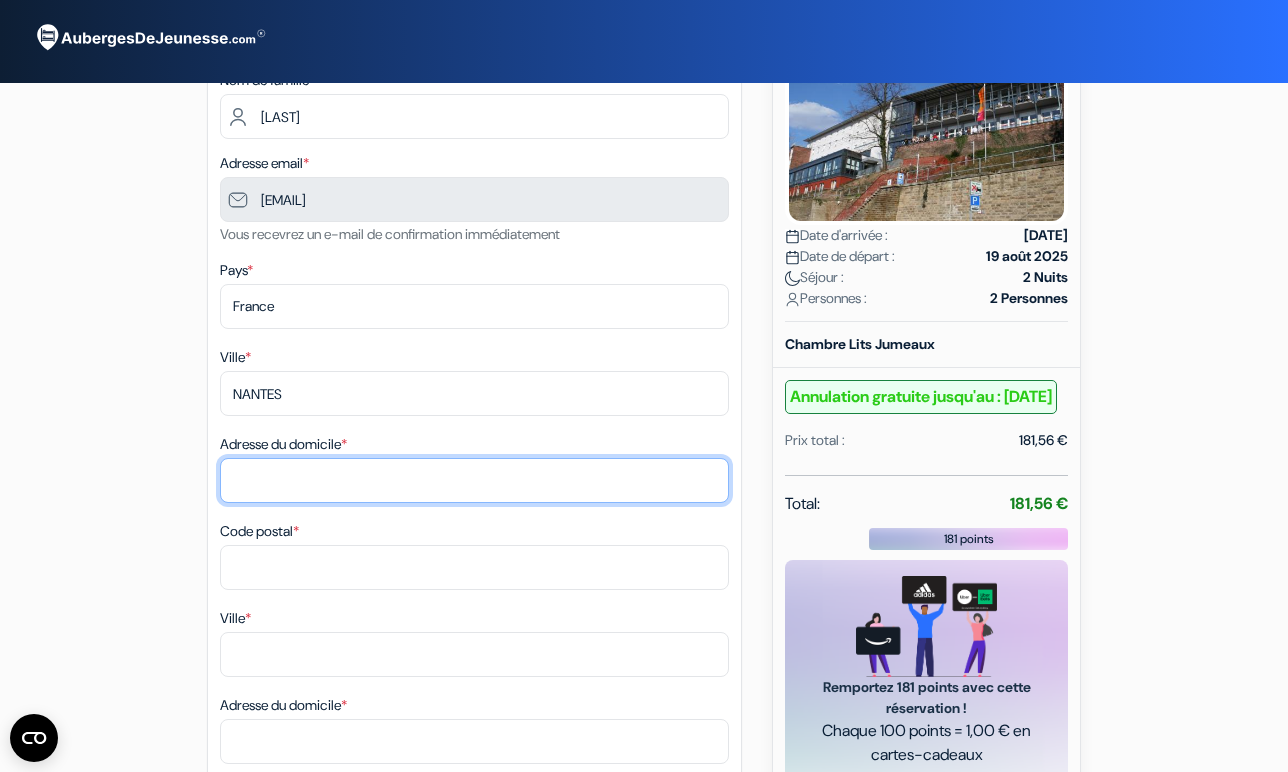 click on "Adresse du domicile  *" at bounding box center (474, 480) 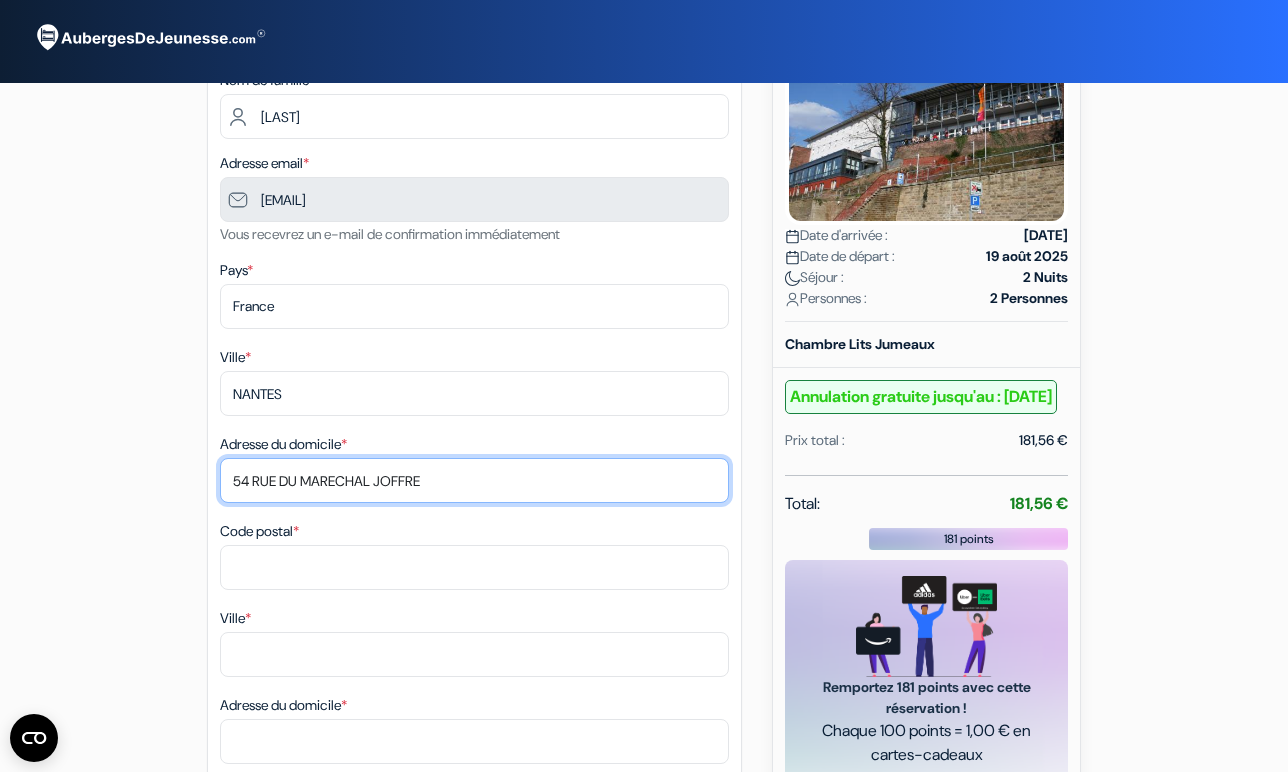 type on "54 RUE DU MARECHAL JOFFRE" 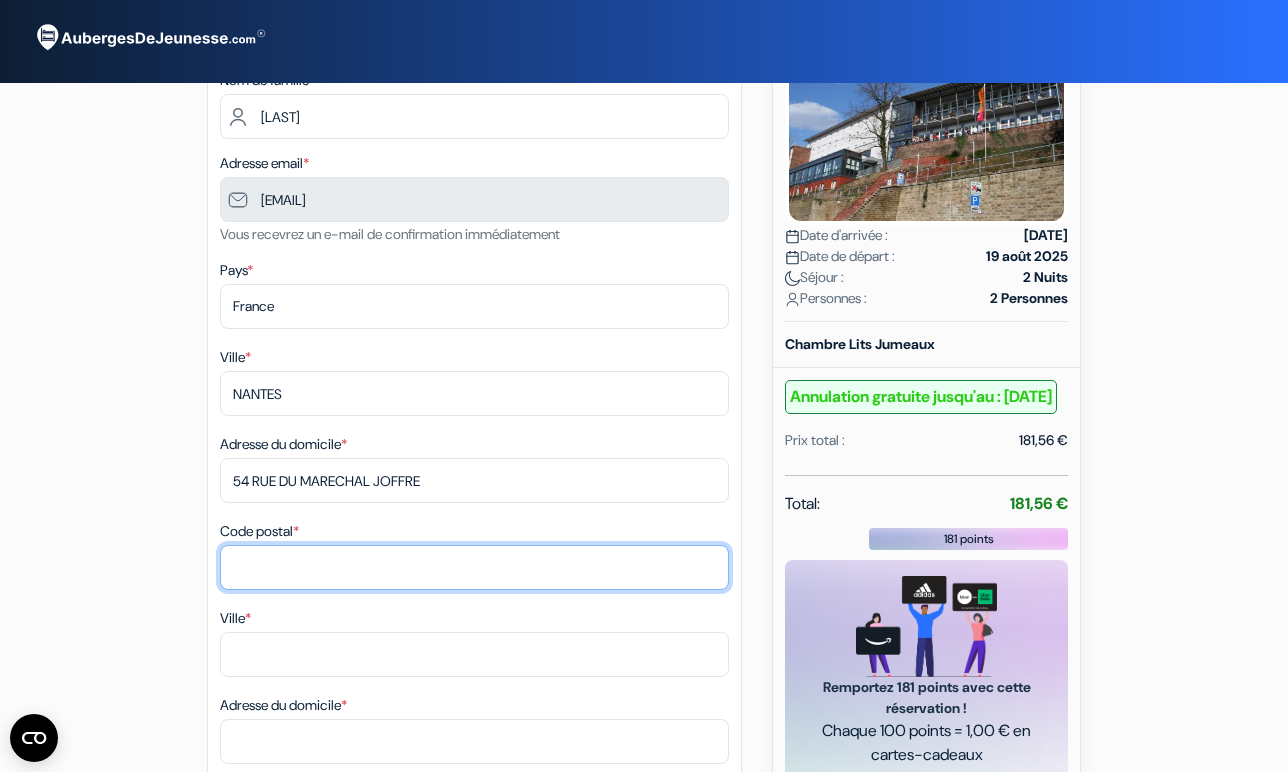 click on "Code postal  *" at bounding box center [474, 567] 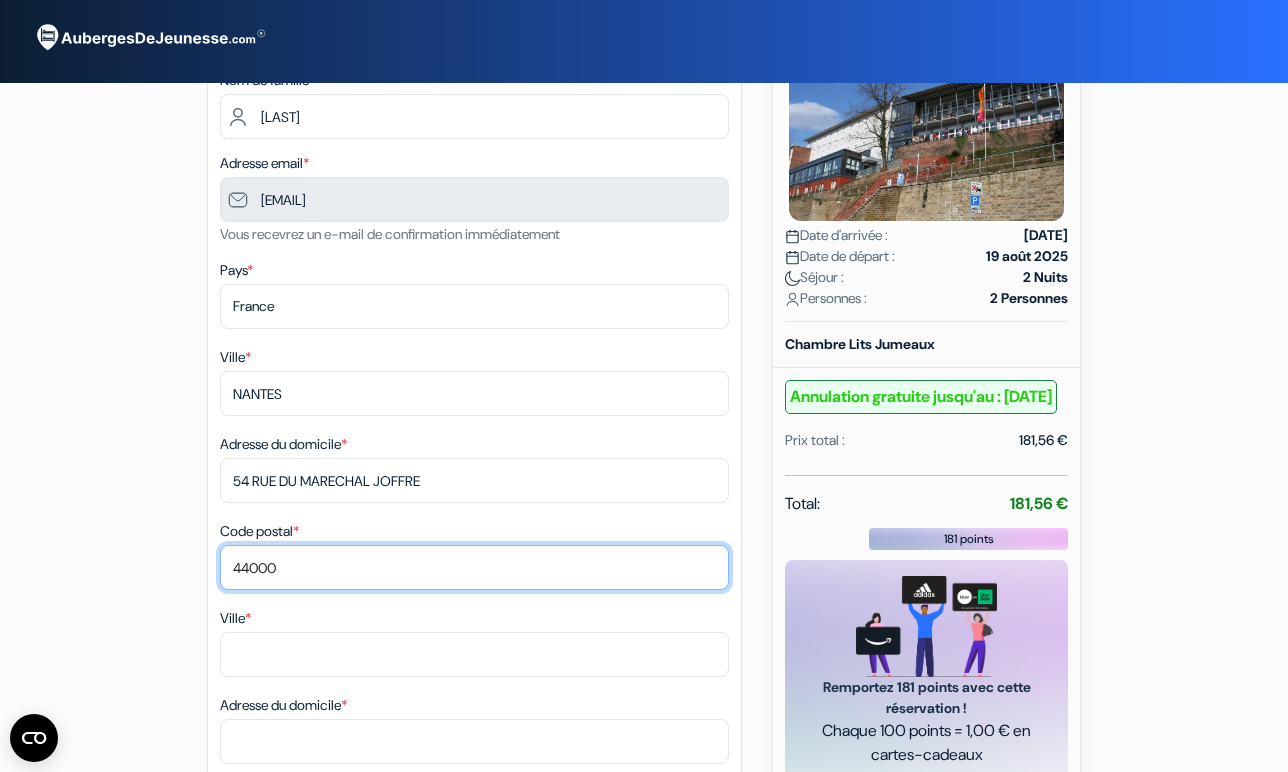 type on "44000" 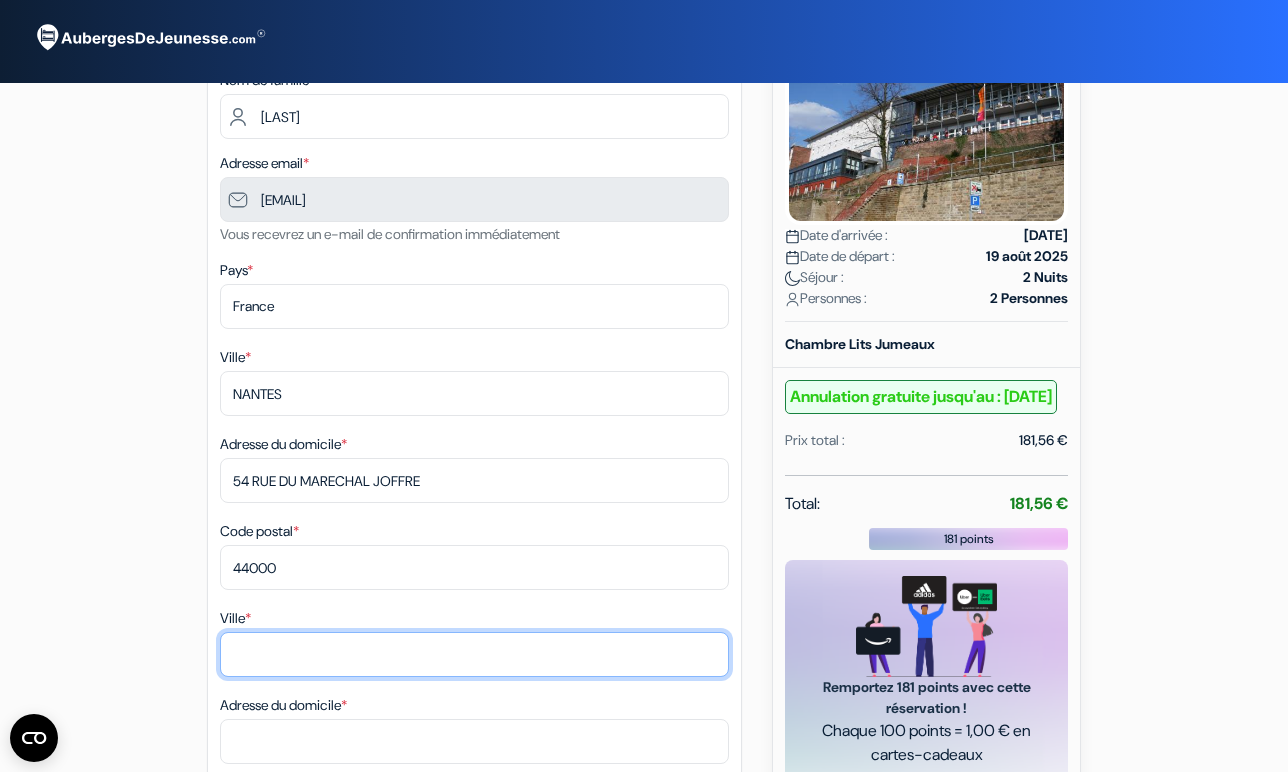 click on "Ville  *" at bounding box center (474, 393) 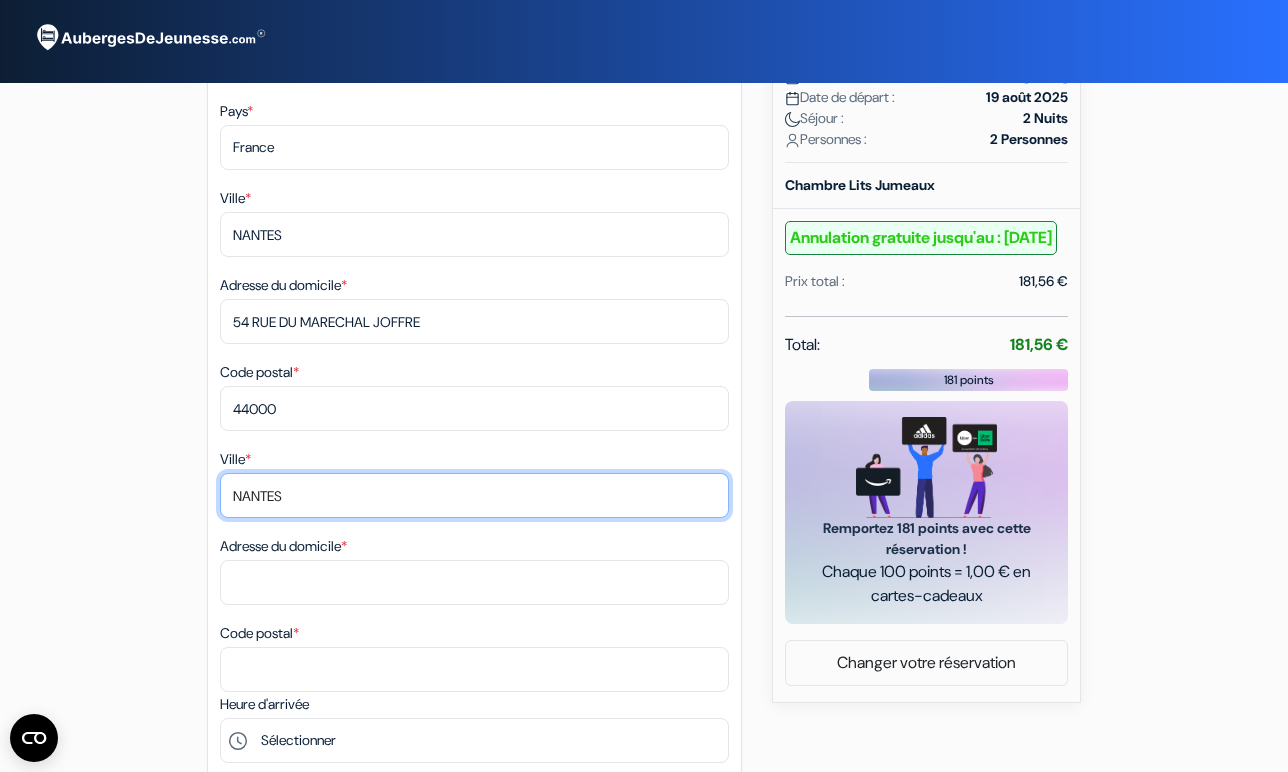 scroll, scrollTop: 377, scrollLeft: 0, axis: vertical 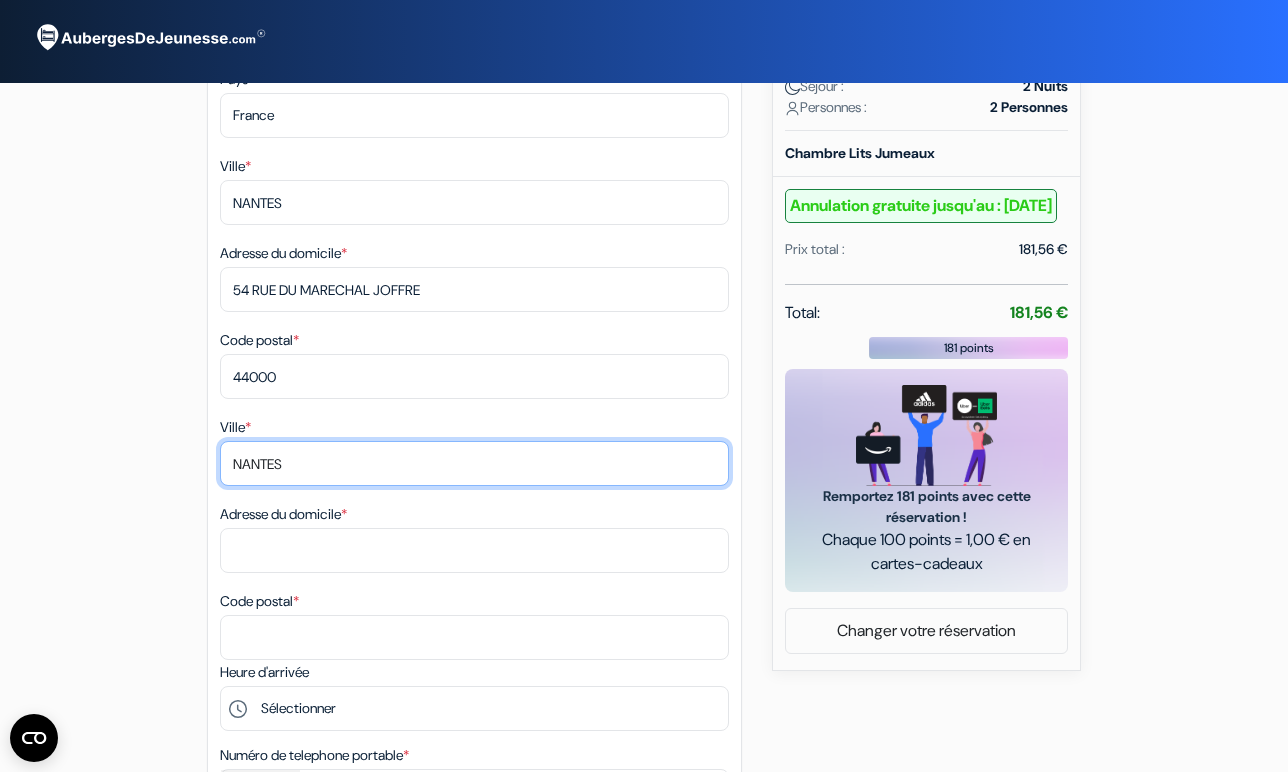 type on "NANTES" 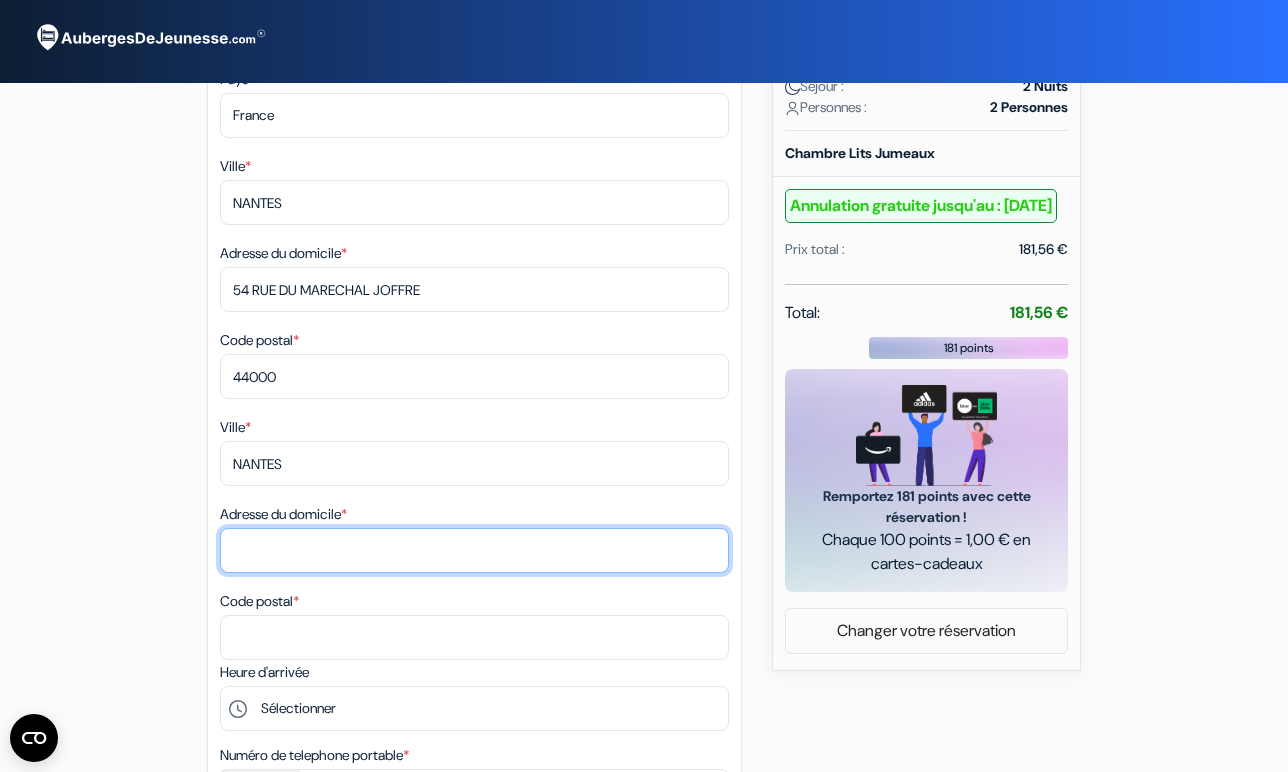 click on "Adresse du domicile  *" at bounding box center (474, 289) 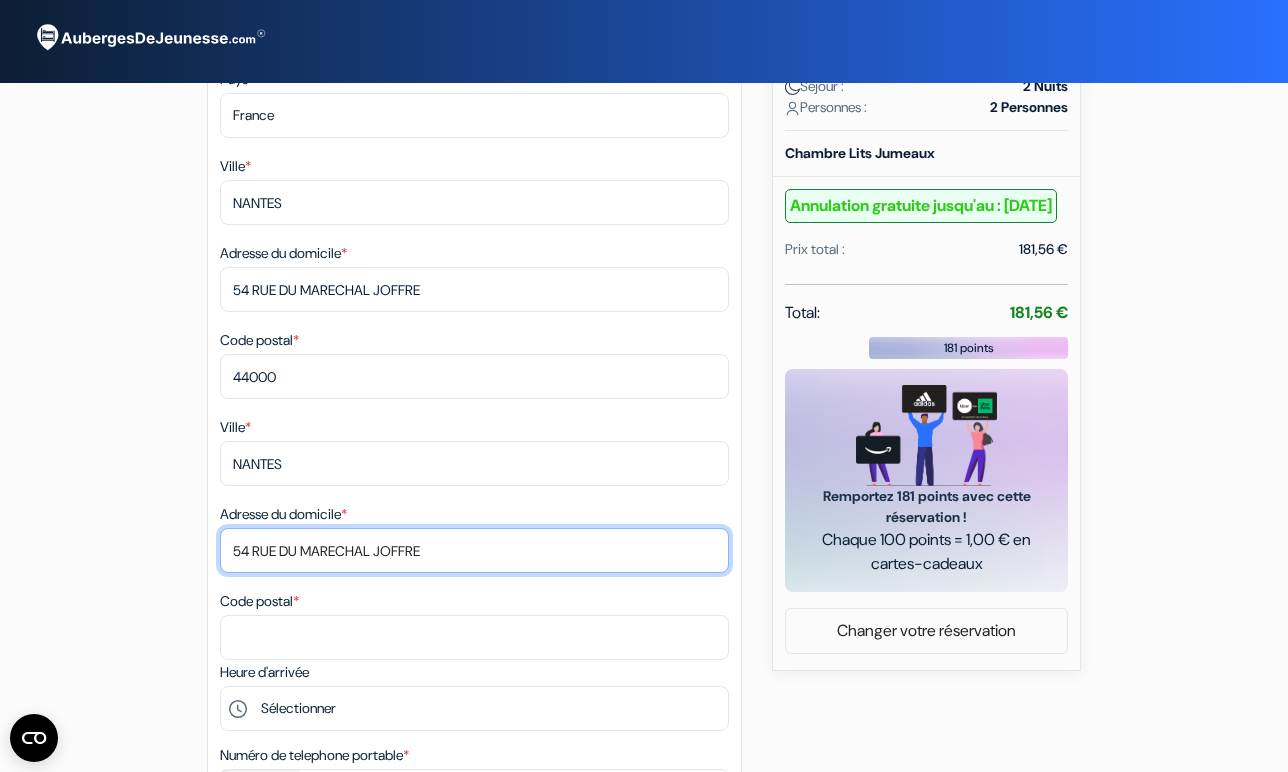 type on "54 RUE DU MARECHAL JOFFRE" 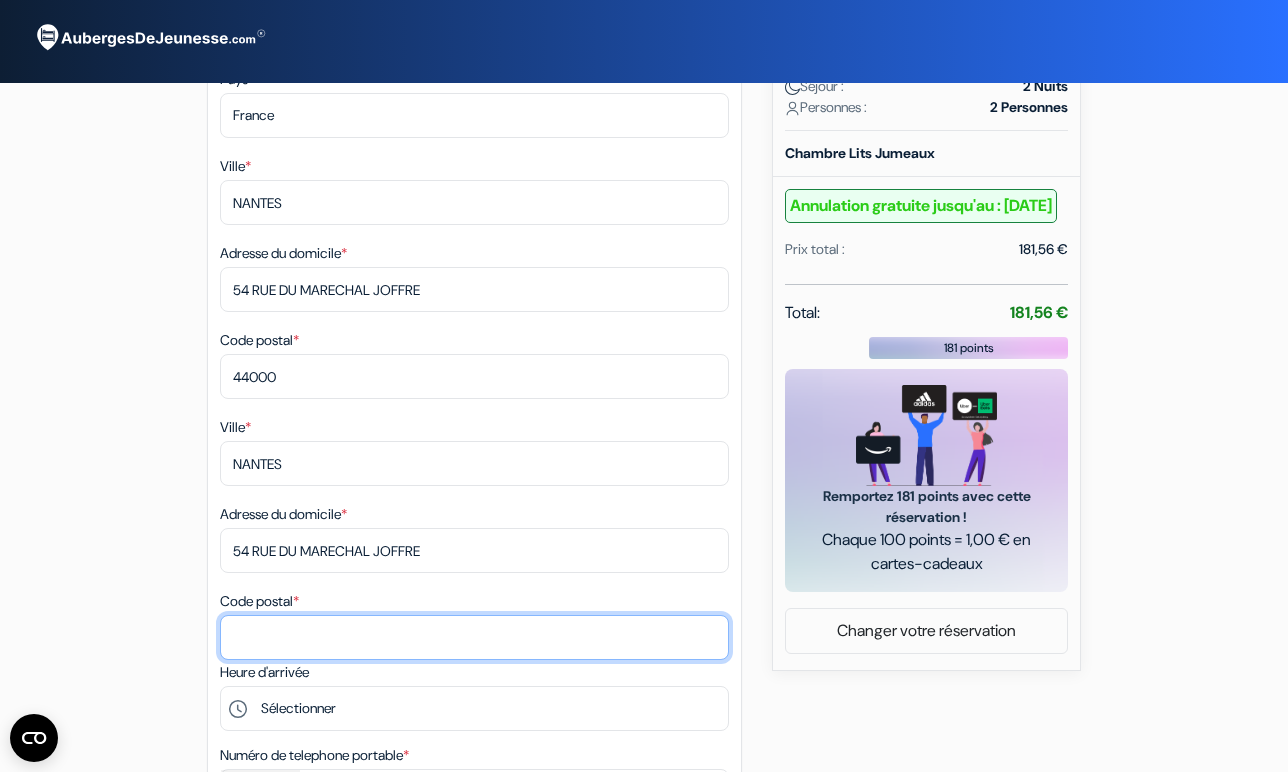 click on "Code postal  *" at bounding box center (474, 376) 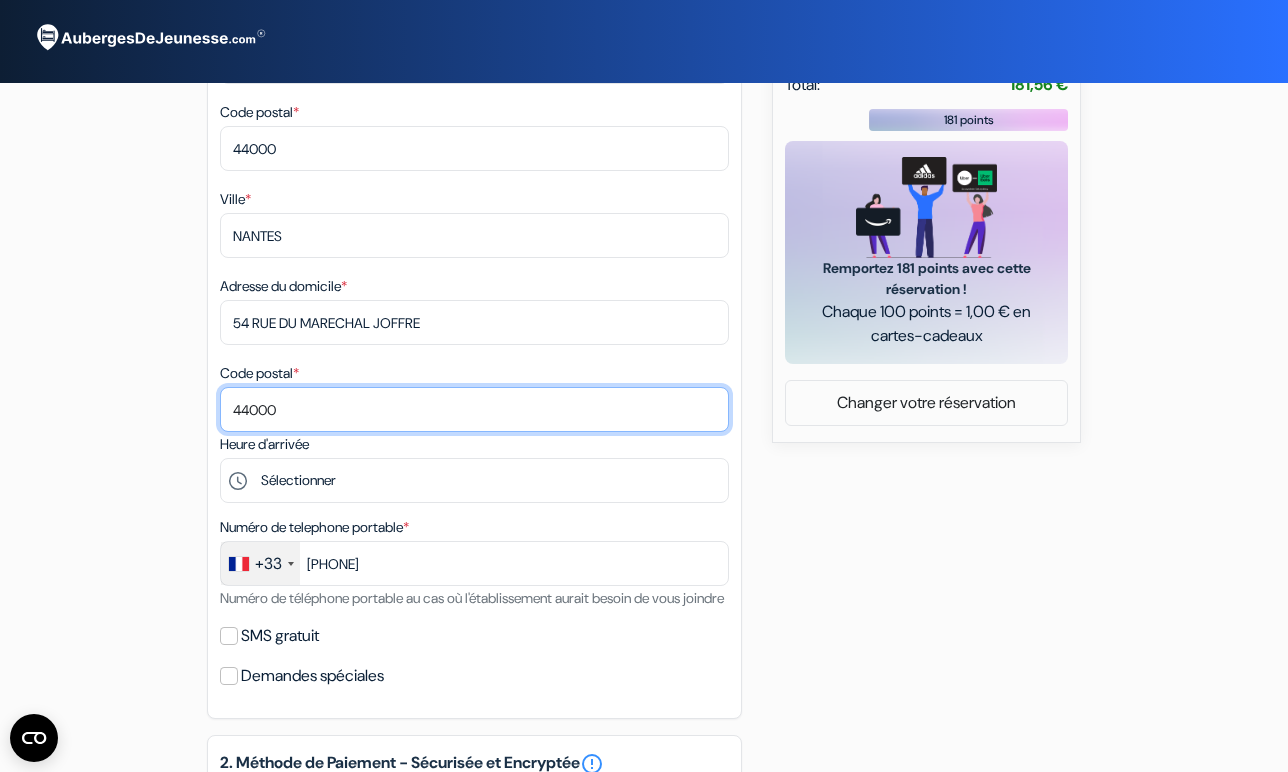 scroll, scrollTop: 652, scrollLeft: 0, axis: vertical 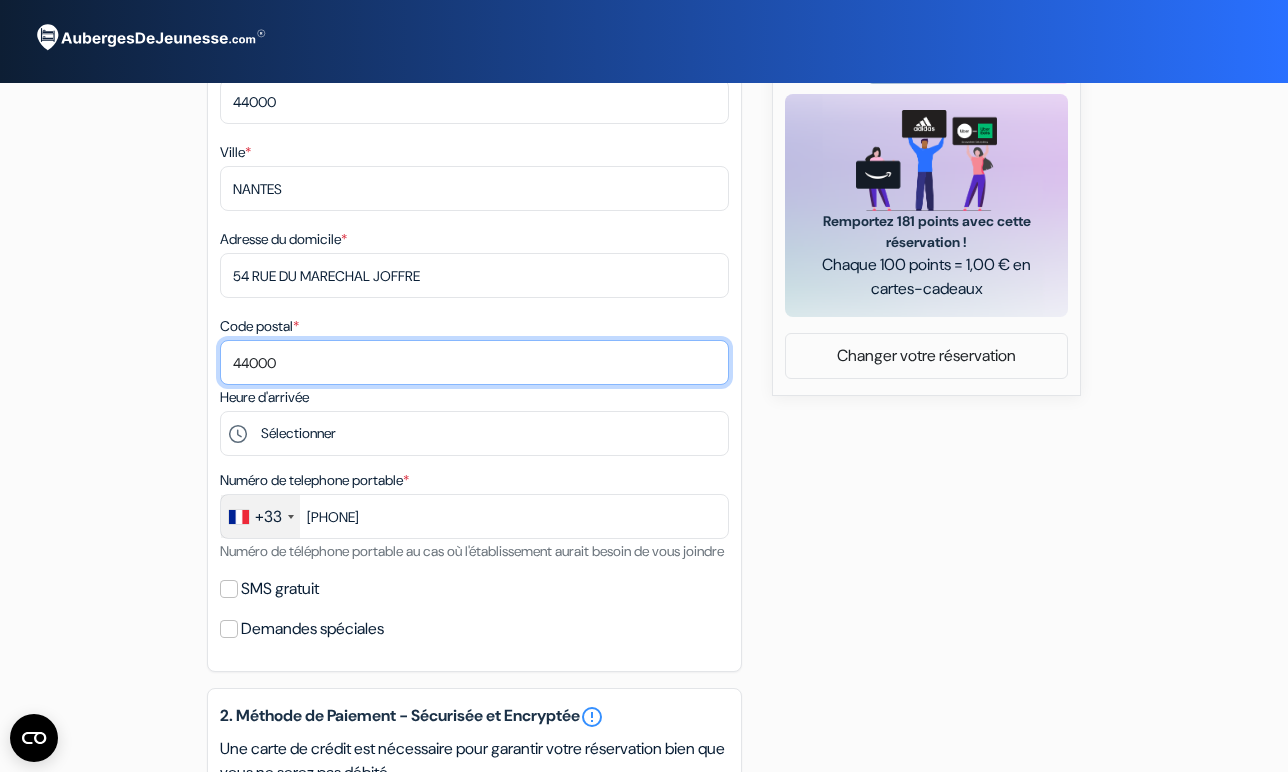 type on "44000" 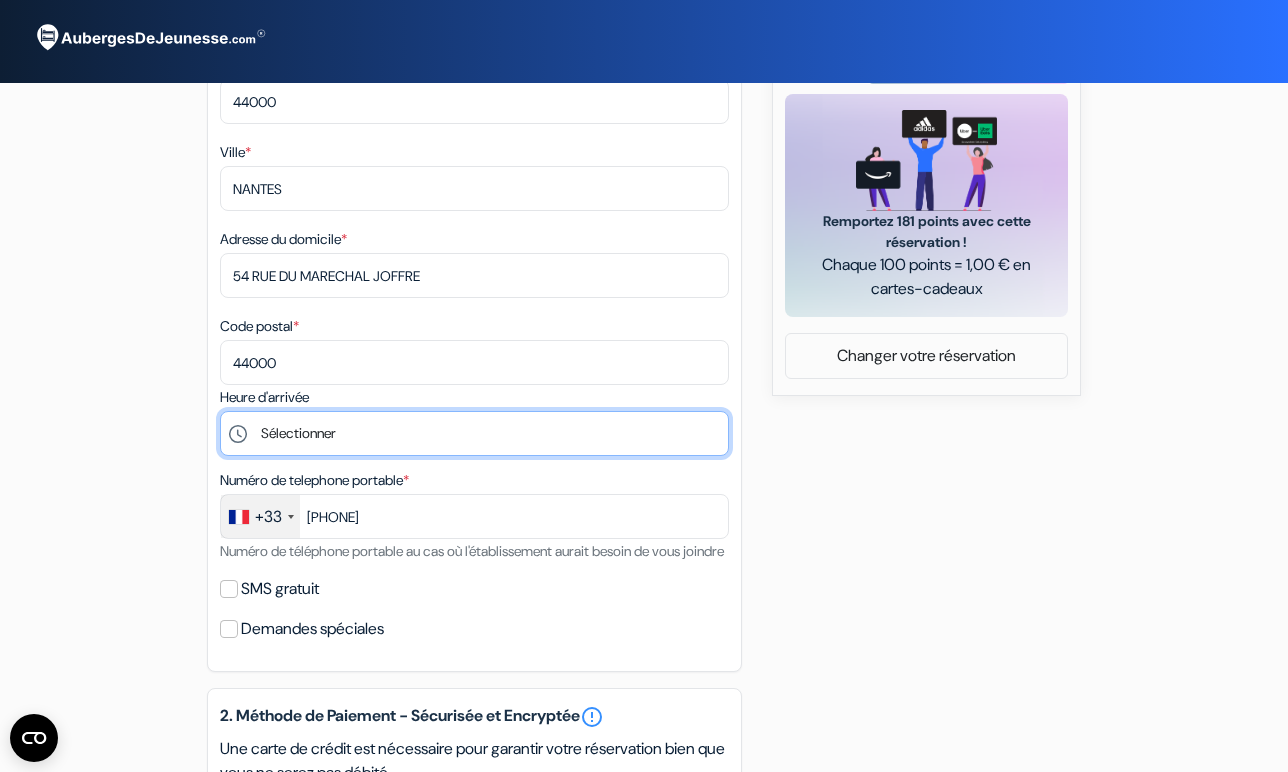 click on "Sélectionner
13:00
14:00
15:00
16:00
17:00
18:00
19:00
20:00
21:00
22:00
23:00
0:00" at bounding box center (474, 433) 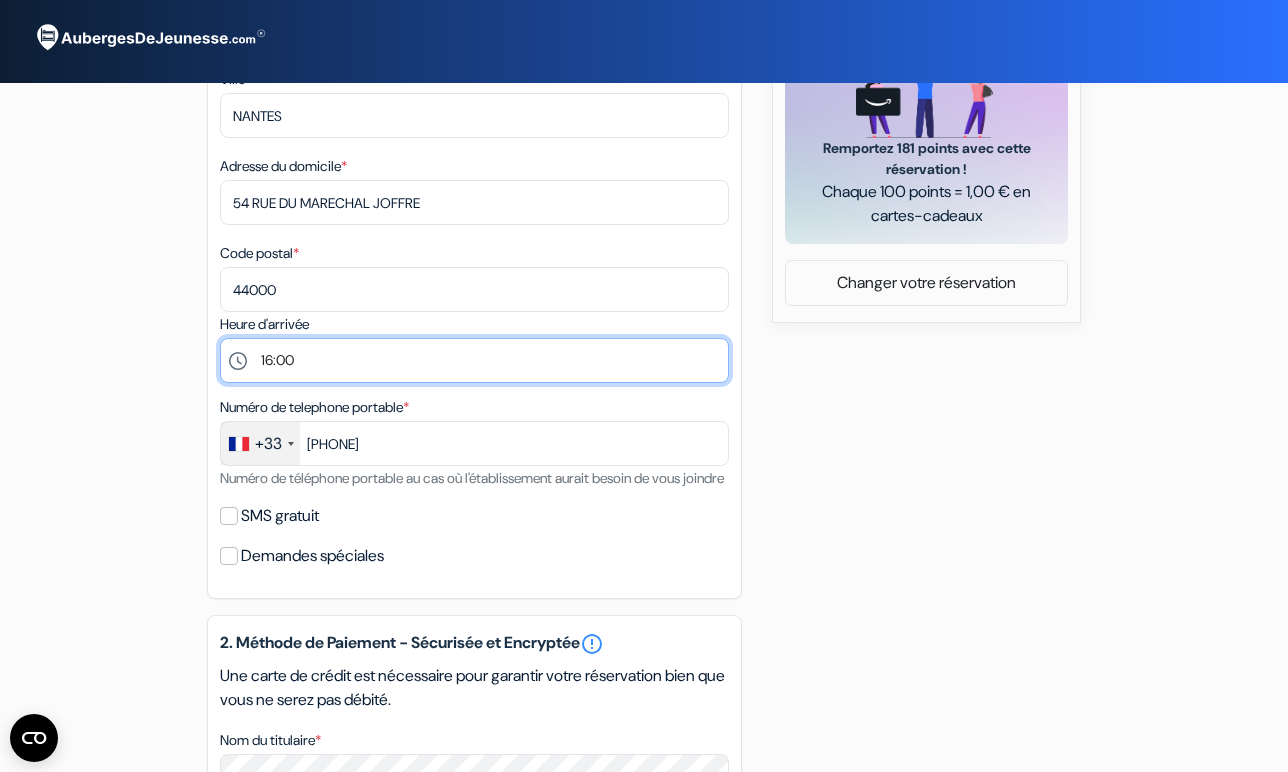 scroll, scrollTop: 739, scrollLeft: 0, axis: vertical 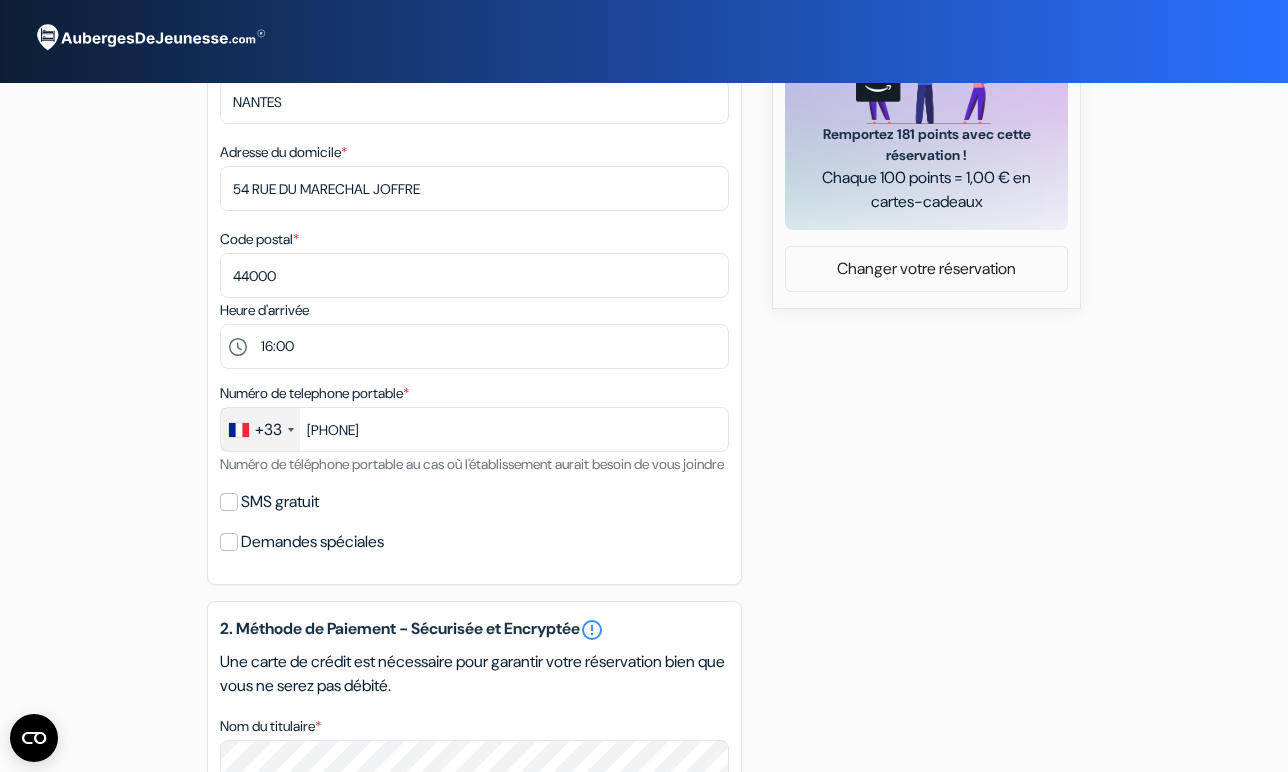 click on "SMS gratuit" at bounding box center (280, 502) 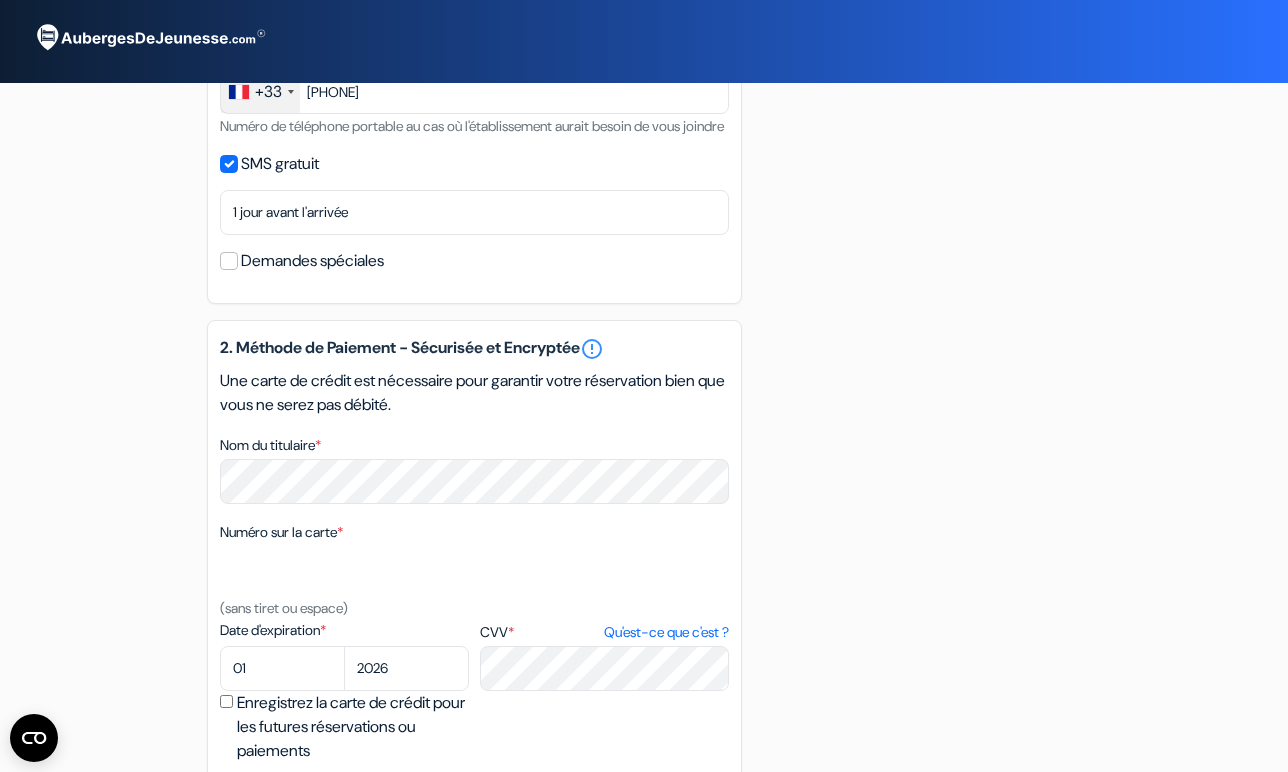 scroll, scrollTop: 1084, scrollLeft: 0, axis: vertical 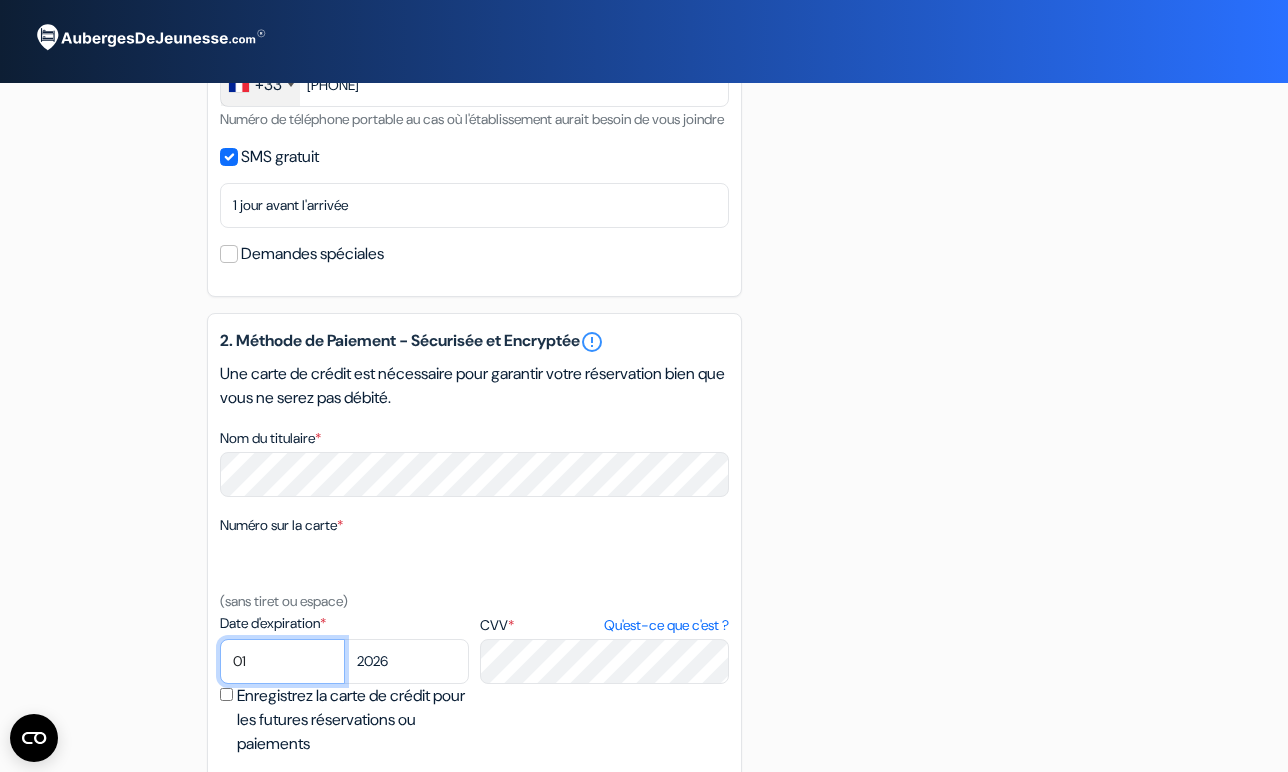 click on "01
02
03
04
05
06
07
08
09
10
11
12" at bounding box center [282, 661] 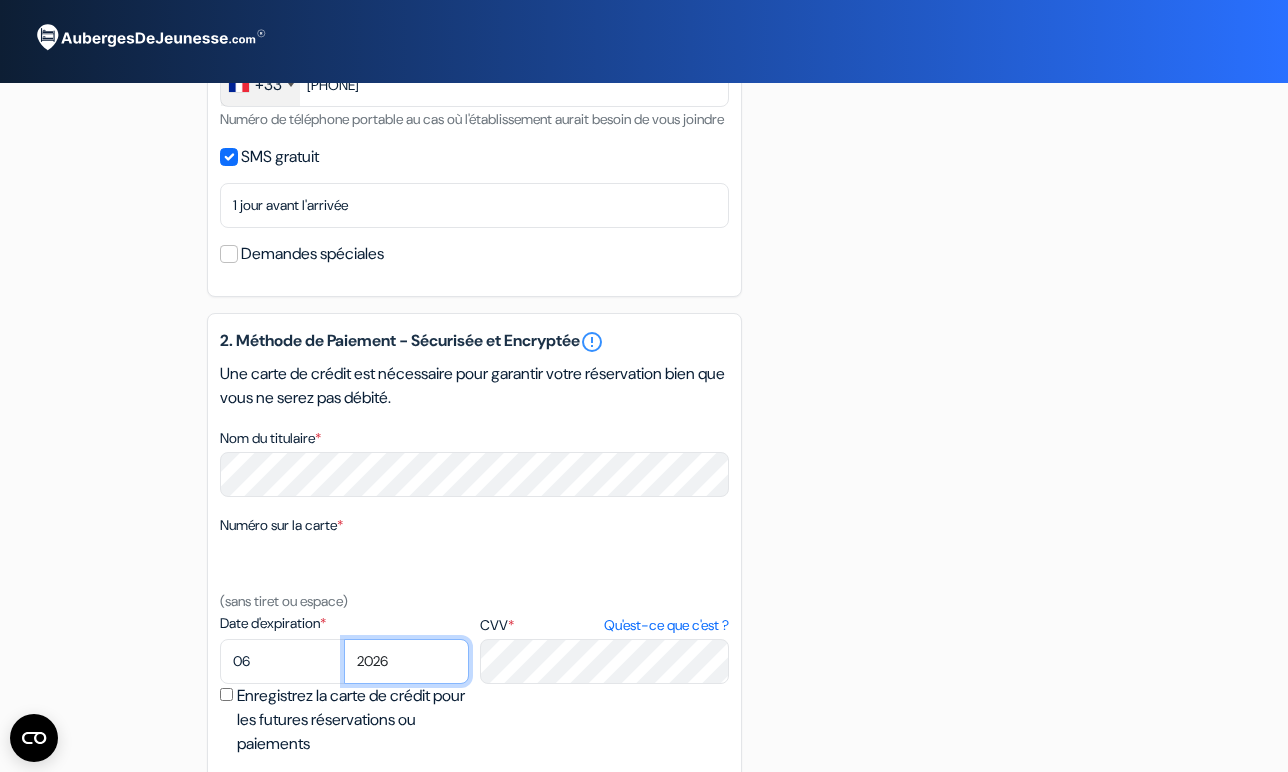 click on "2025
2026
2027
2028
2029
2030
2031
2032
2033
2034
2035
2036 2037 2038 2039 2040 2041" at bounding box center [406, 661] 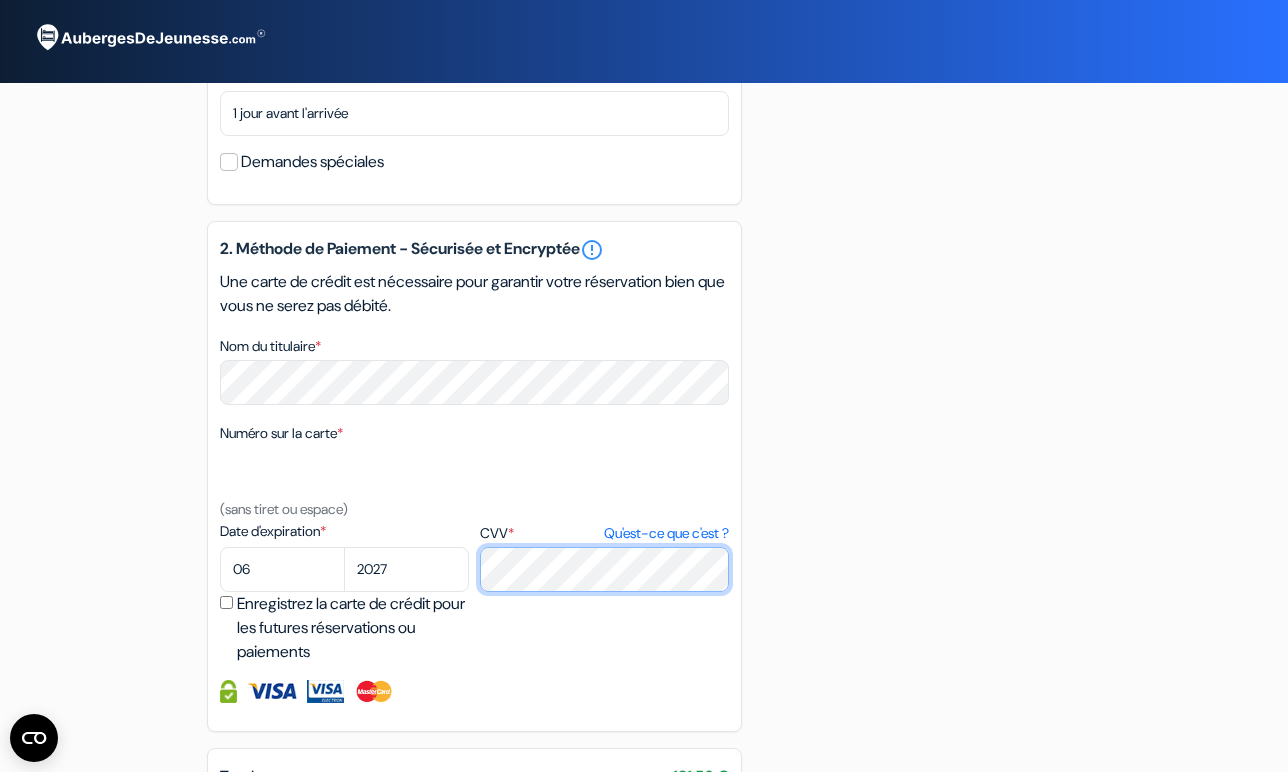 scroll, scrollTop: 1198, scrollLeft: 0, axis: vertical 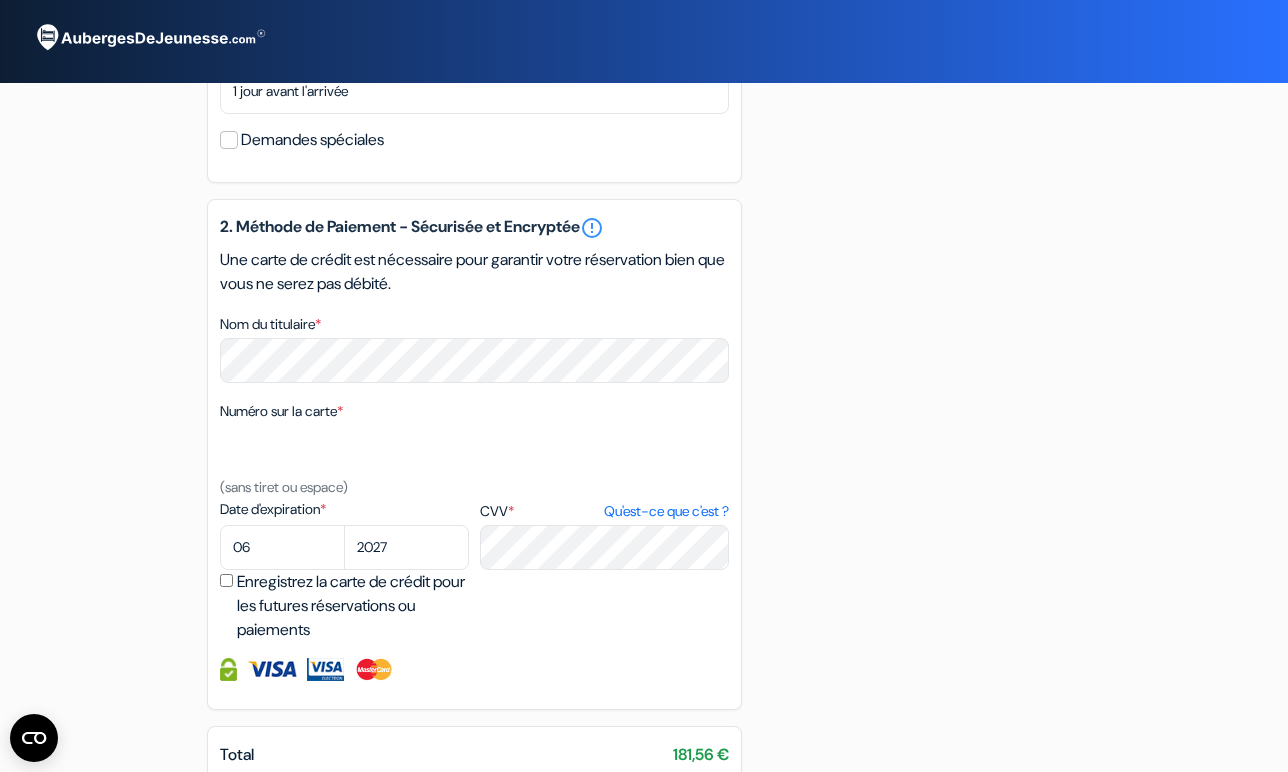click on "Enregistrez la carte de crédit pour les futures réservations ou paiements" at bounding box center [347, 606] 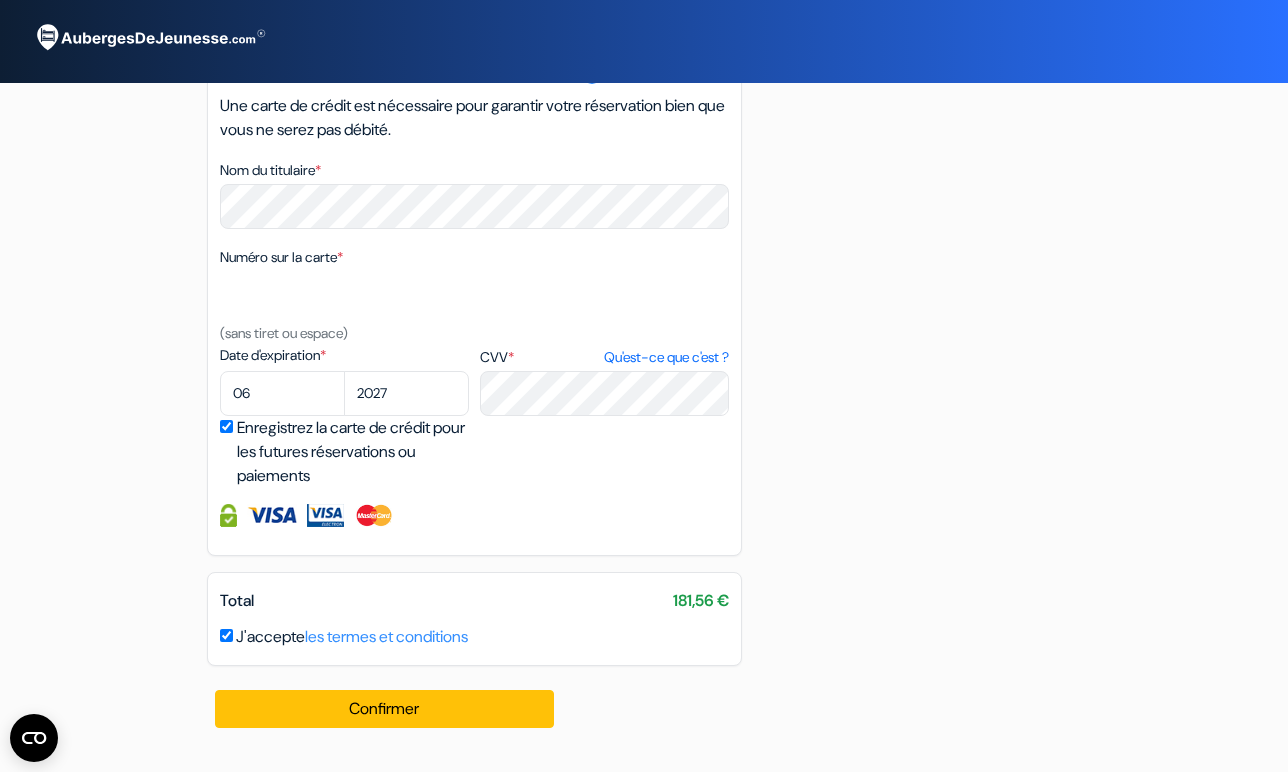 scroll, scrollTop: 1376, scrollLeft: 0, axis: vertical 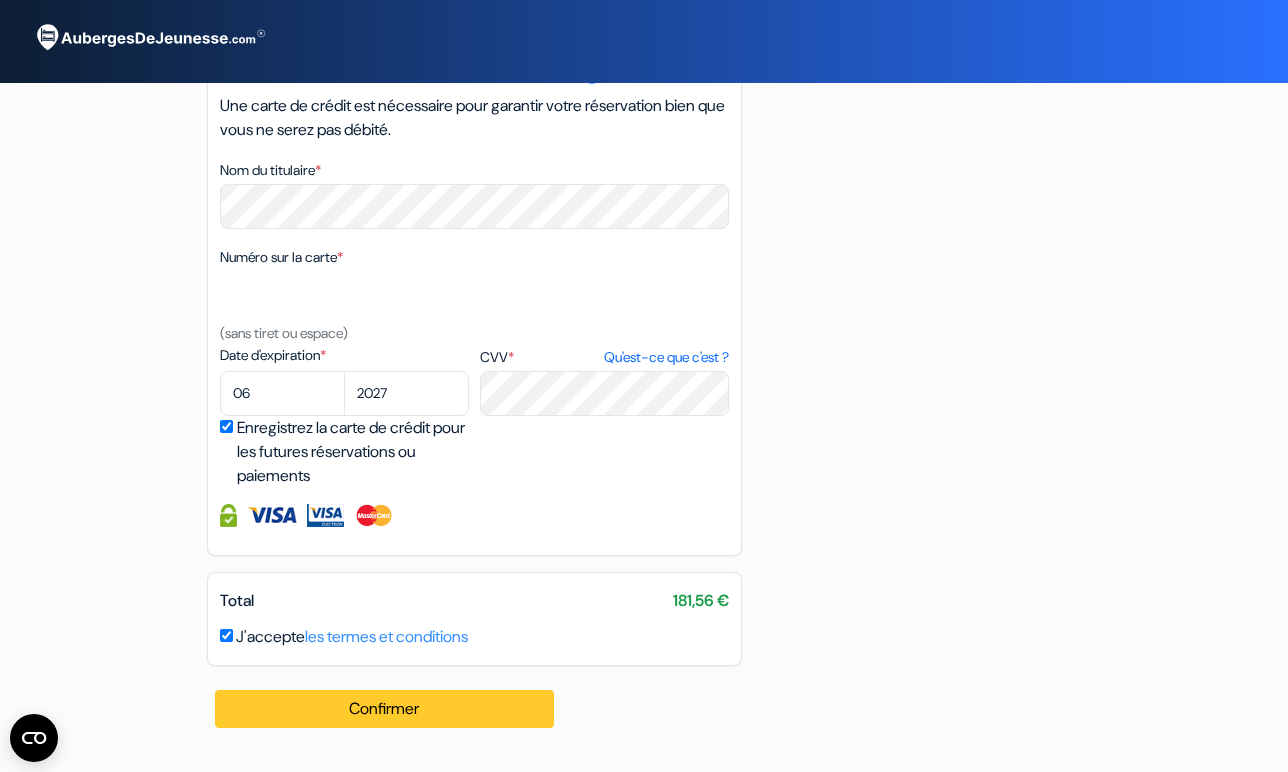 click on "Confirmer
Loading..." 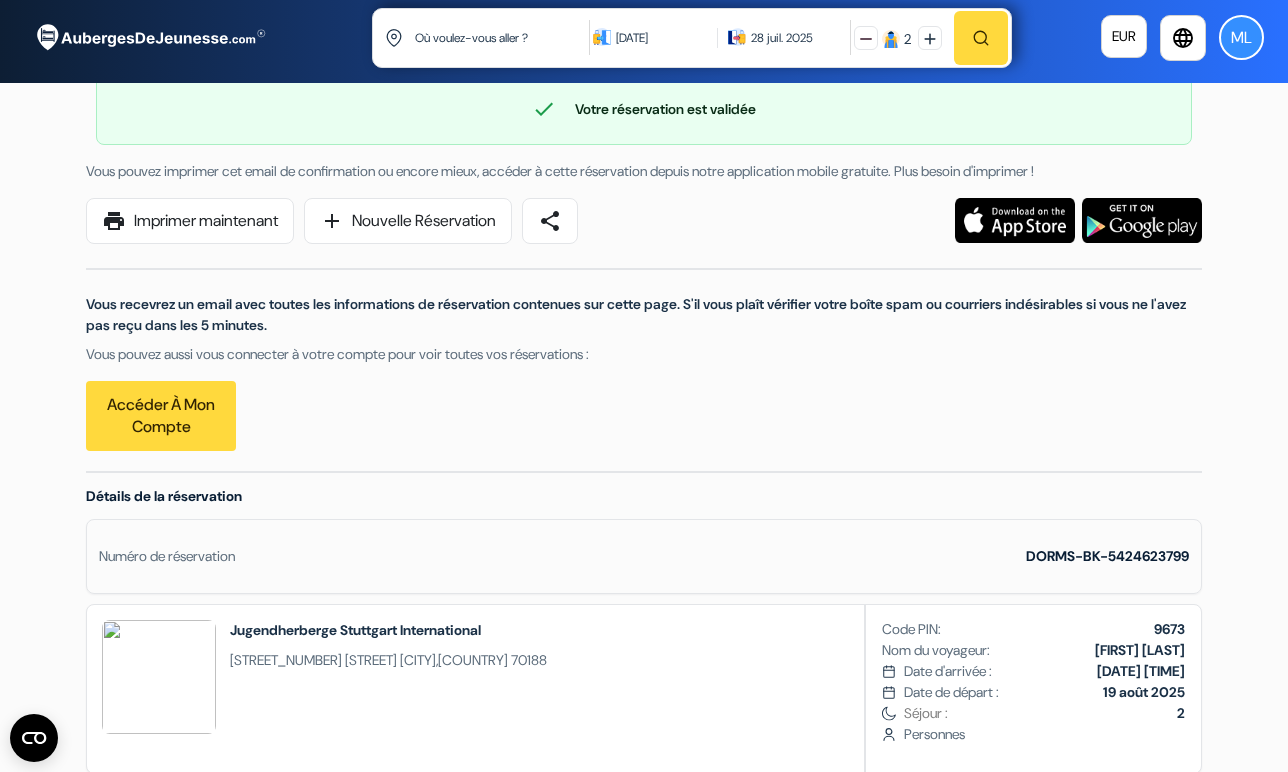 scroll, scrollTop: 123, scrollLeft: 0, axis: vertical 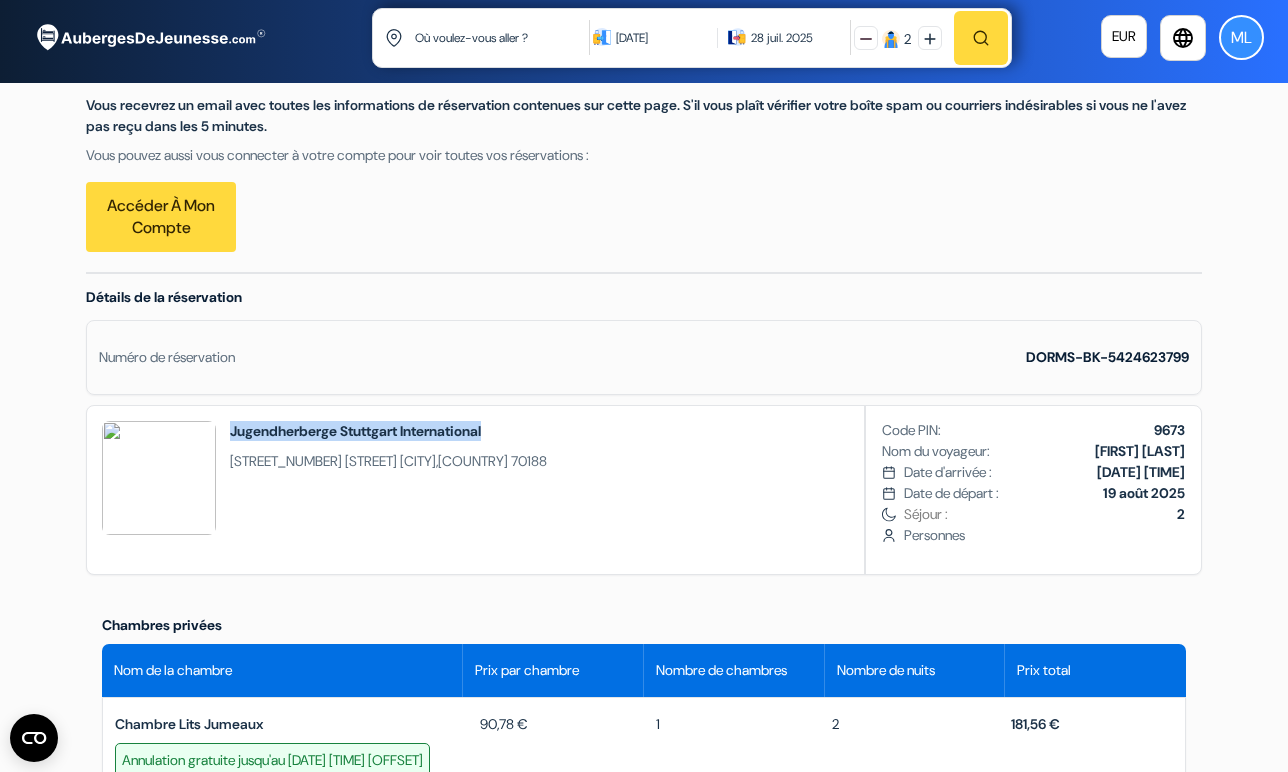 drag, startPoint x: 232, startPoint y: 431, endPoint x: 510, endPoint y: 428, distance: 278.01617 